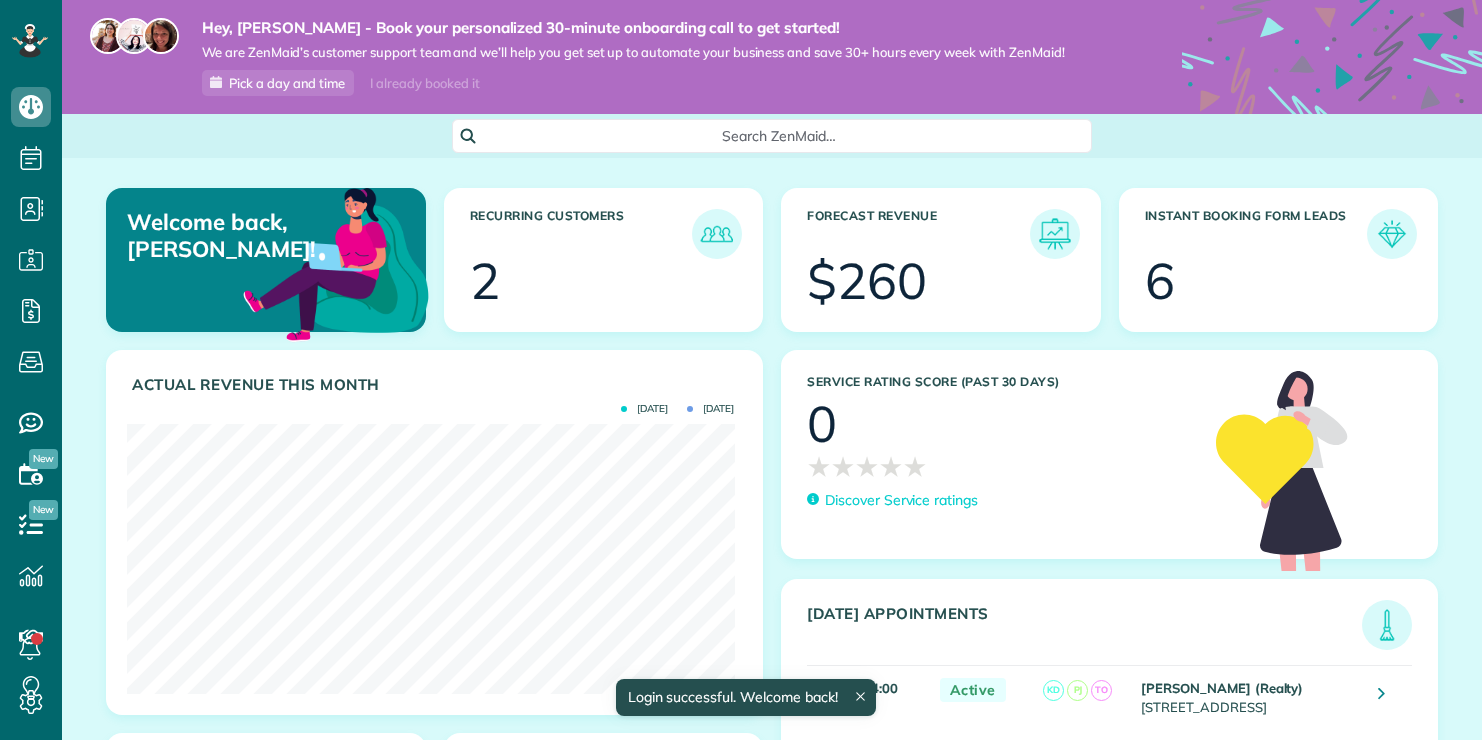 scroll, scrollTop: 0, scrollLeft: 0, axis: both 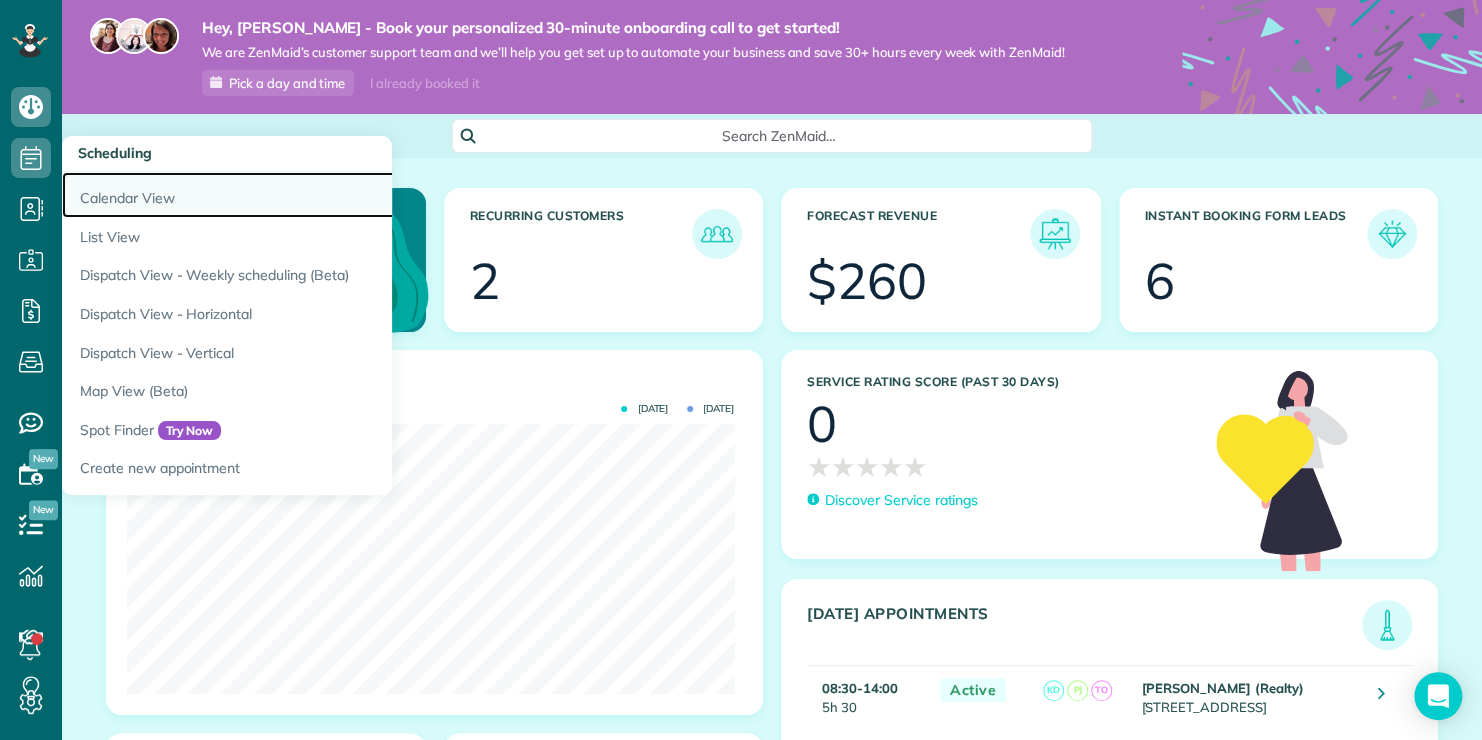 click on "Calendar View" at bounding box center [312, 195] 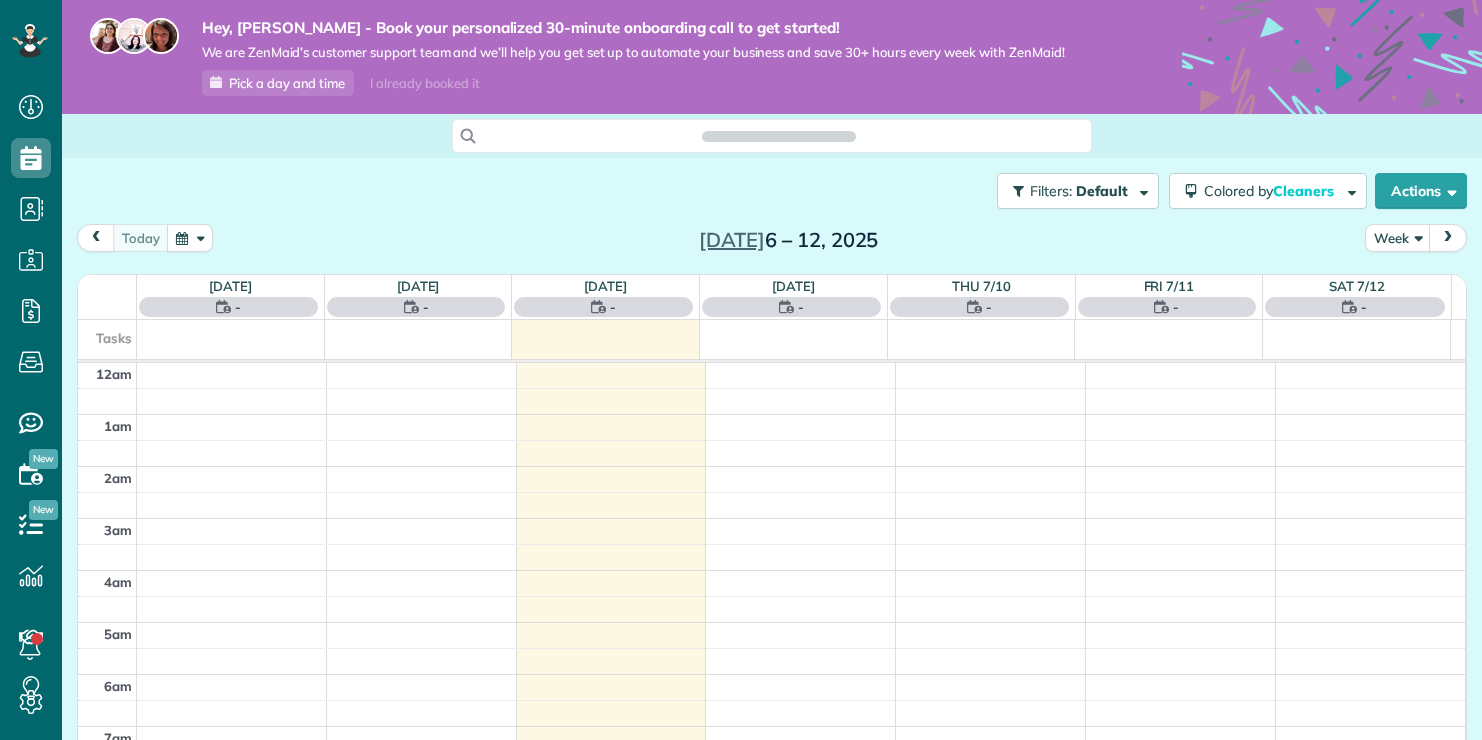 scroll, scrollTop: 0, scrollLeft: 0, axis: both 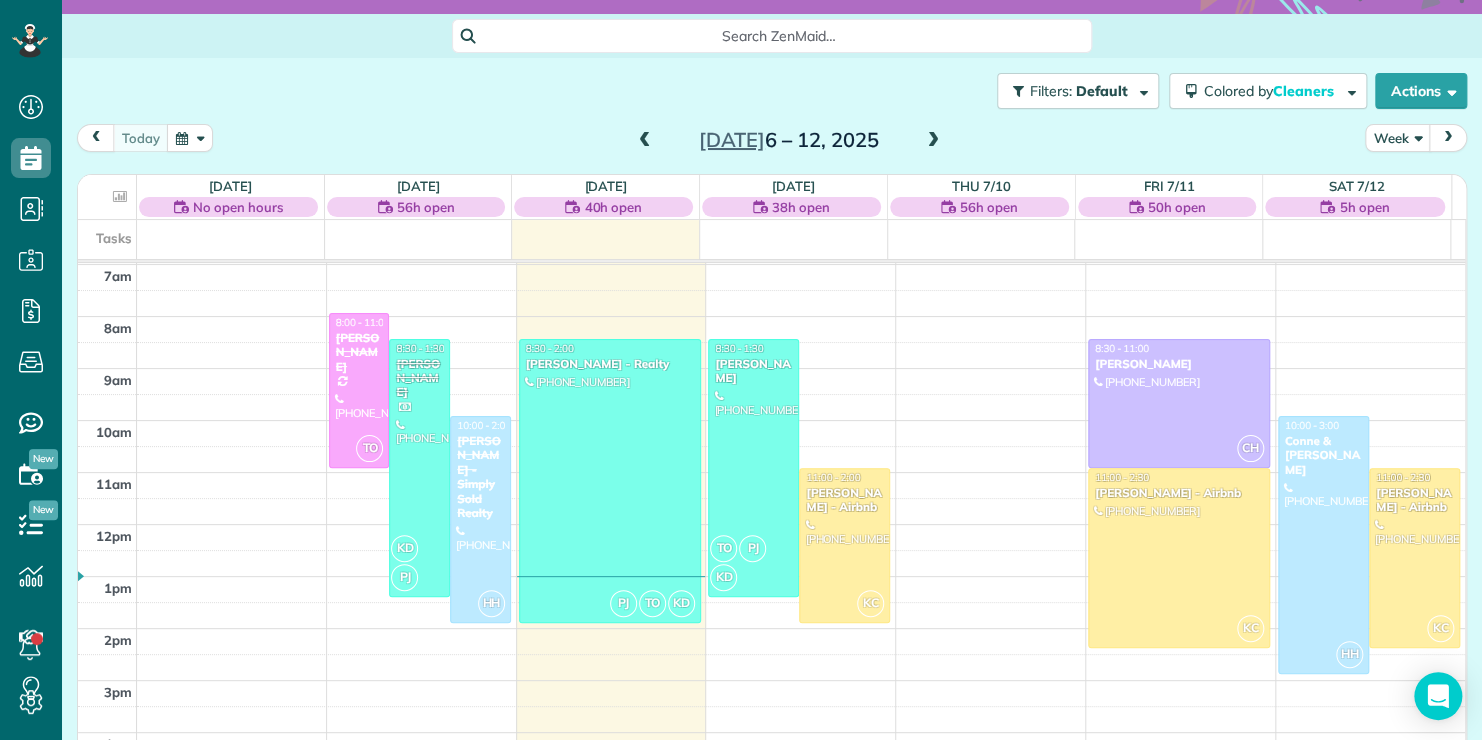 click at bounding box center (933, 141) 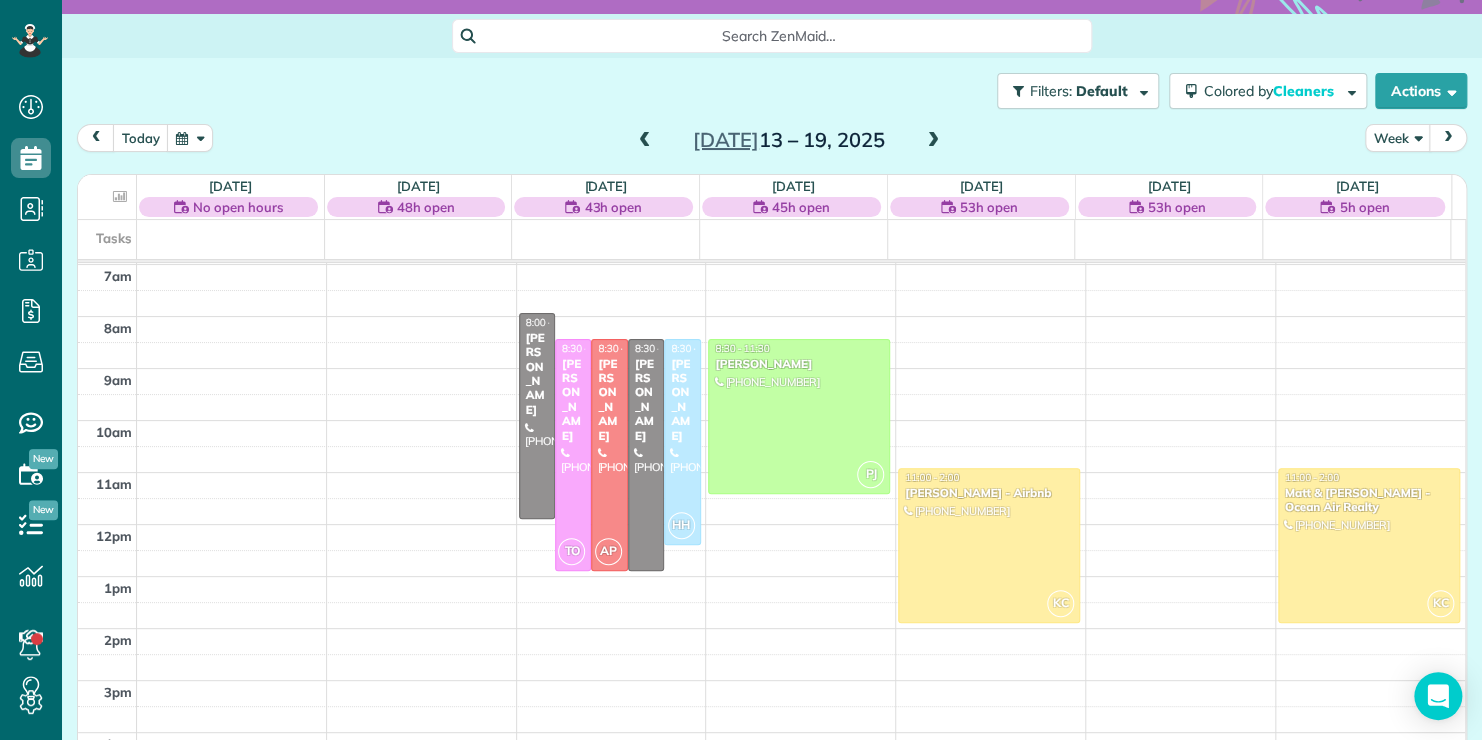 click at bounding box center [933, 141] 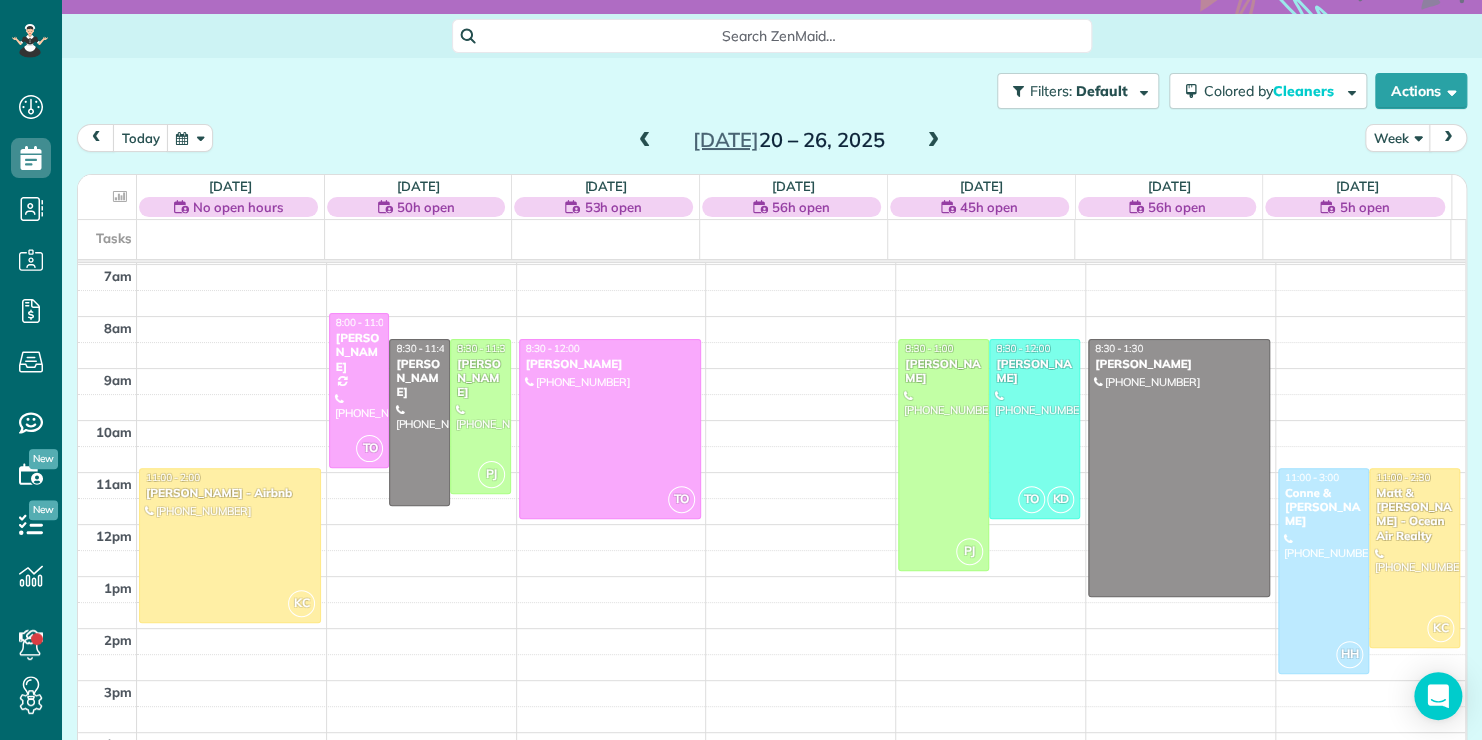 click at bounding box center [933, 141] 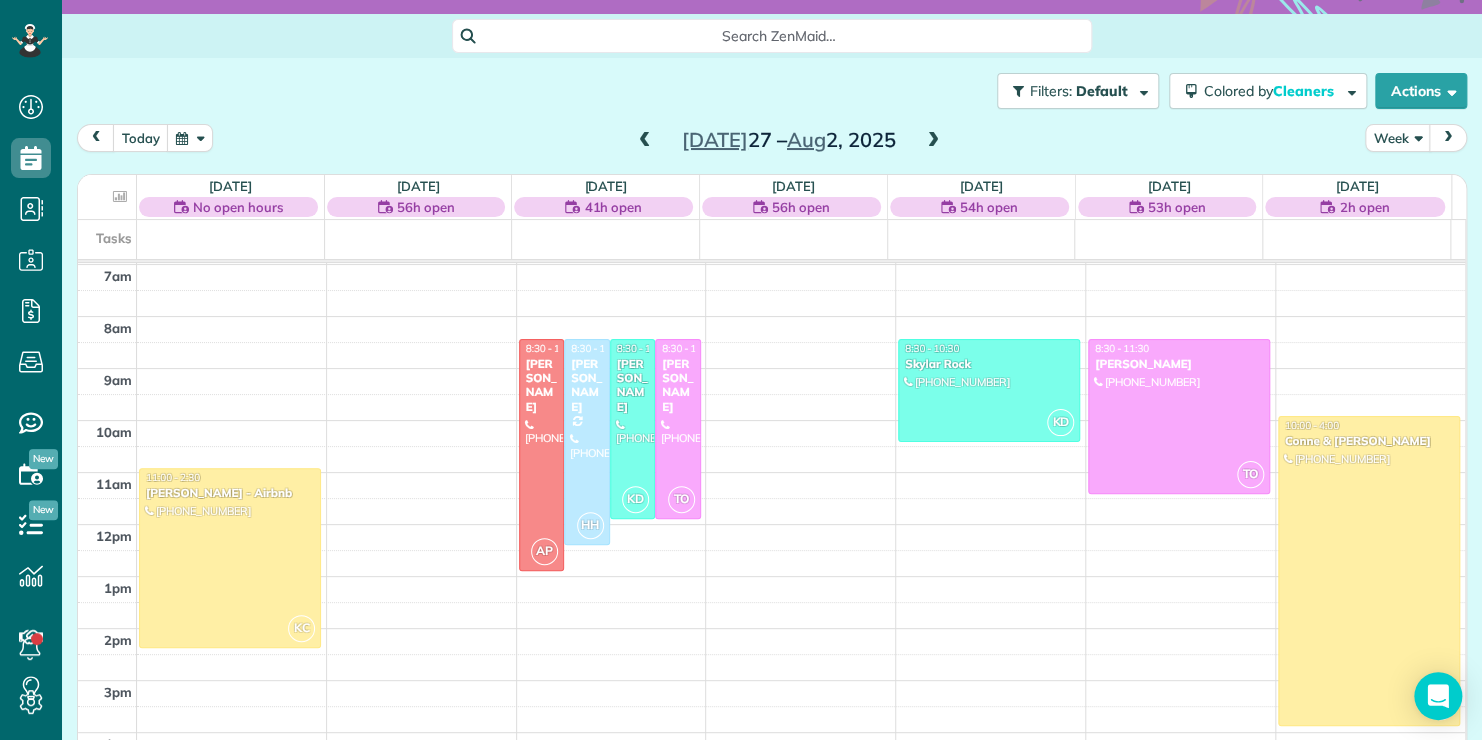 click at bounding box center [645, 141] 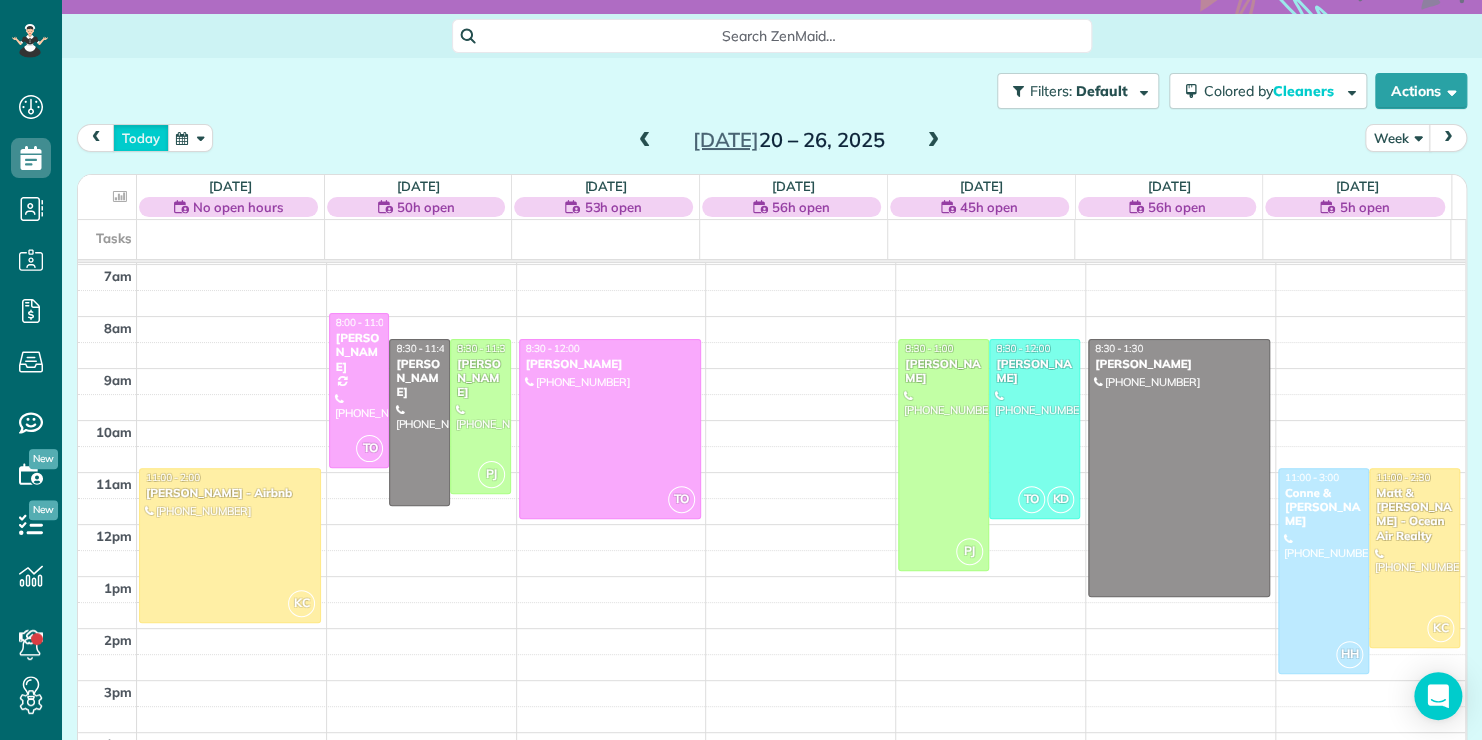 click on "today" at bounding box center (141, 137) 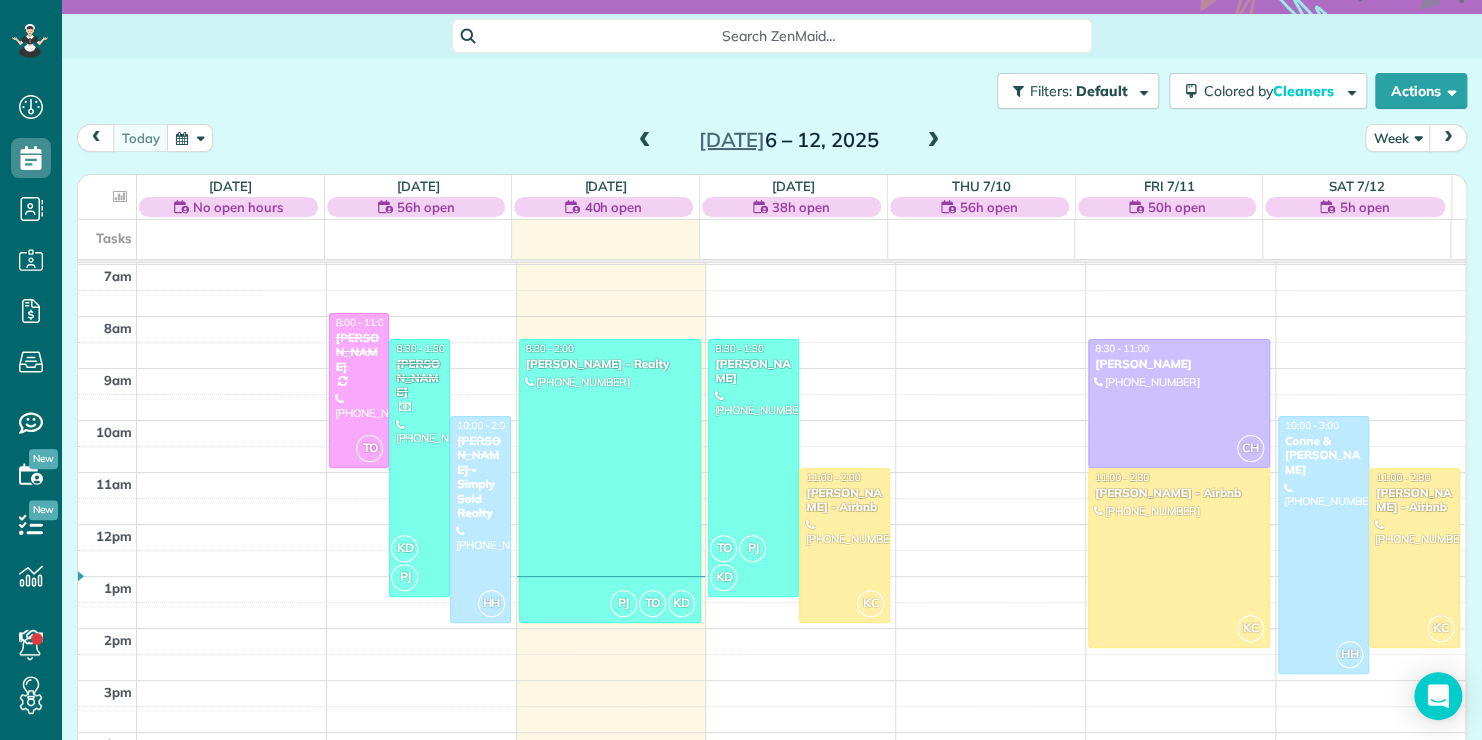 click at bounding box center (933, 141) 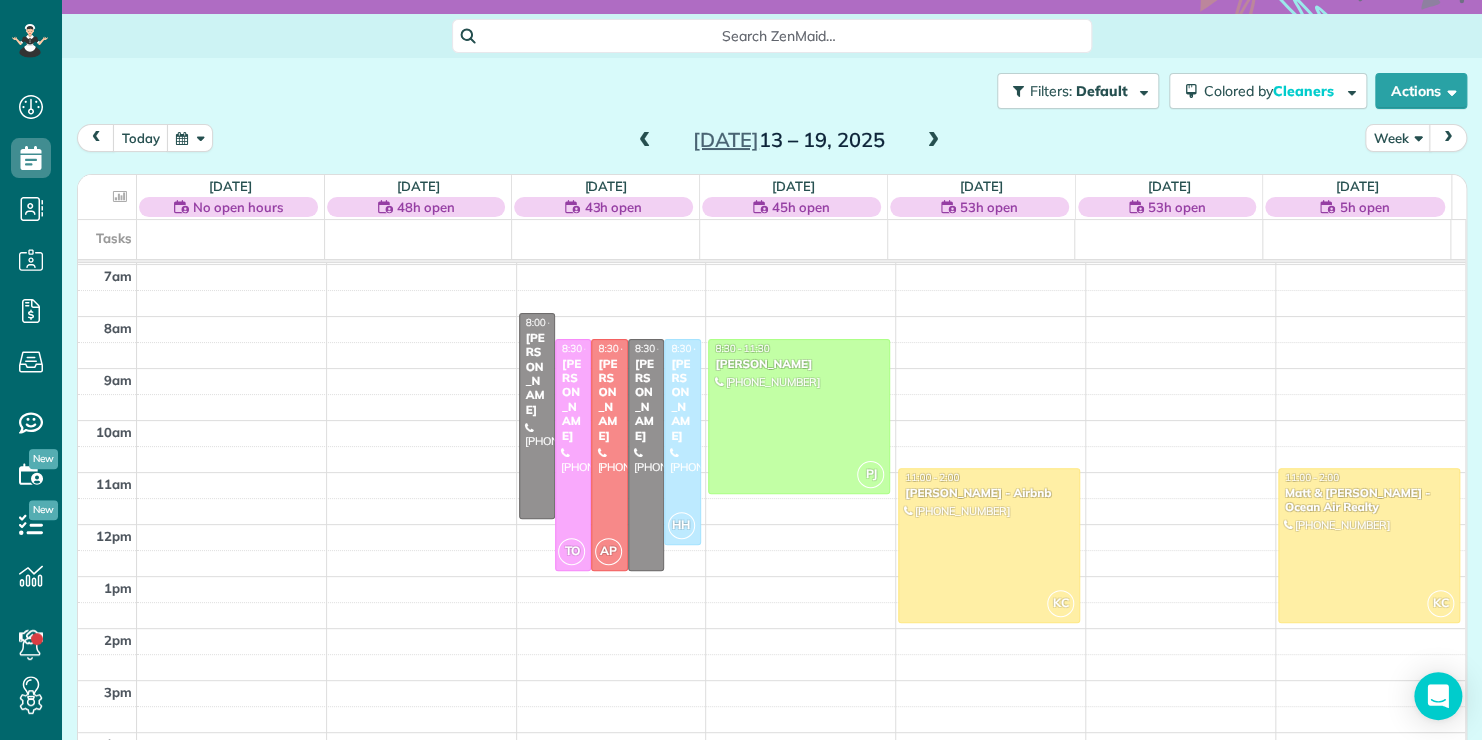 click at bounding box center (933, 141) 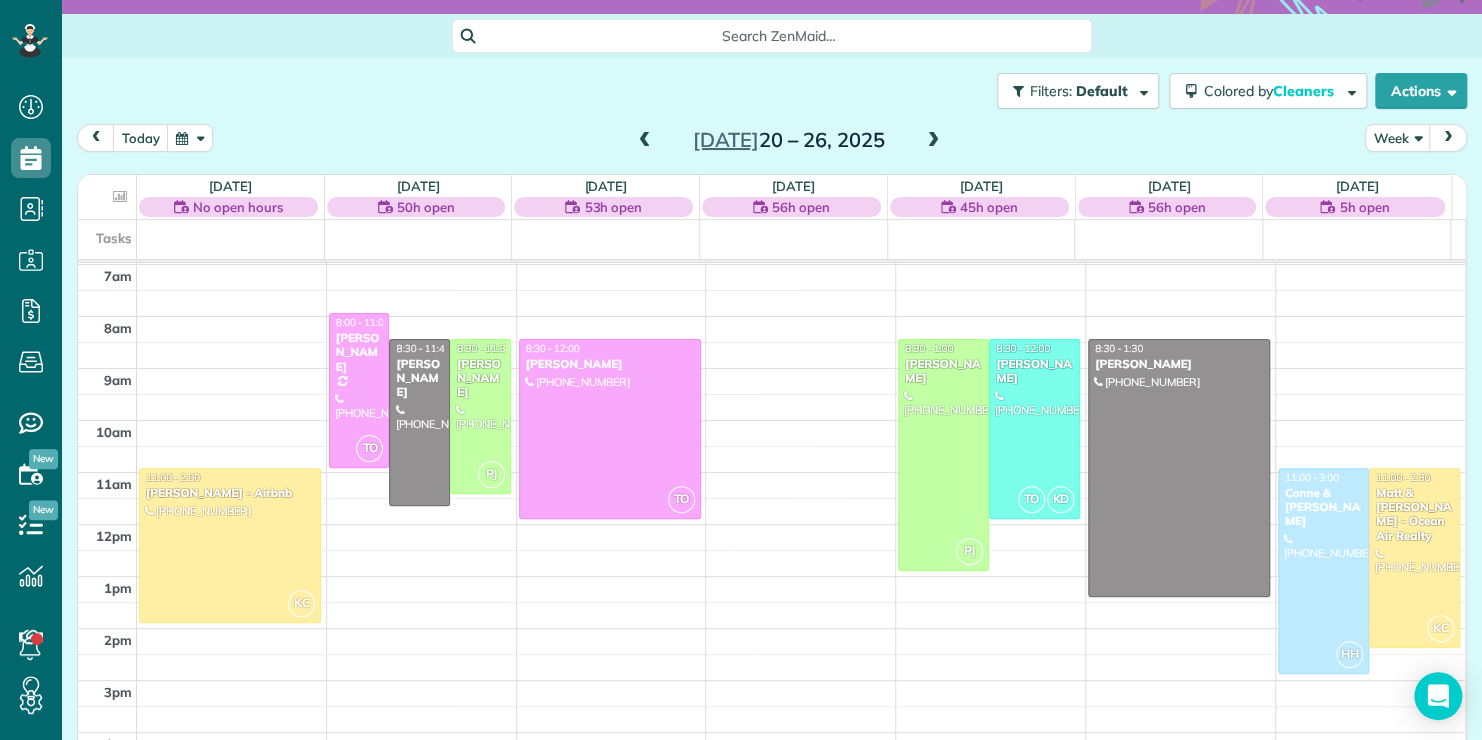 click at bounding box center [933, 141] 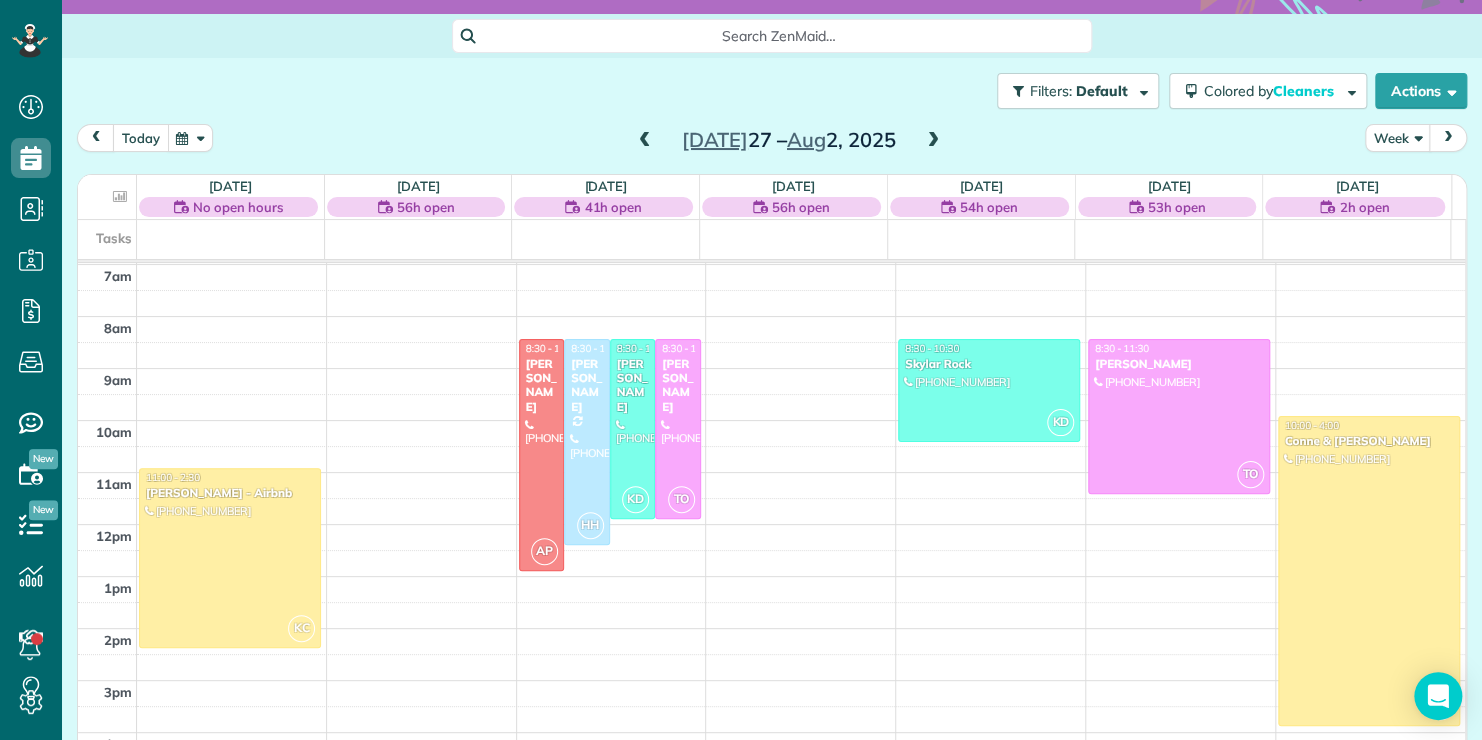 click on "today" at bounding box center (141, 137) 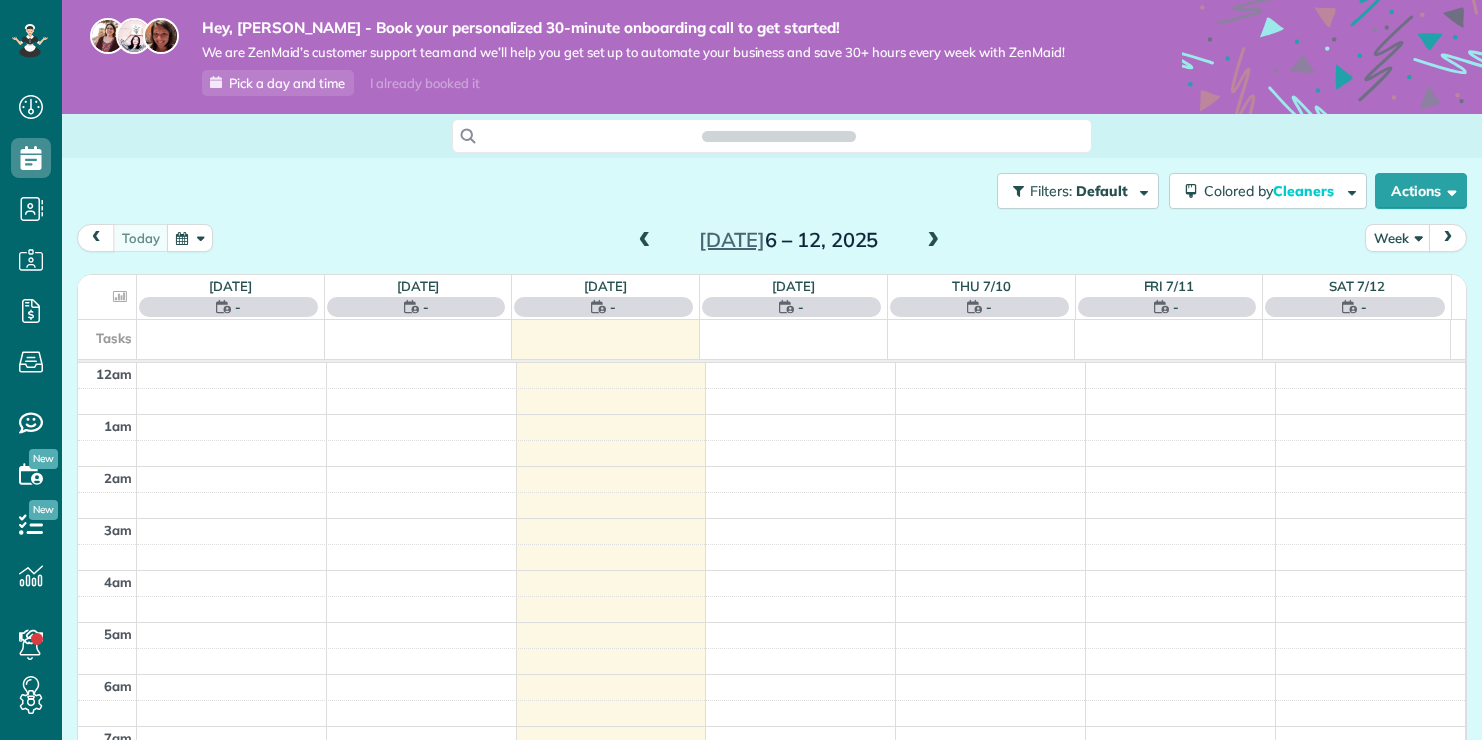 scroll, scrollTop: 0, scrollLeft: 0, axis: both 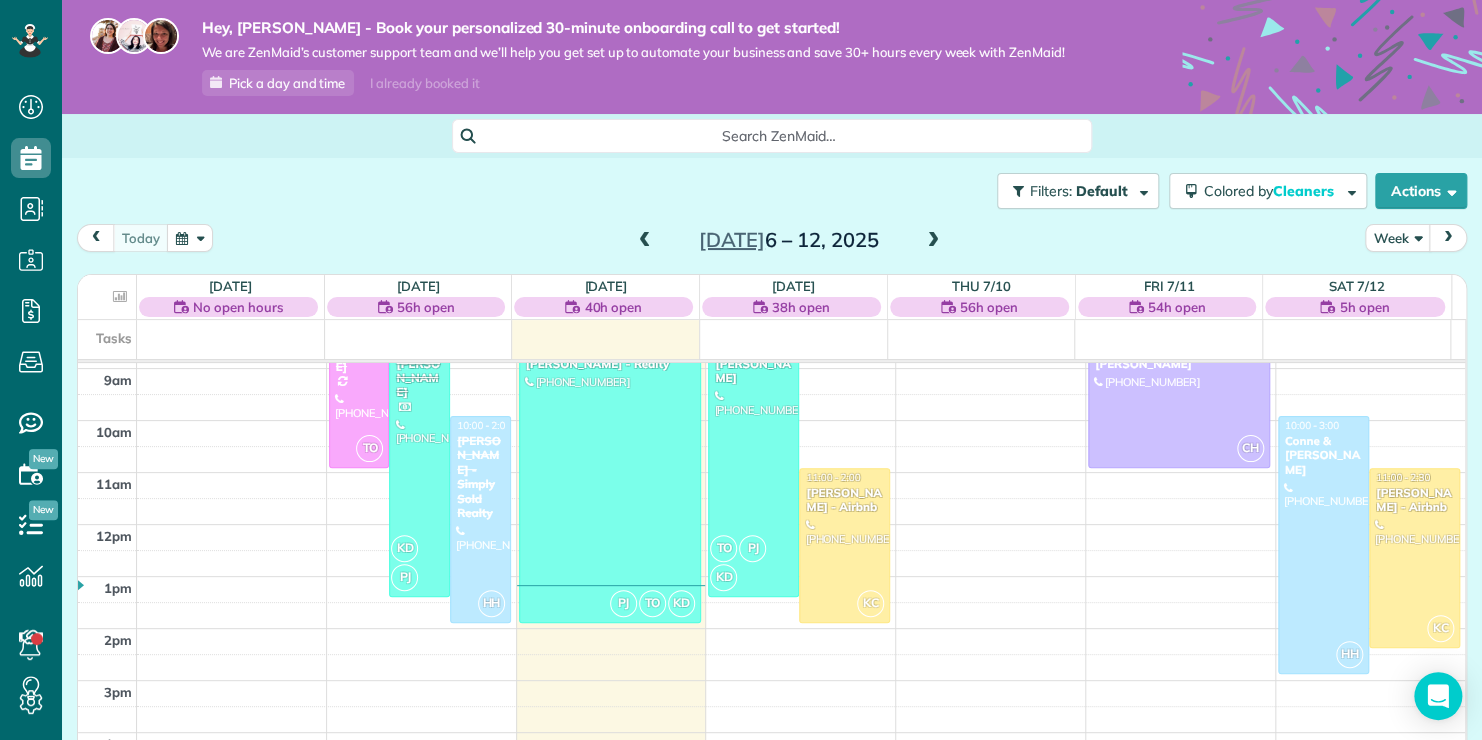 click at bounding box center (933, 241) 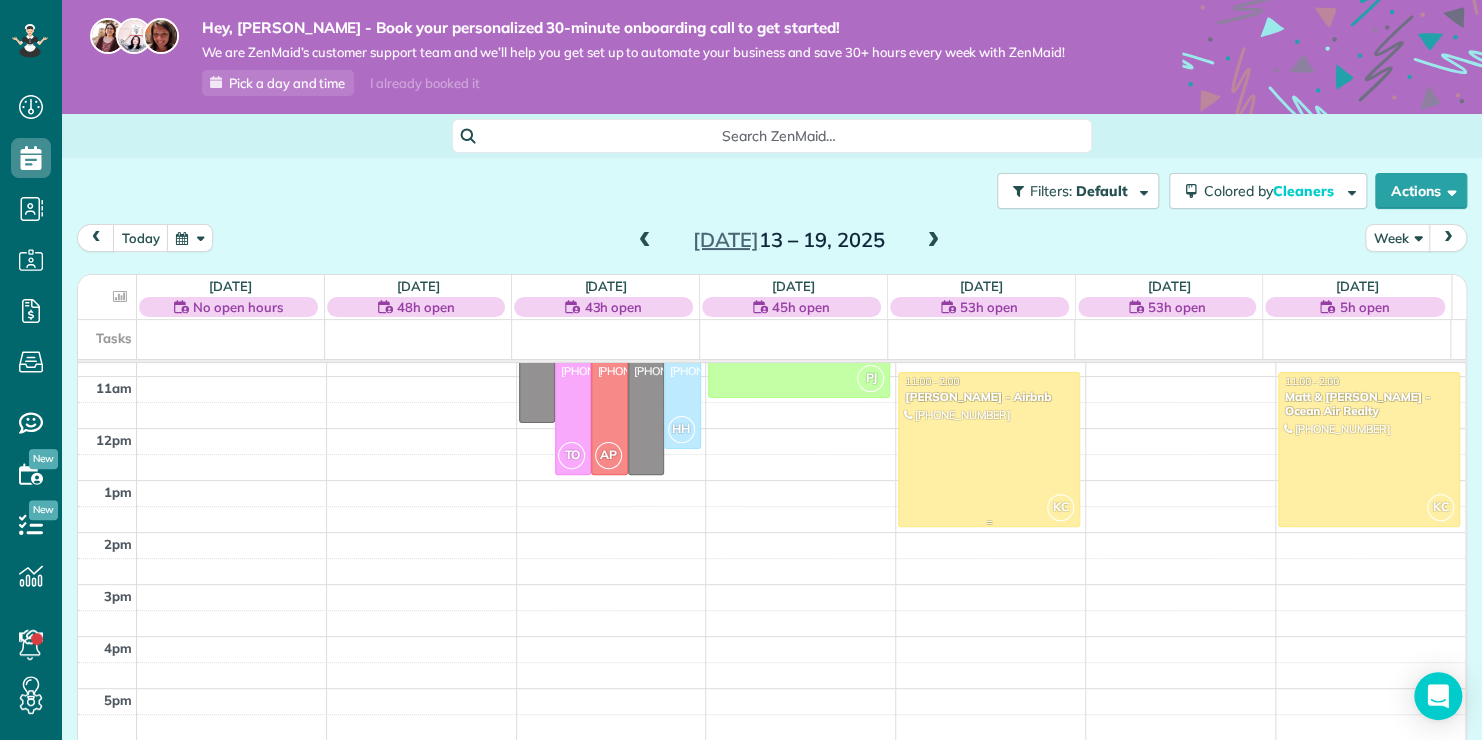 scroll, scrollTop: 562, scrollLeft: 0, axis: vertical 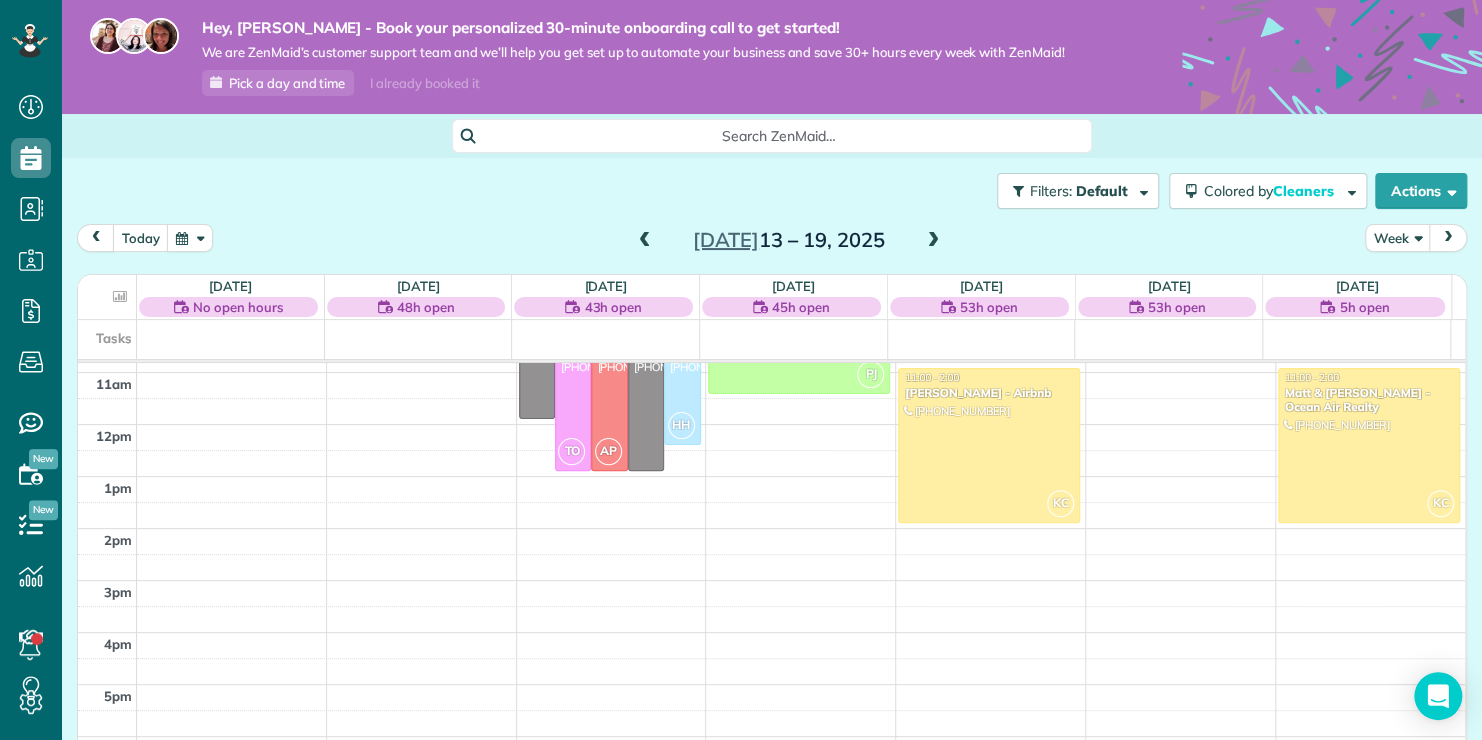 click at bounding box center (933, 241) 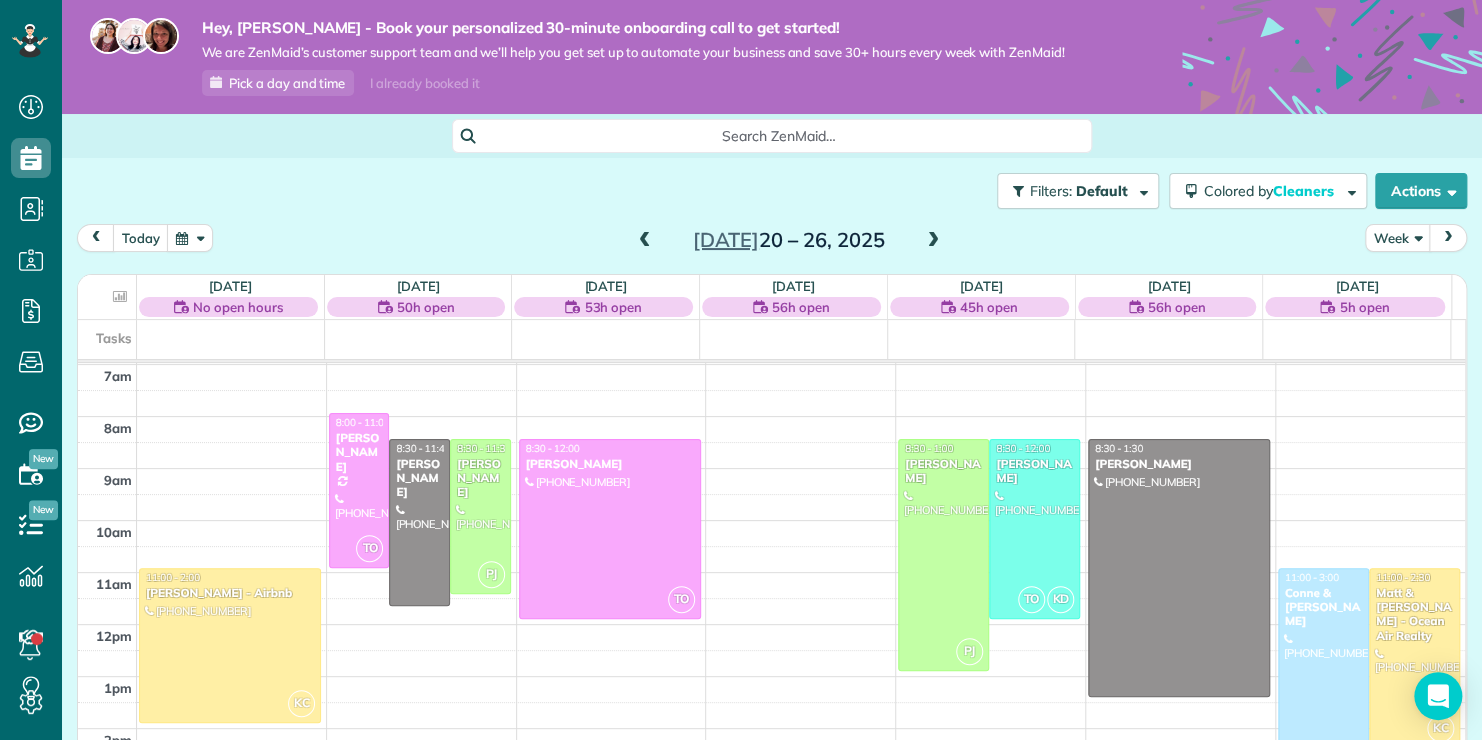 click at bounding box center (933, 241) 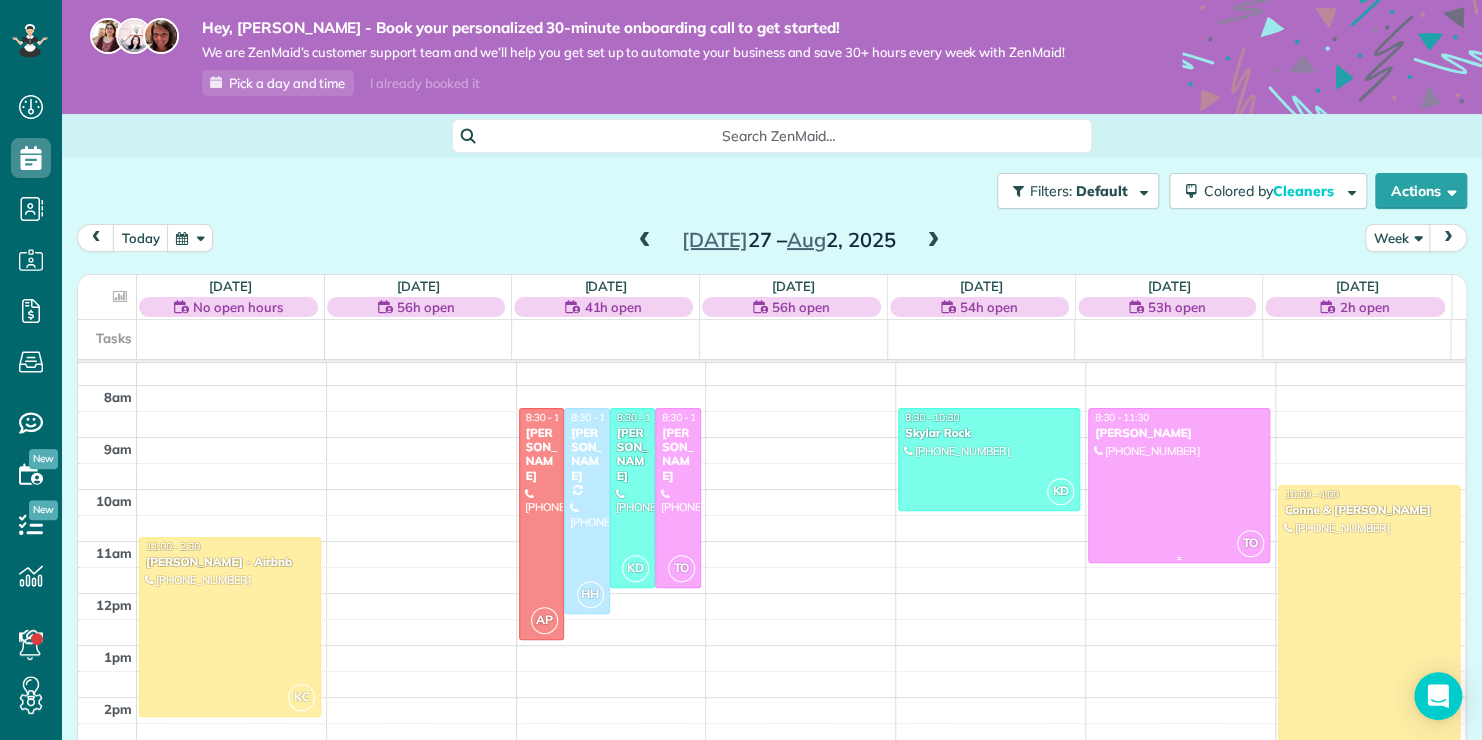 scroll, scrollTop: 362, scrollLeft: 0, axis: vertical 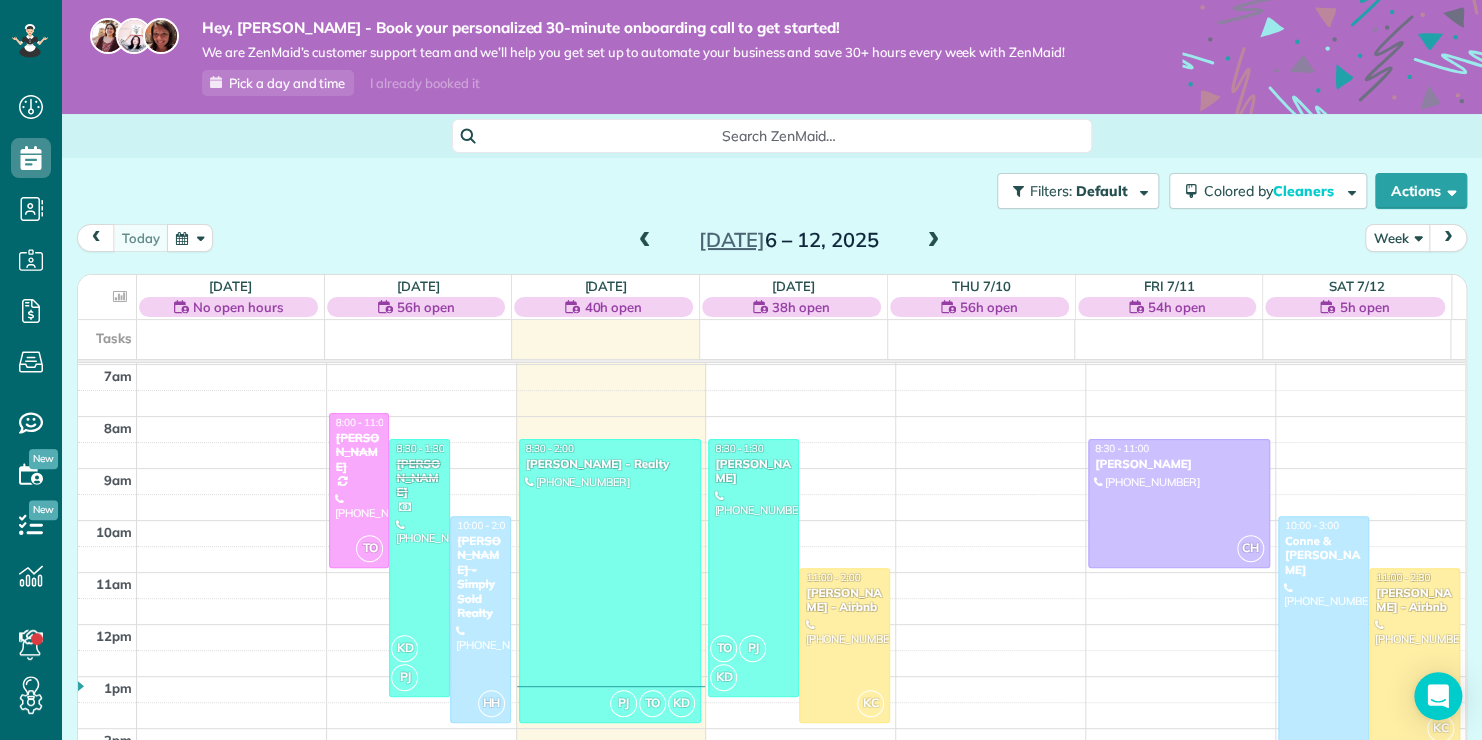 click at bounding box center (933, 241) 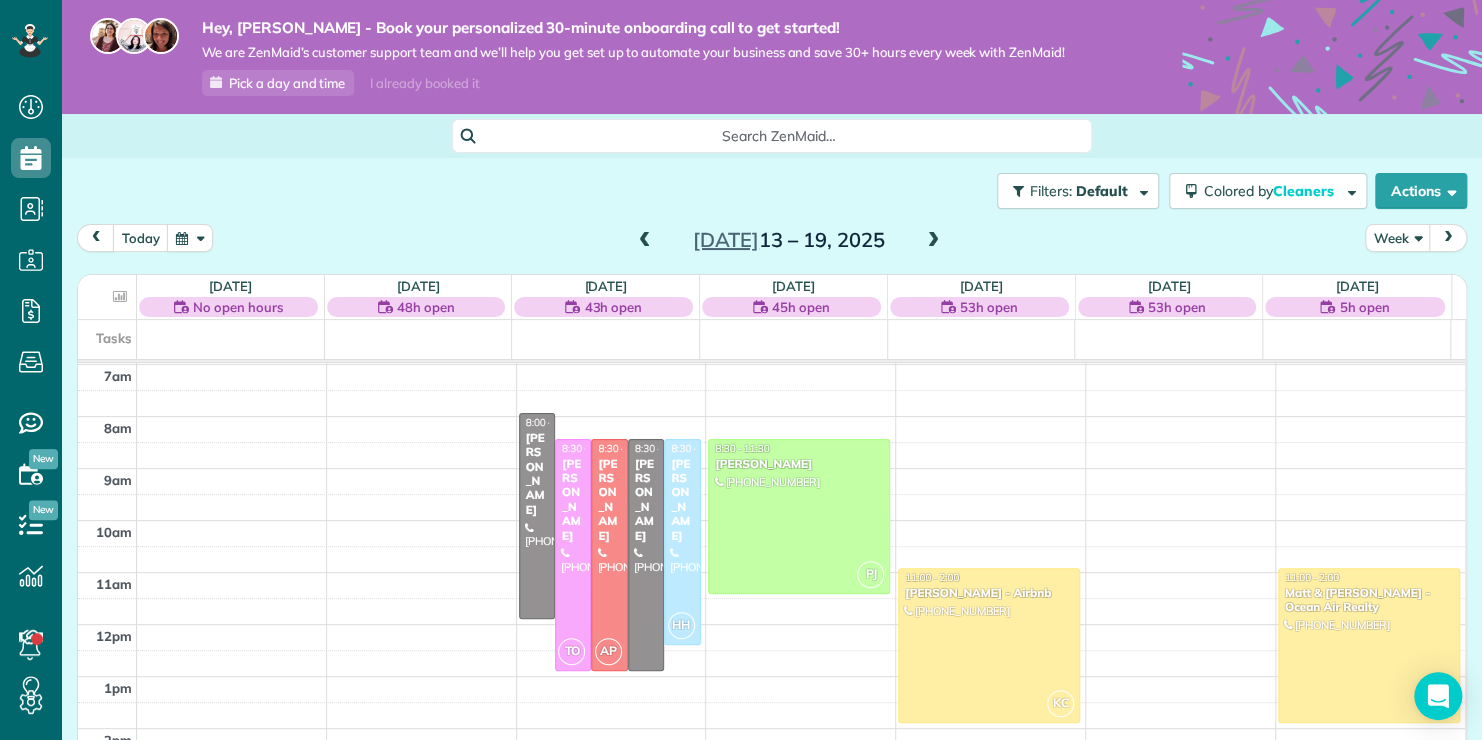click at bounding box center (933, 241) 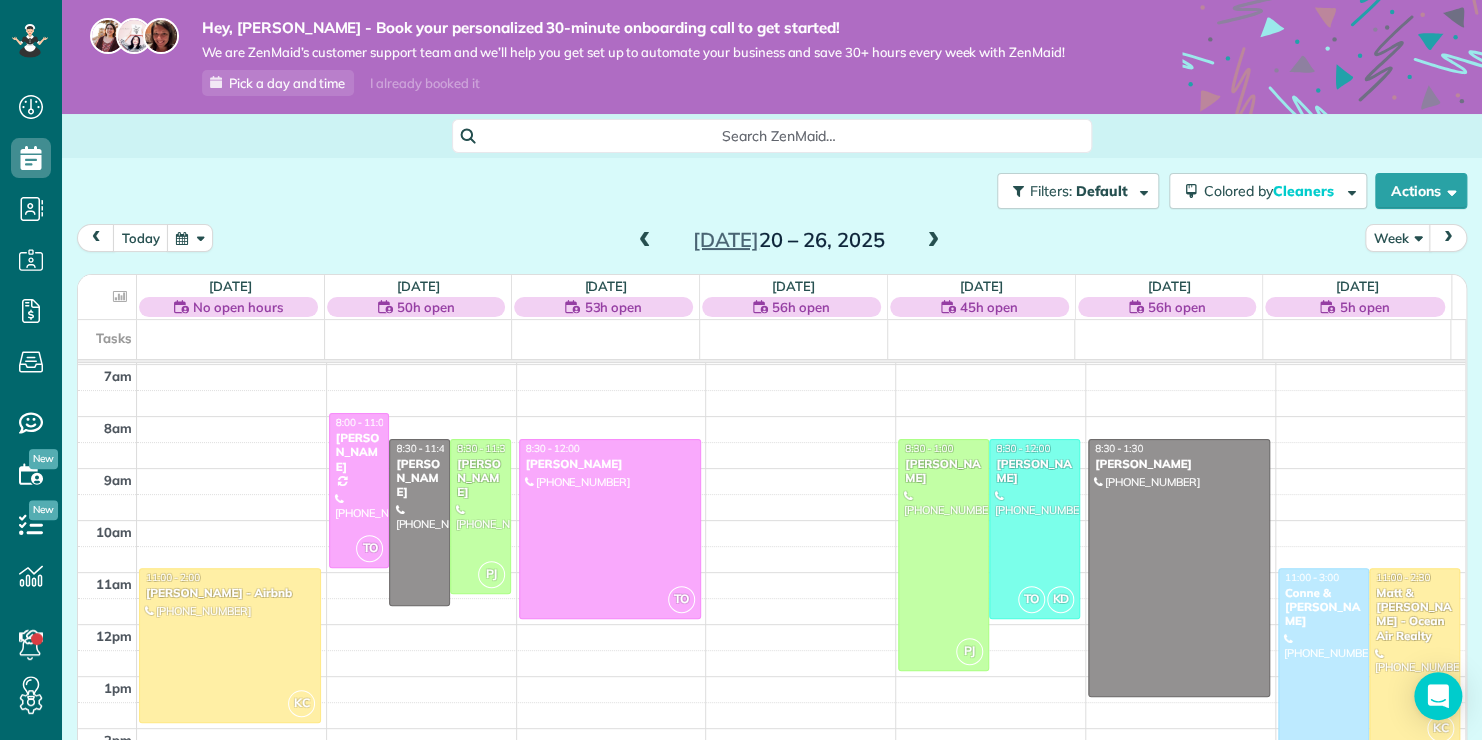 click at bounding box center [933, 241] 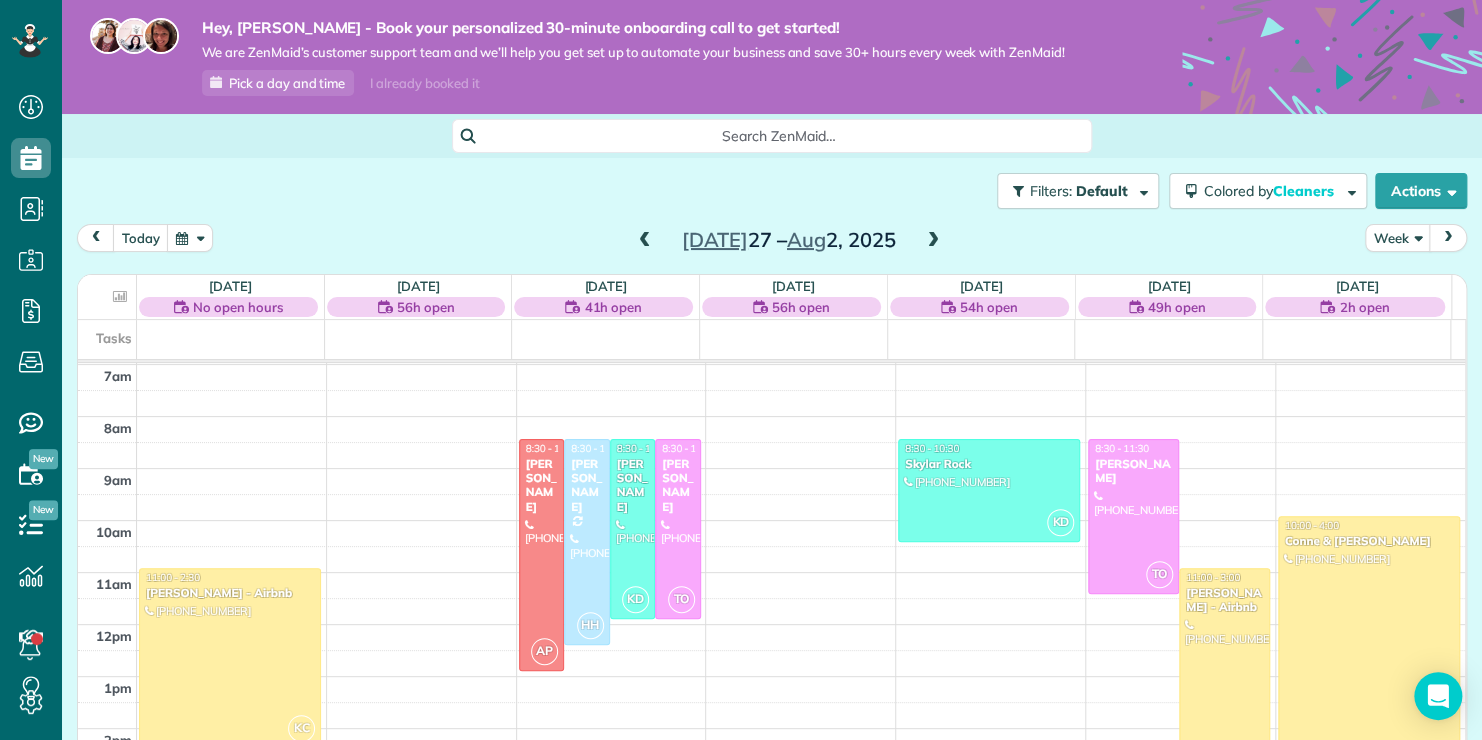 click at bounding box center (933, 241) 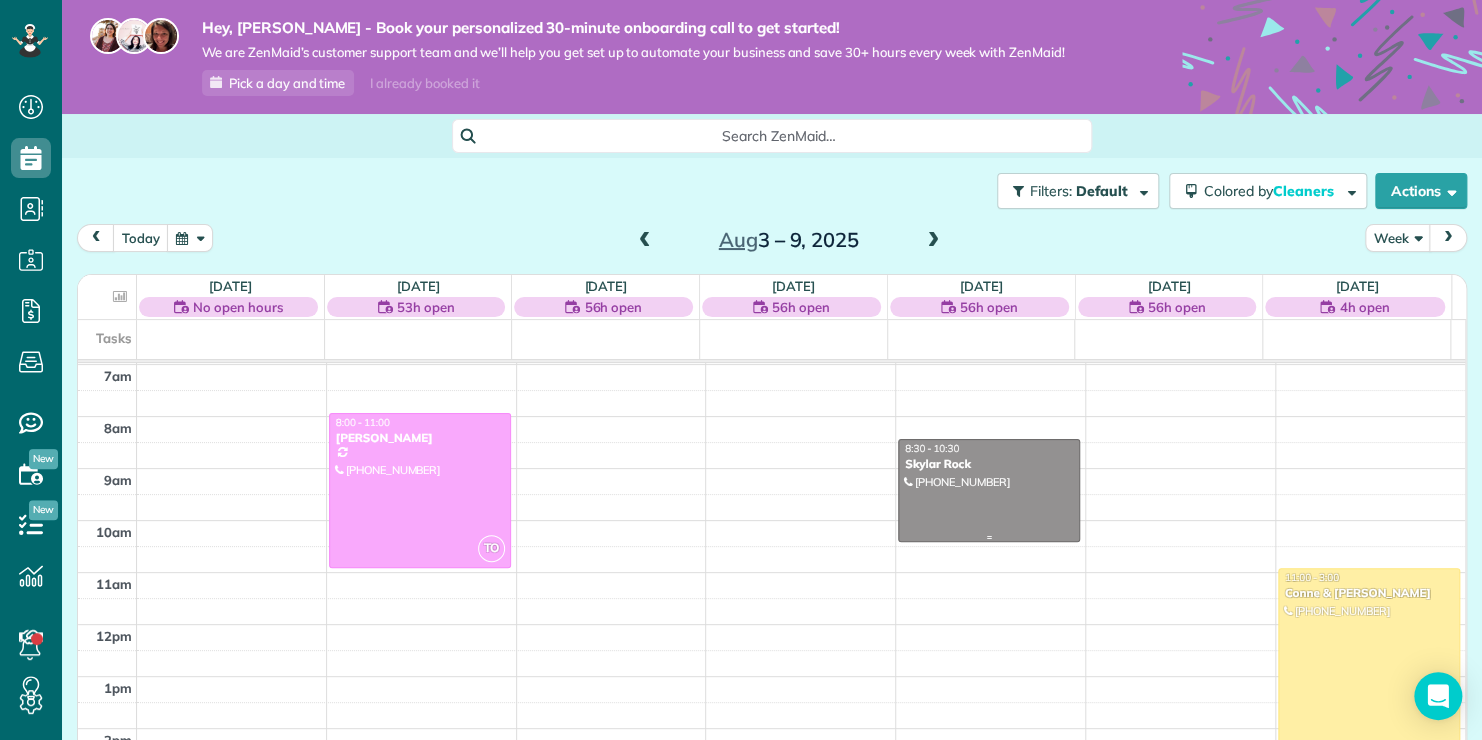 click at bounding box center (989, 490) 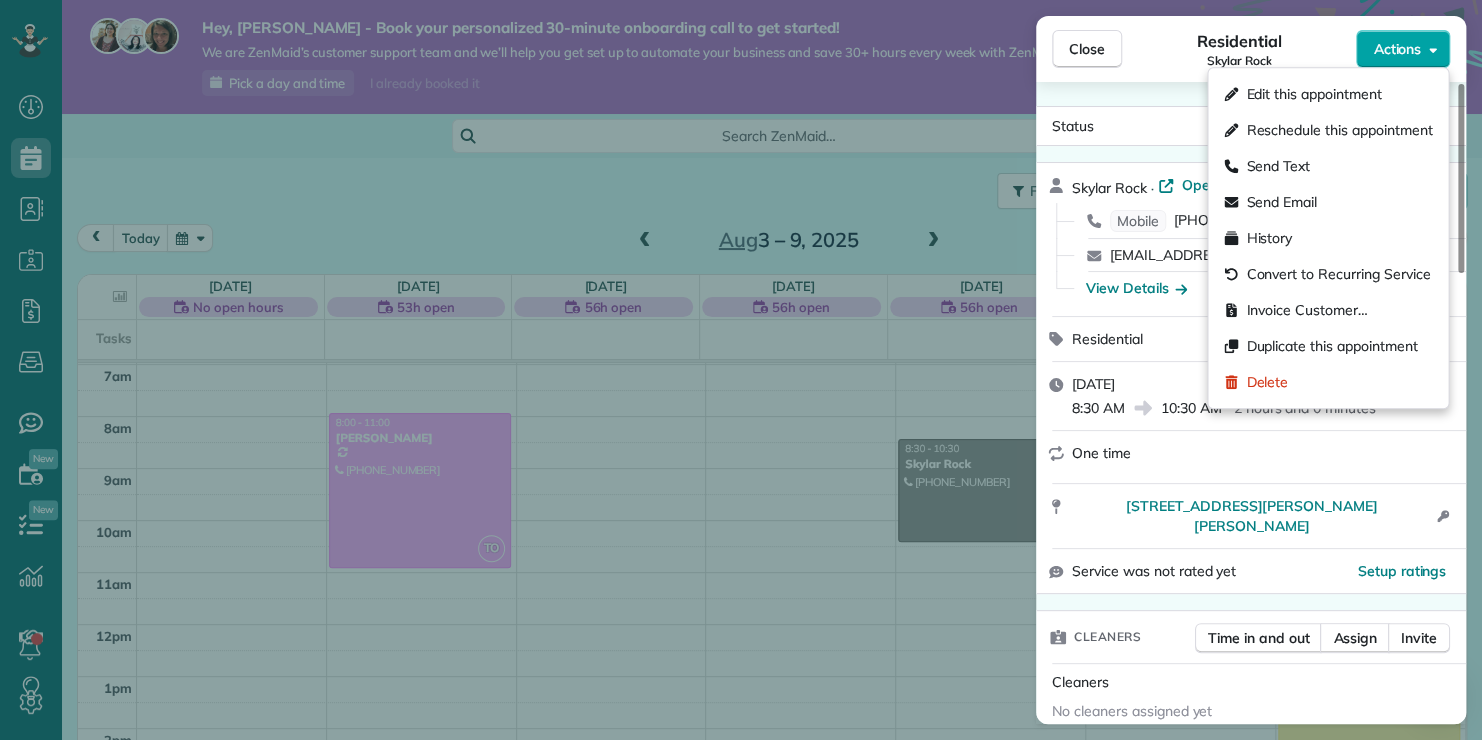 click on "Actions" at bounding box center (1403, 49) 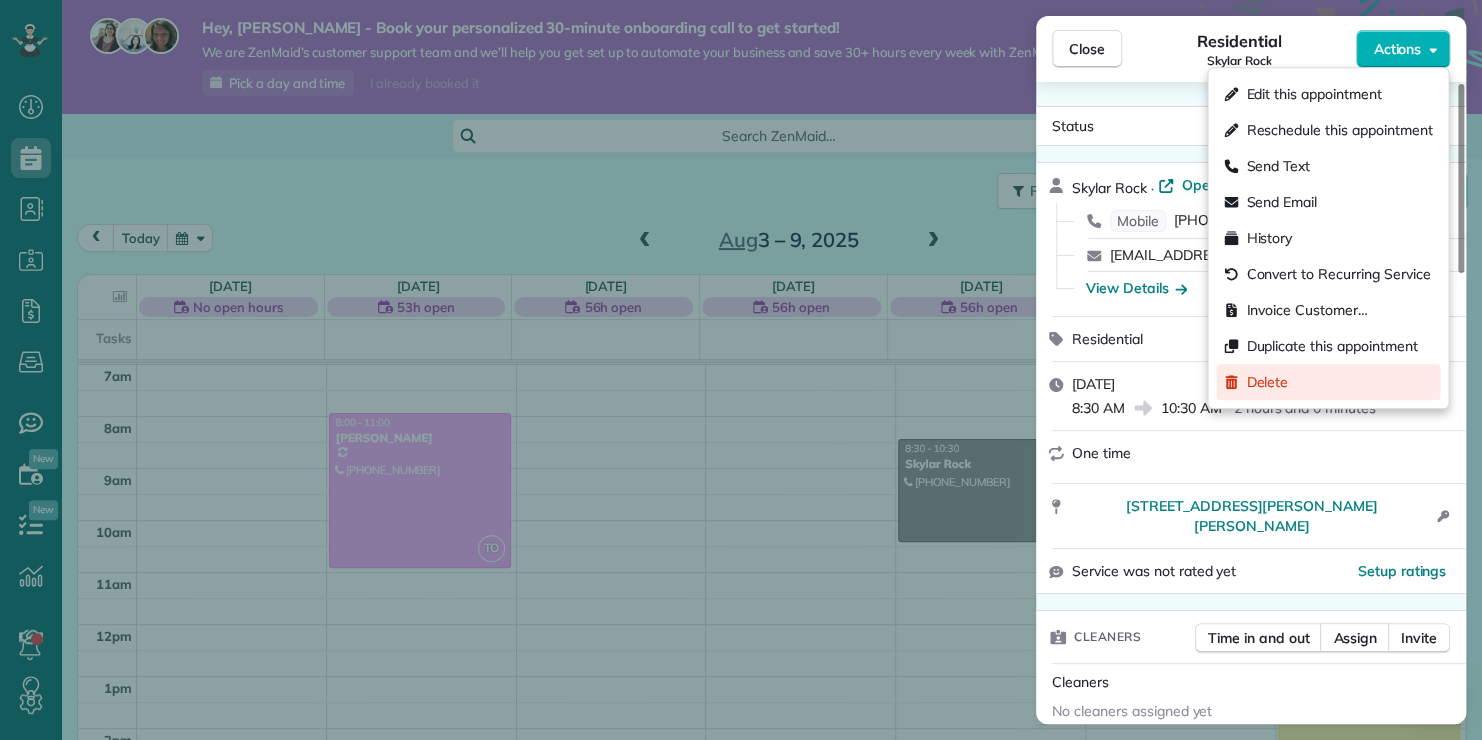 click on "Delete" at bounding box center (1328, 382) 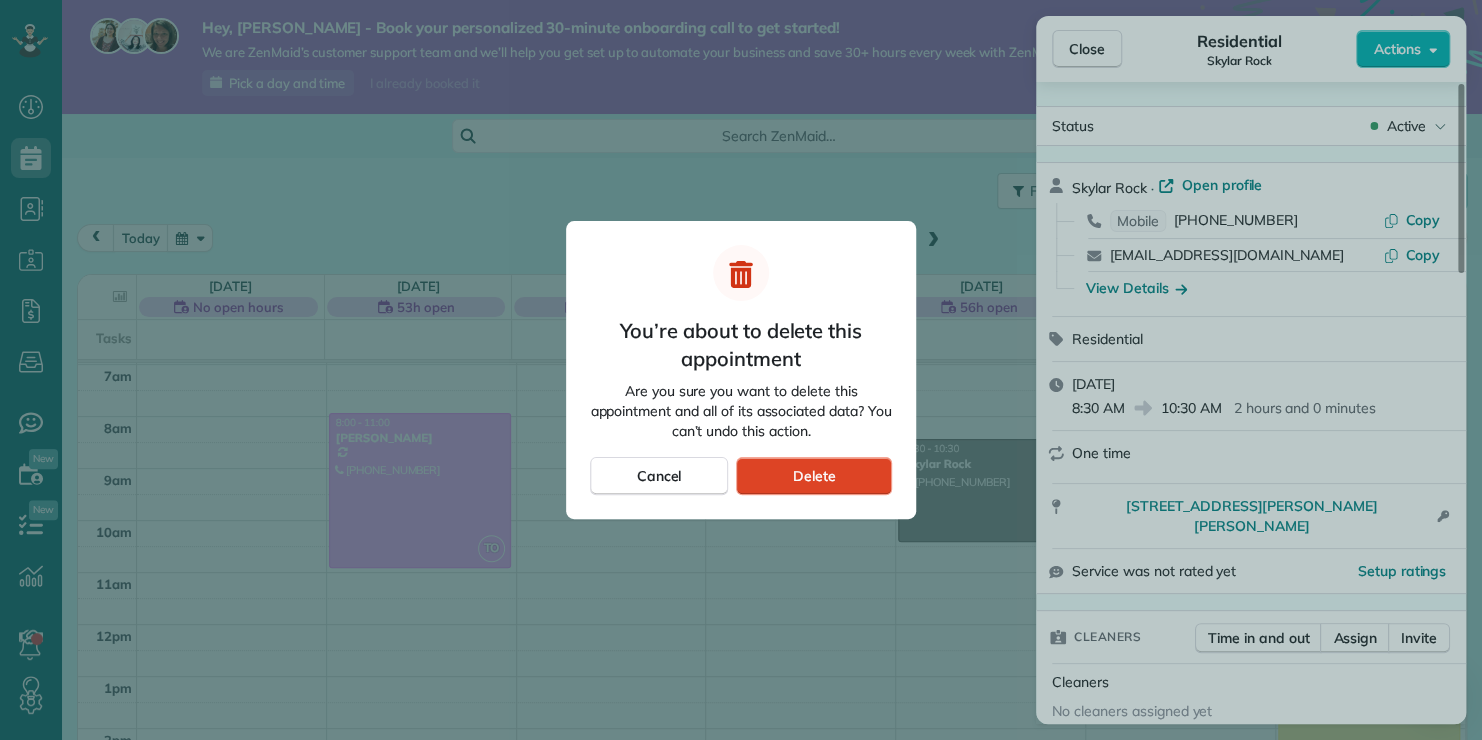 click on "Delete" at bounding box center [813, 476] 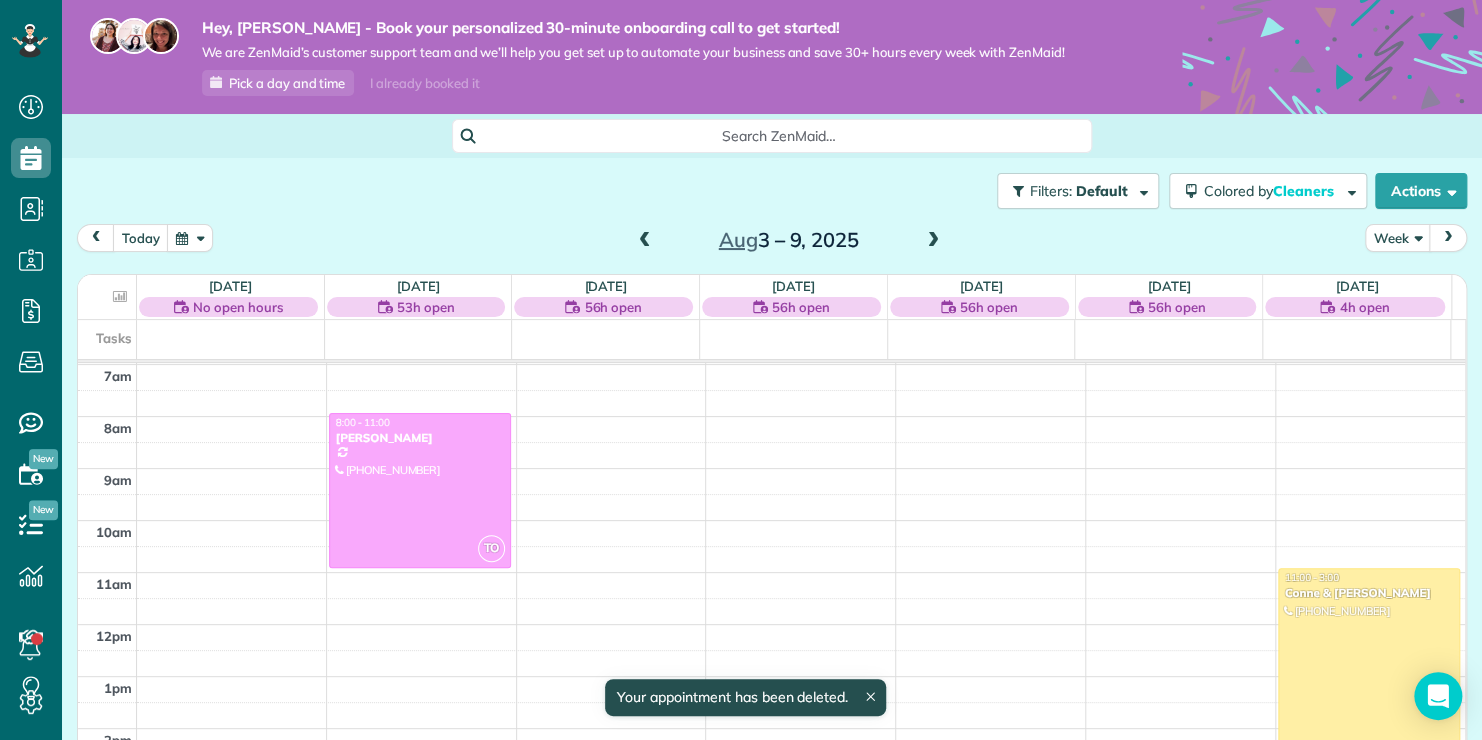 click on "Filters:   Default
Colored by  Cleaners
Color by Cleaner
Color by Team
Color by Status
Color by Recurrence
Color by Paid/Unpaid
Filters  Default
Schedule Changes
Actions
Create Appointment
Create Task
Clock In/Out
Send Work Orders
Print Route Sheets
Today's Emails/Texts
View Metrics" at bounding box center [772, 191] 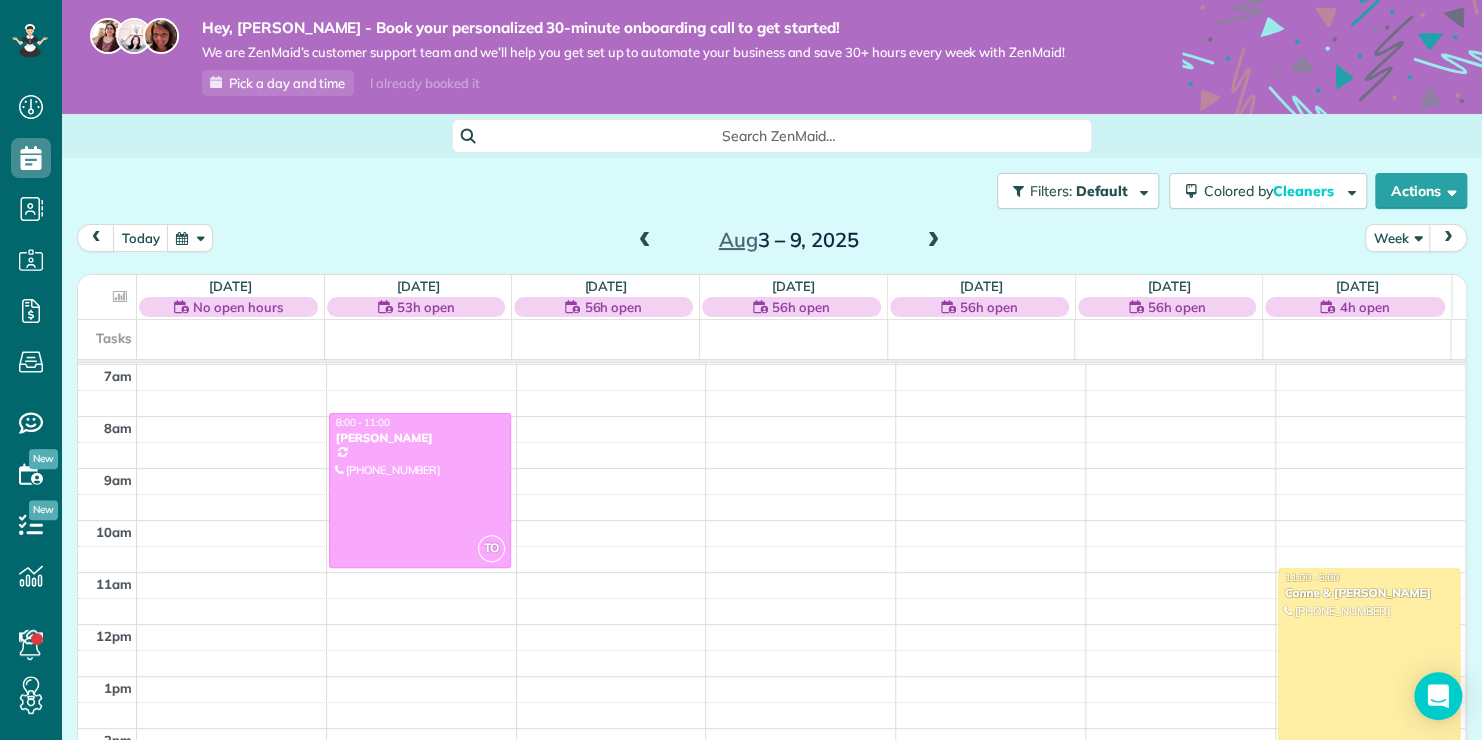click at bounding box center (933, 241) 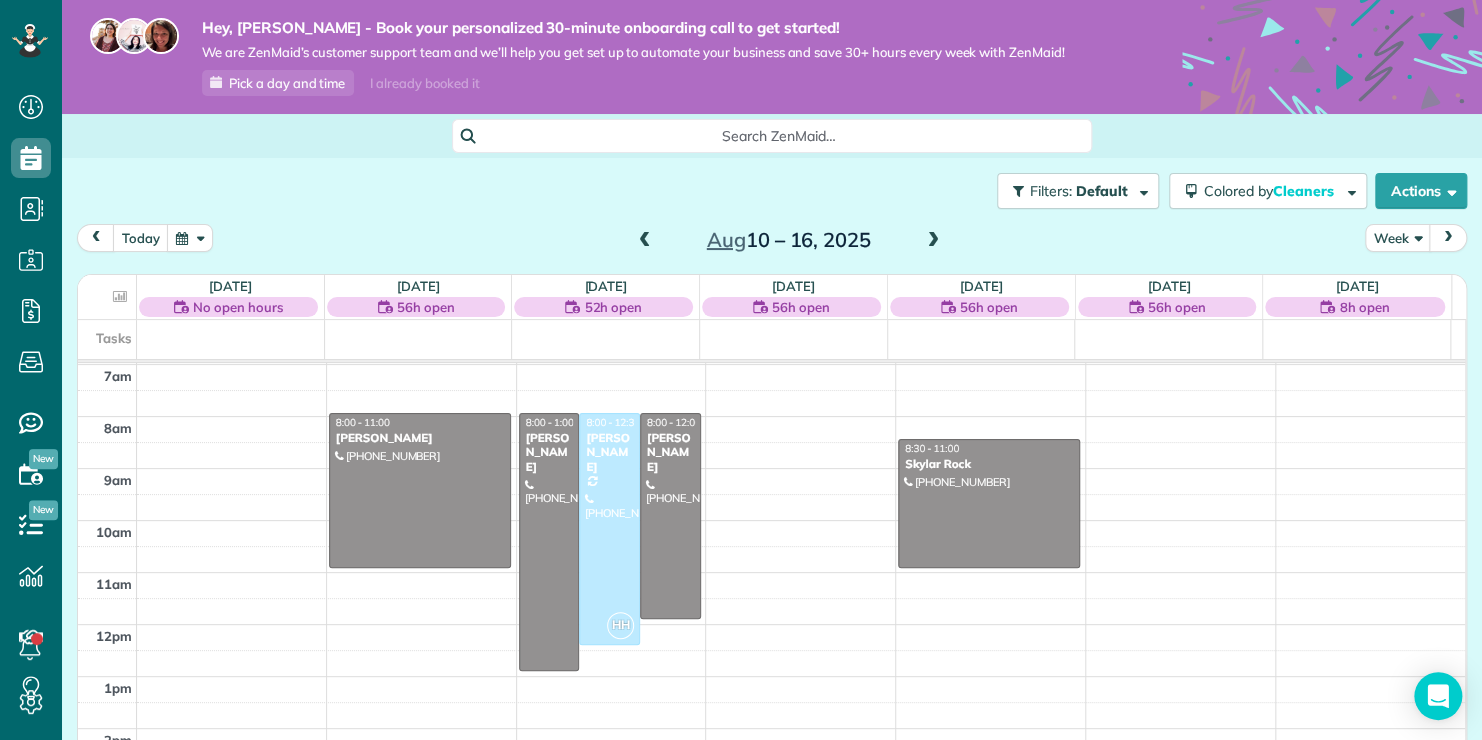 click at bounding box center (933, 241) 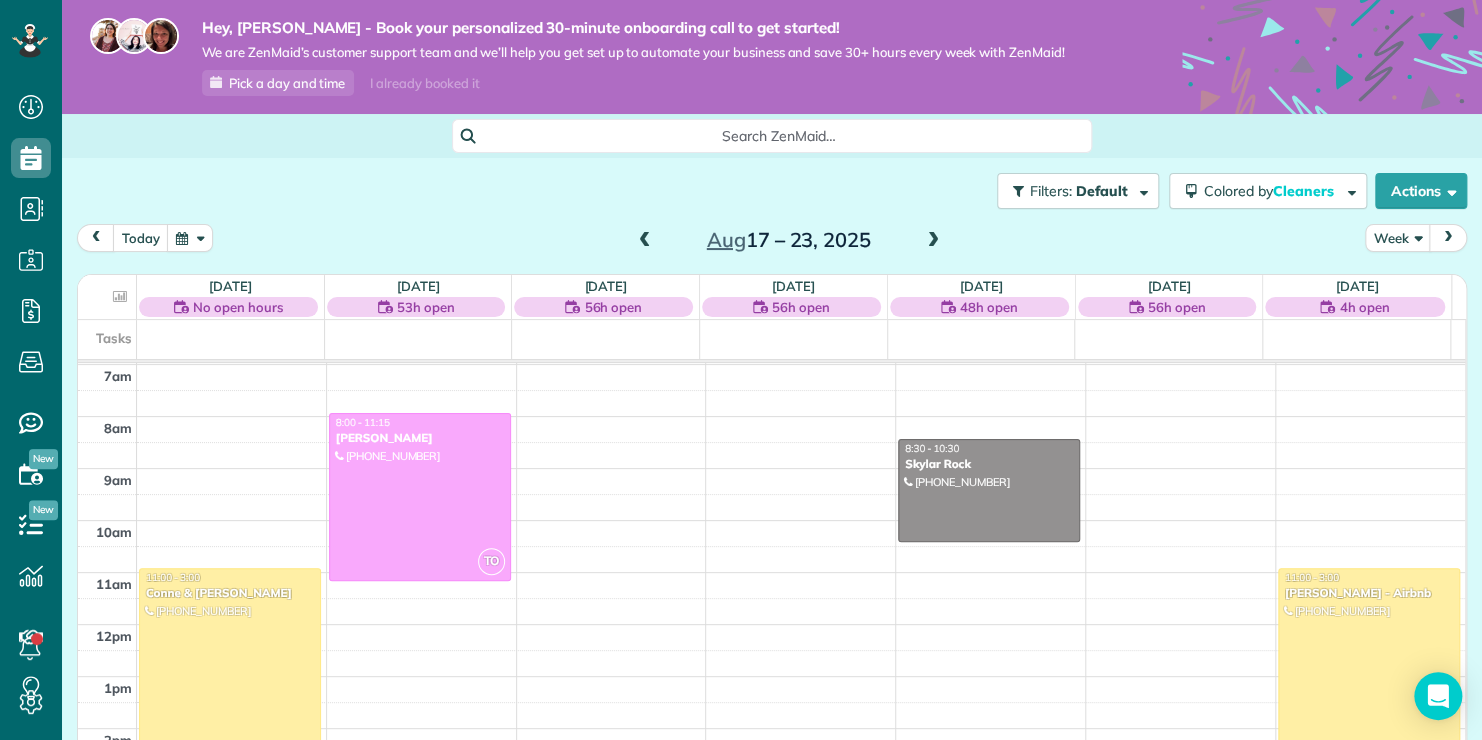 click at bounding box center [933, 241] 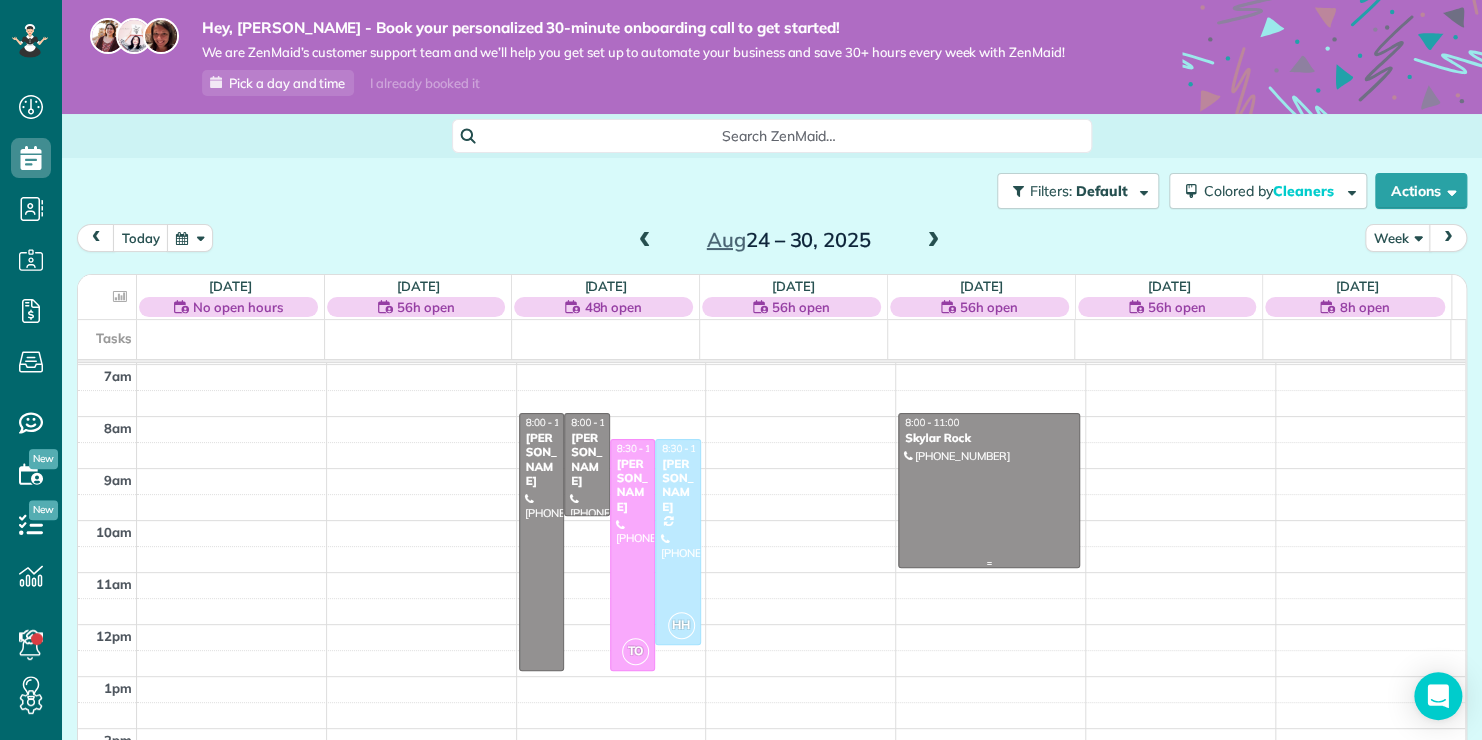 click on "Skylar Rock" at bounding box center (989, 438) 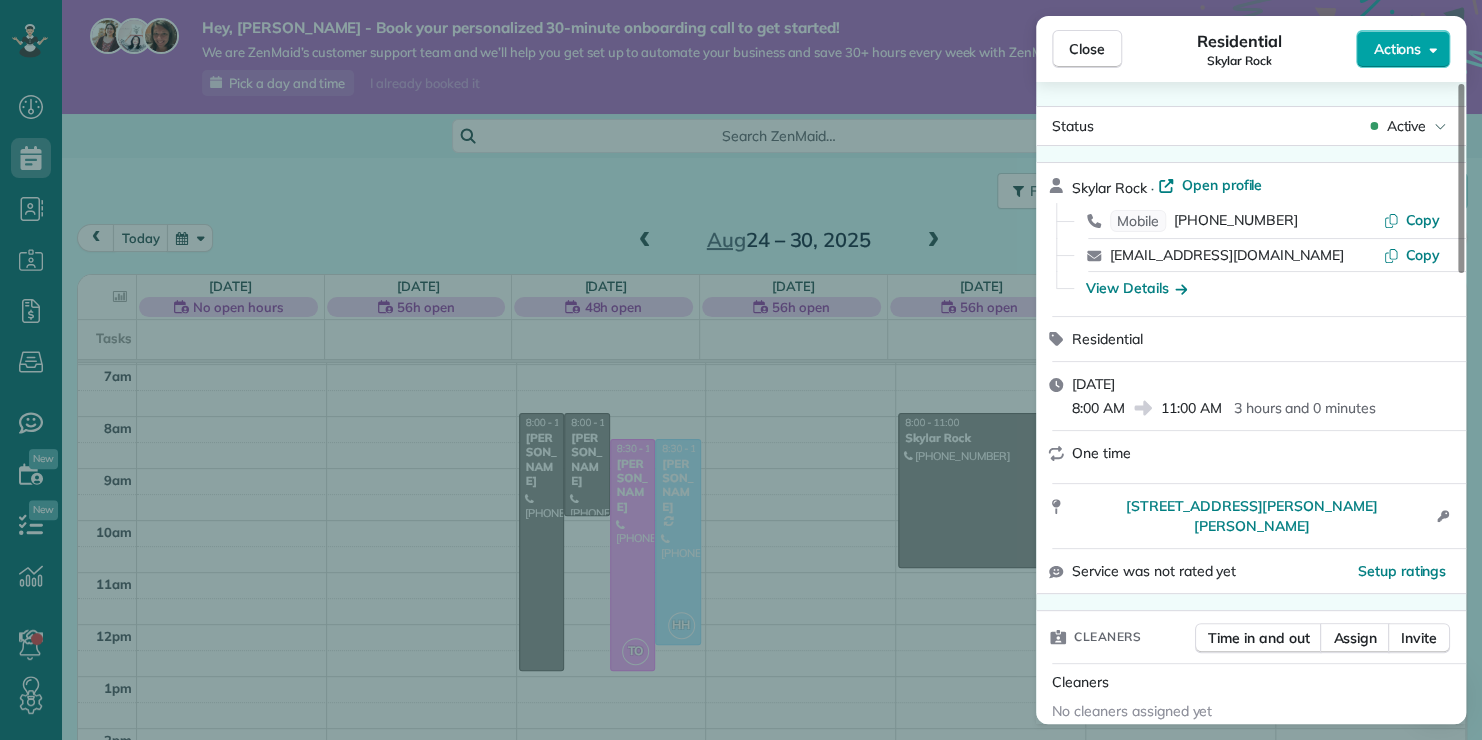 click on "Actions" at bounding box center [1403, 49] 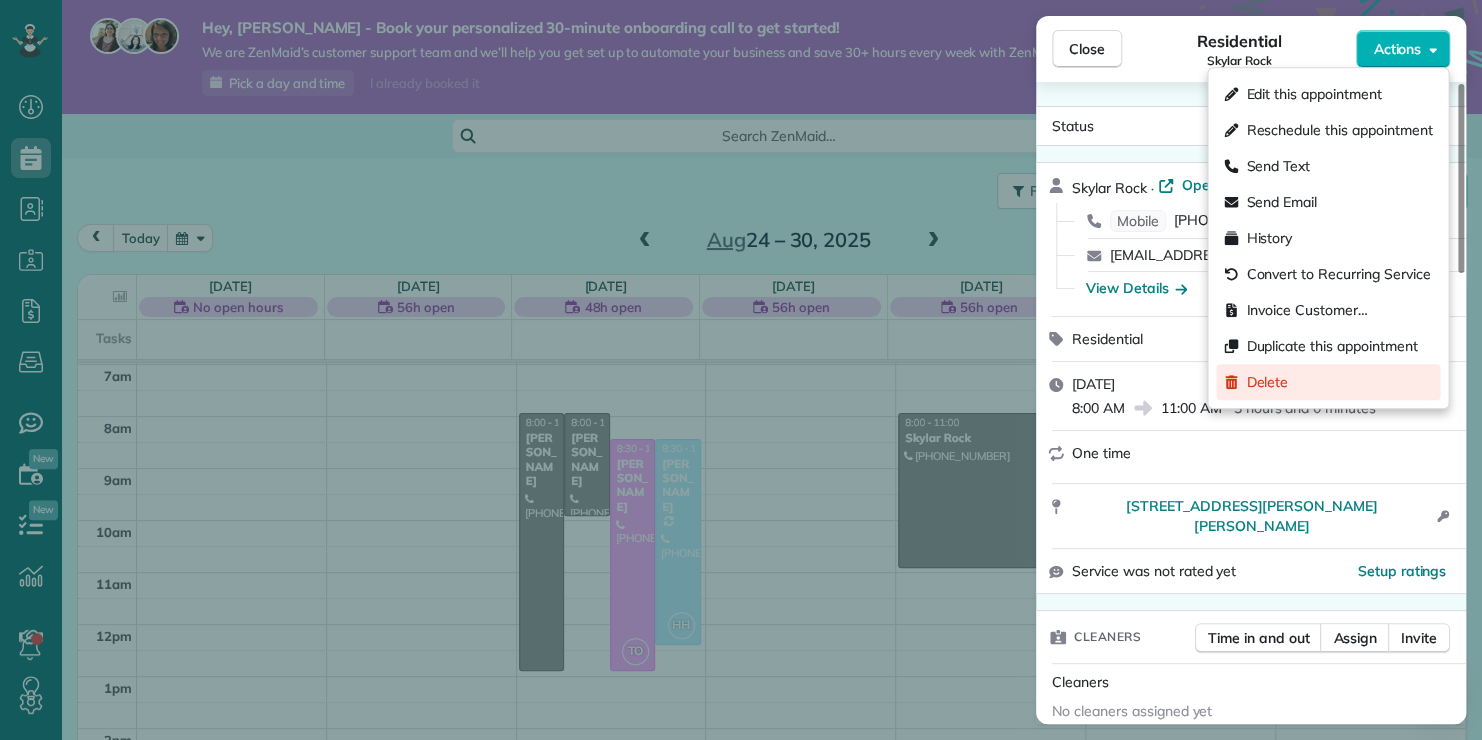 click on "Delete" at bounding box center (1267, 382) 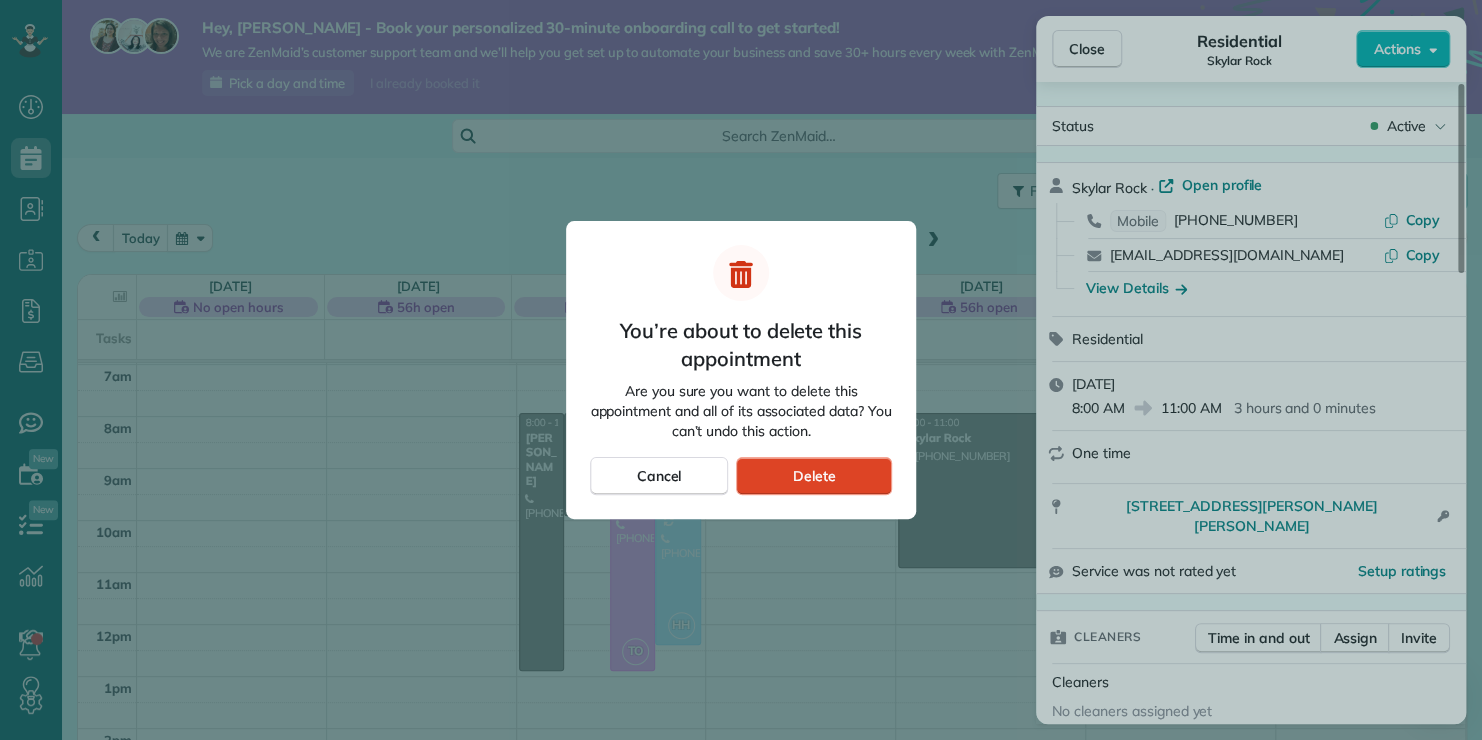 click on "Delete" at bounding box center (813, 476) 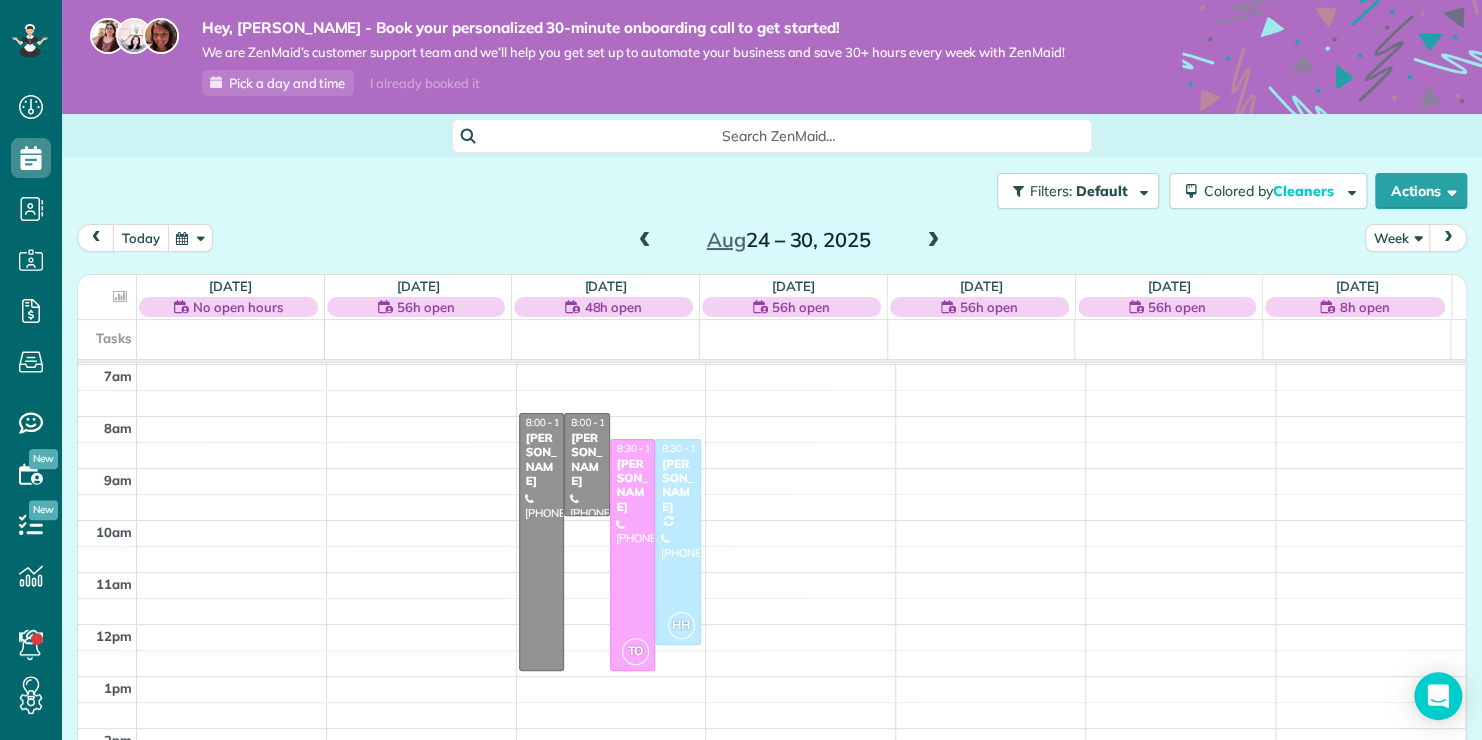 click on "today" at bounding box center [141, 237] 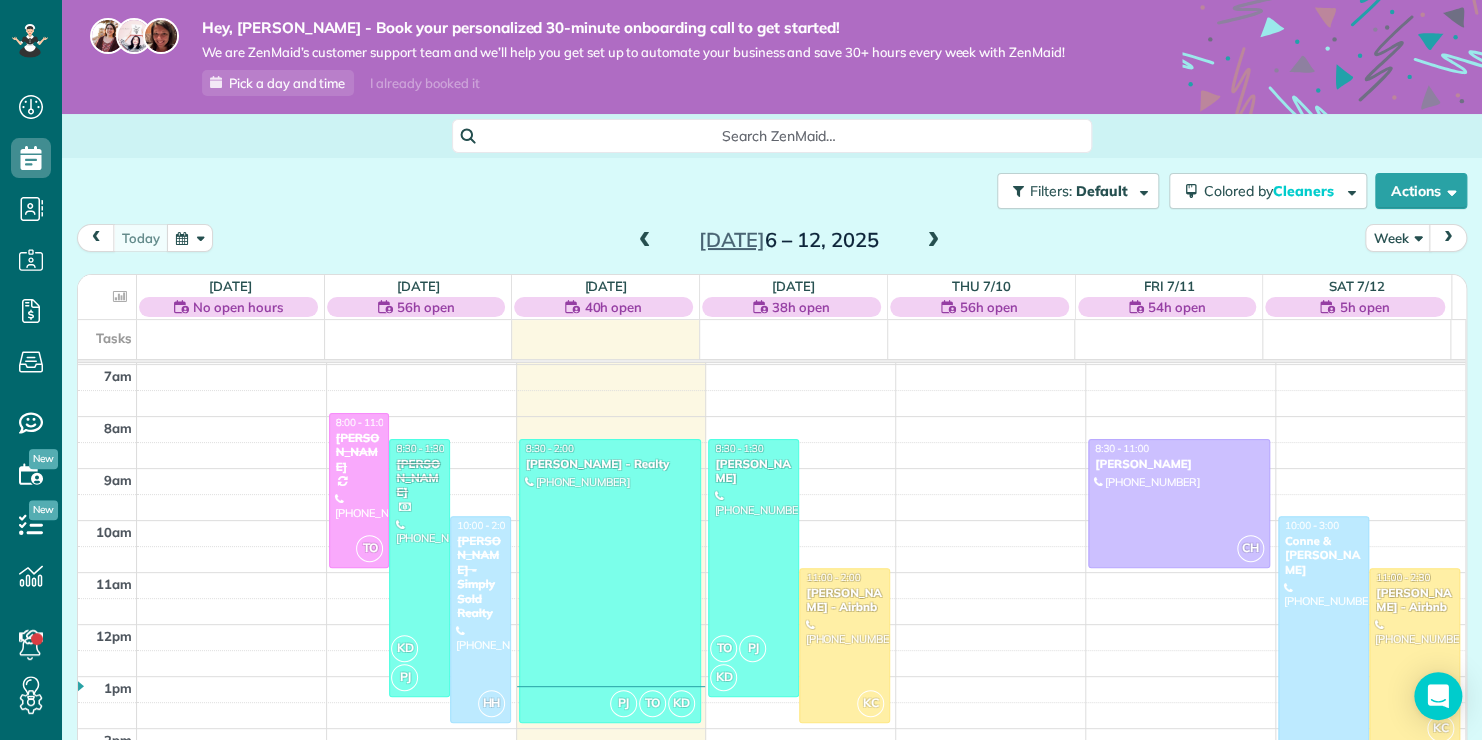 click at bounding box center [933, 241] 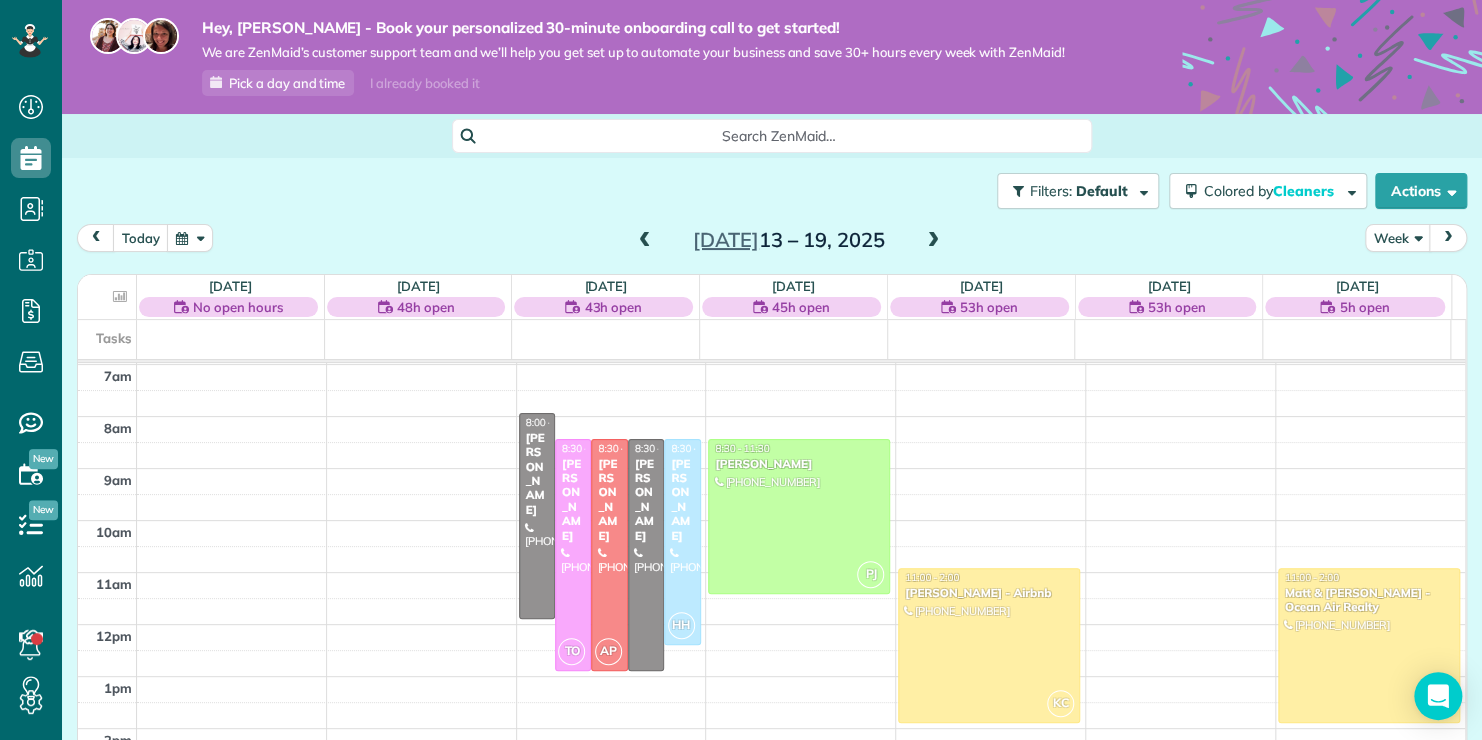 click at bounding box center (645, 241) 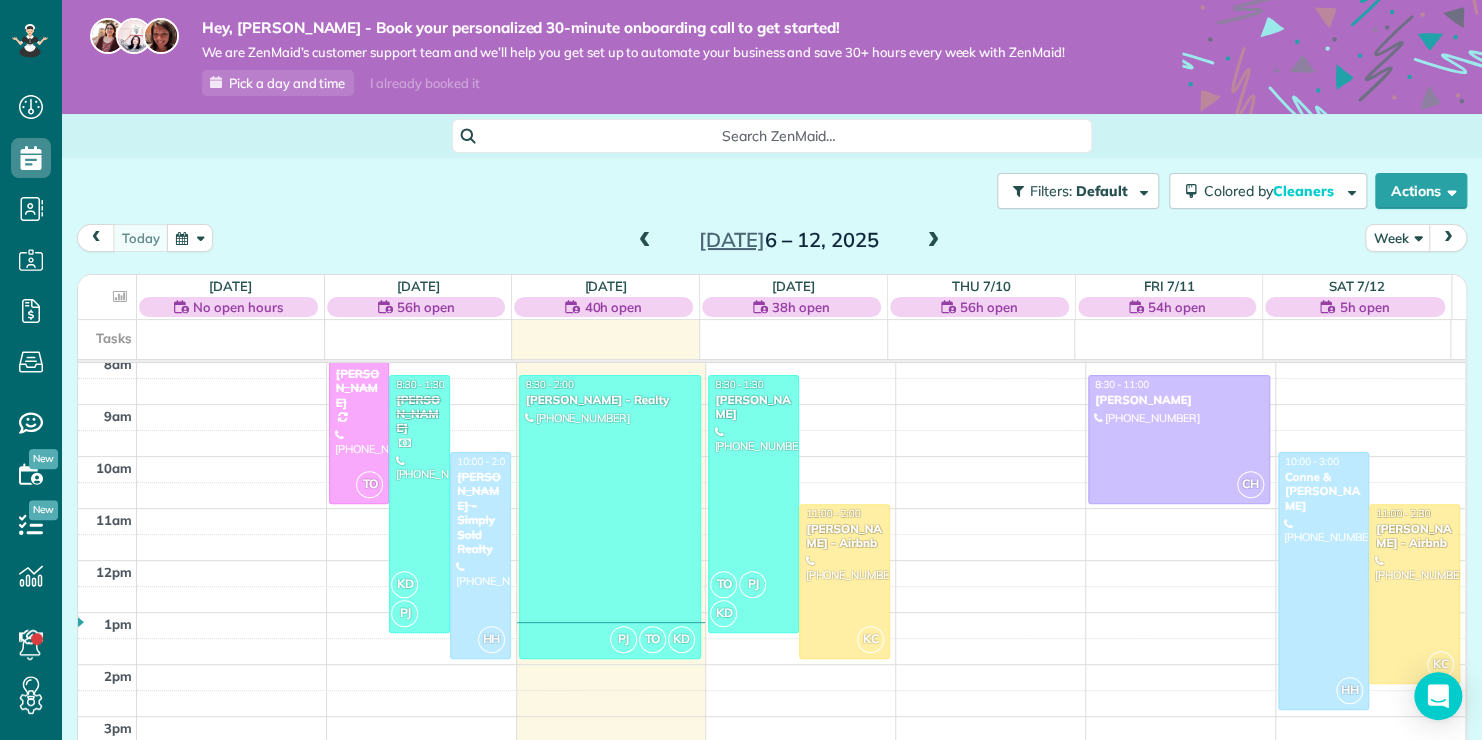 scroll, scrollTop: 462, scrollLeft: 0, axis: vertical 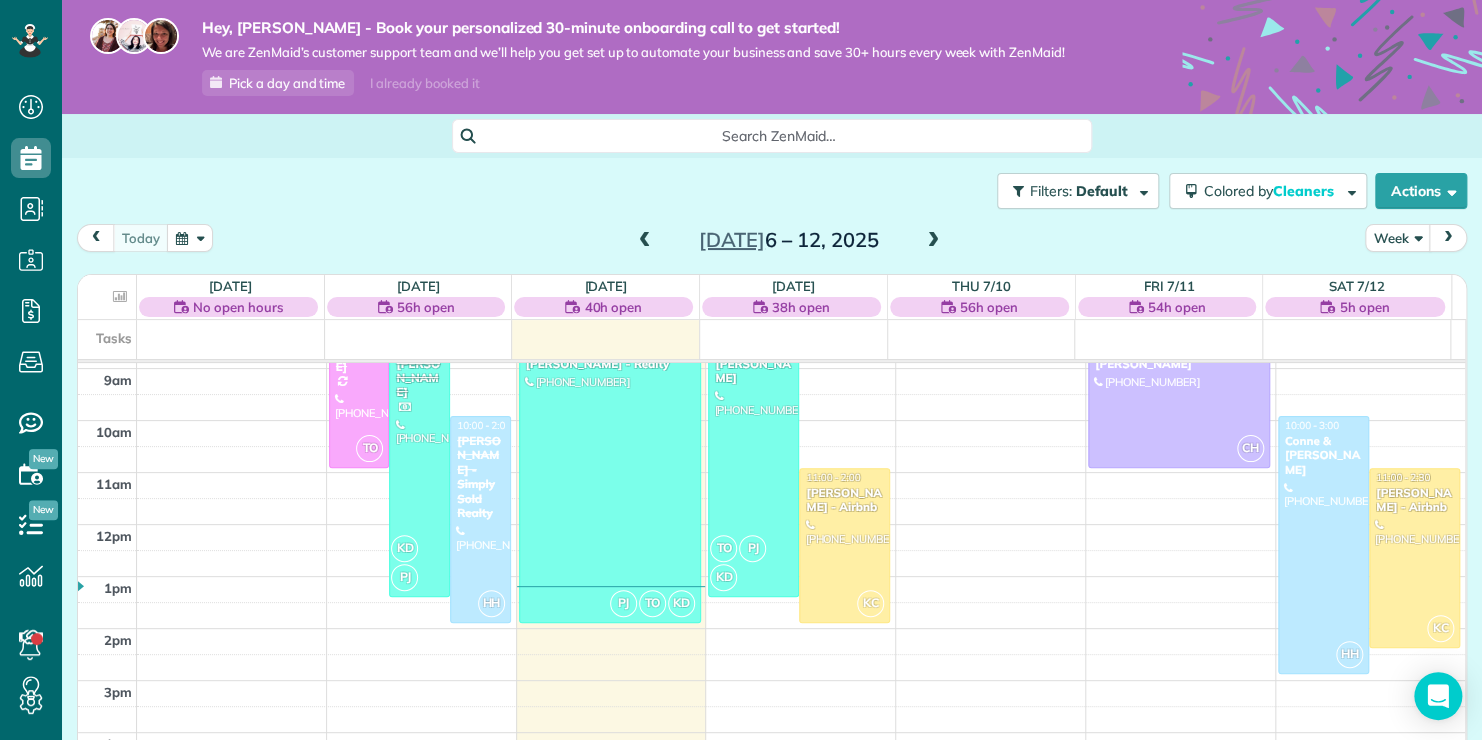 click at bounding box center (933, 241) 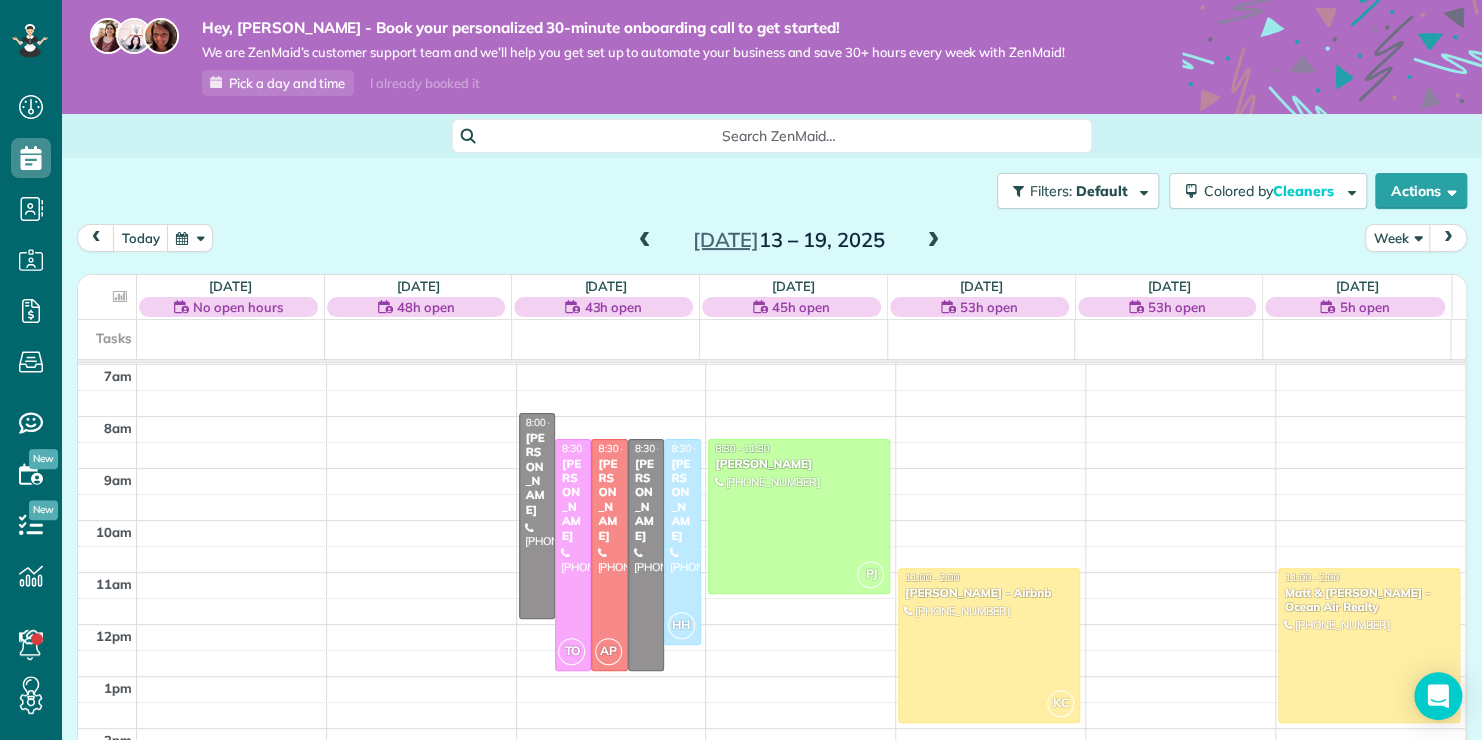 click at bounding box center [645, 241] 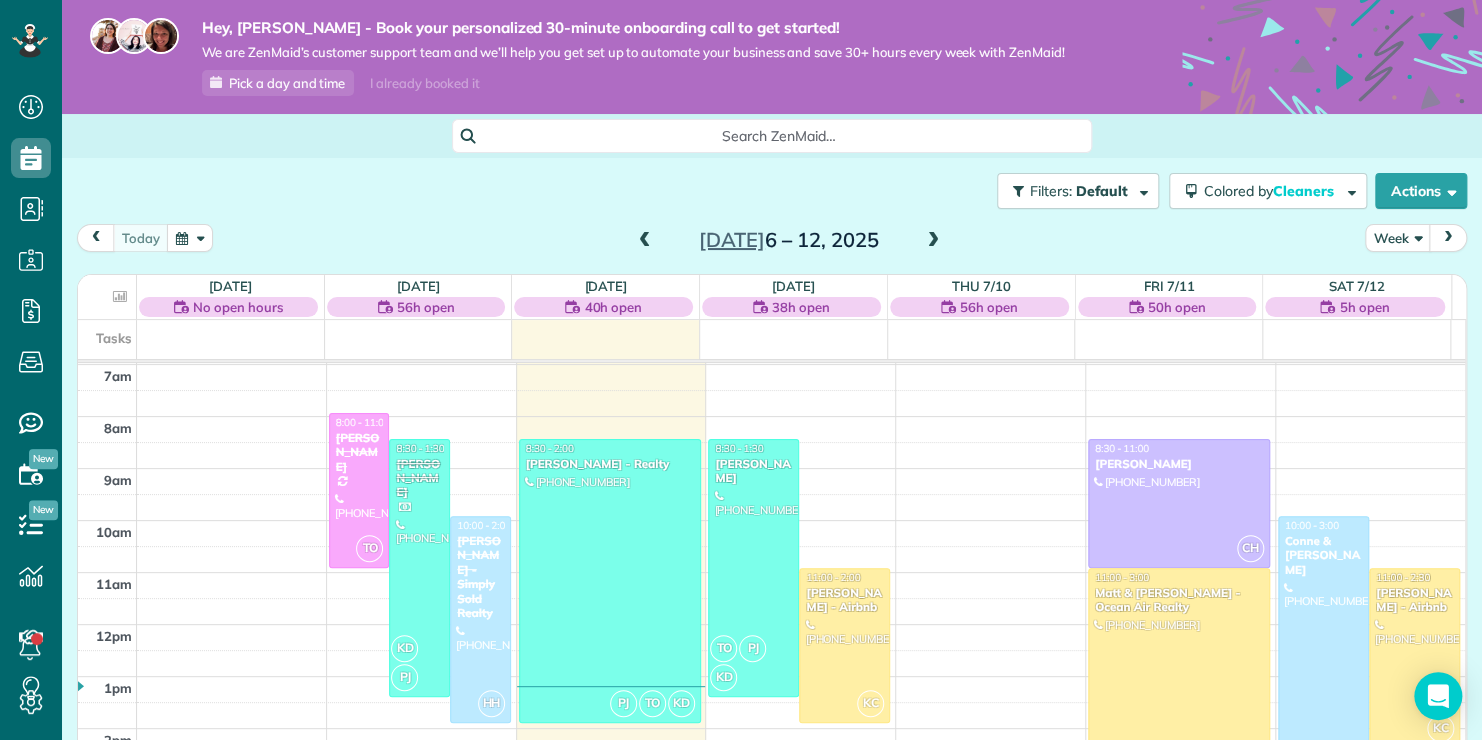 scroll, scrollTop: 462, scrollLeft: 0, axis: vertical 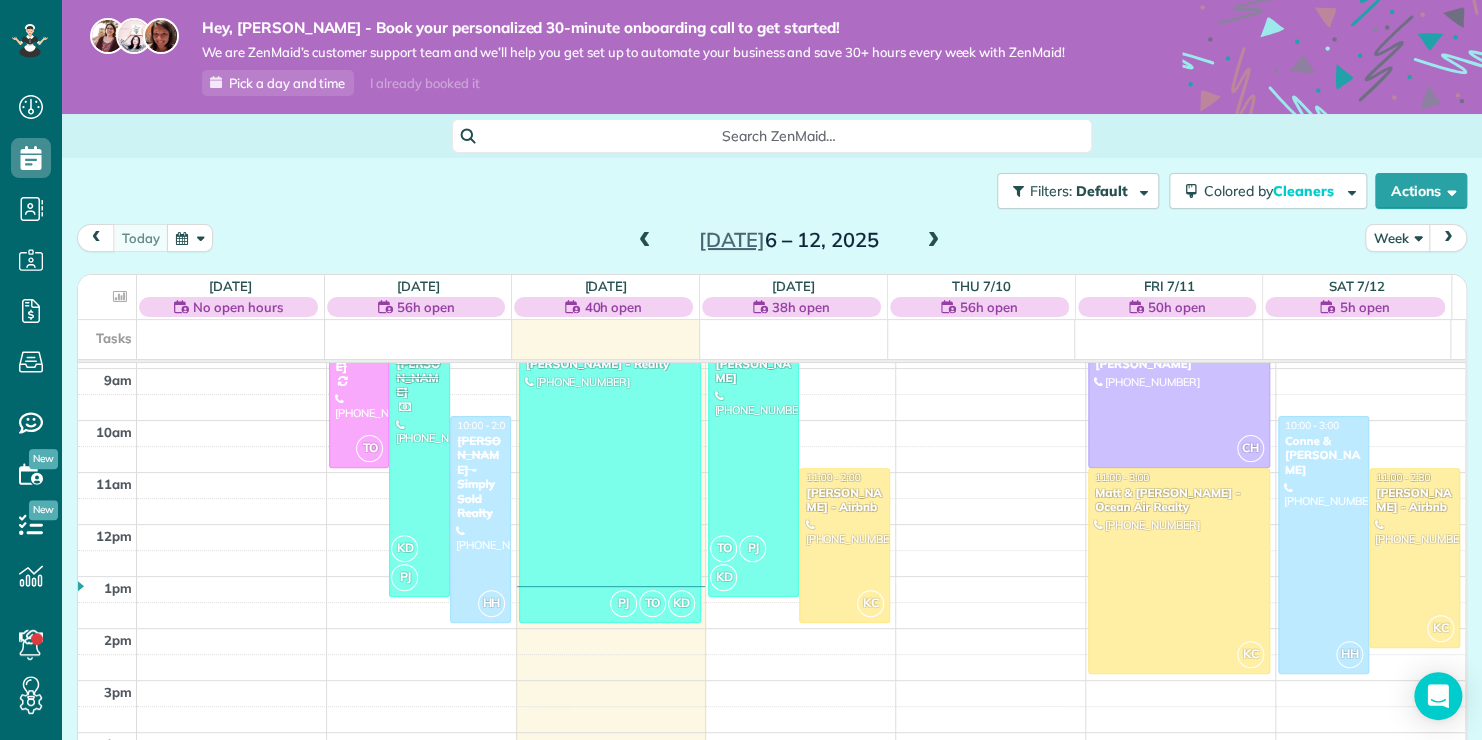 click at bounding box center [933, 241] 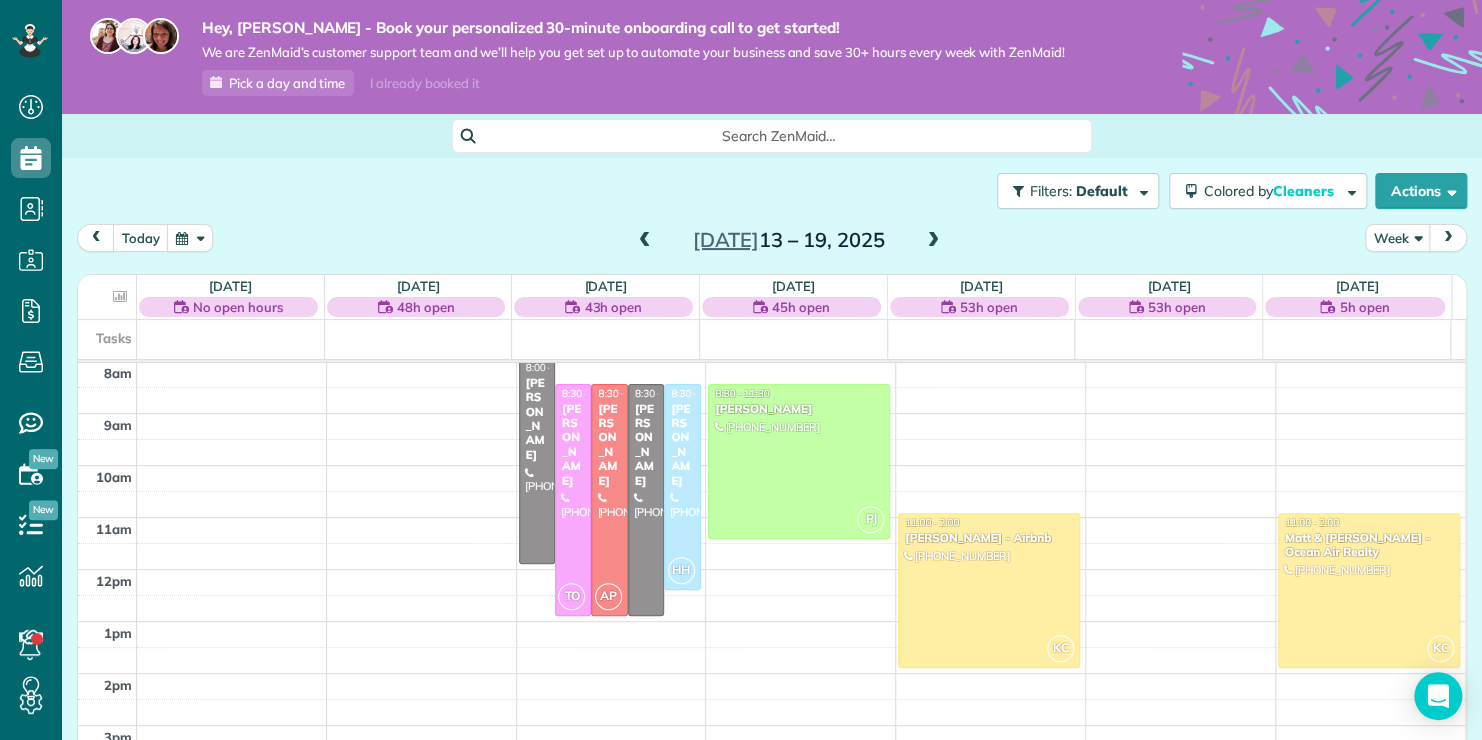 scroll, scrollTop: 462, scrollLeft: 0, axis: vertical 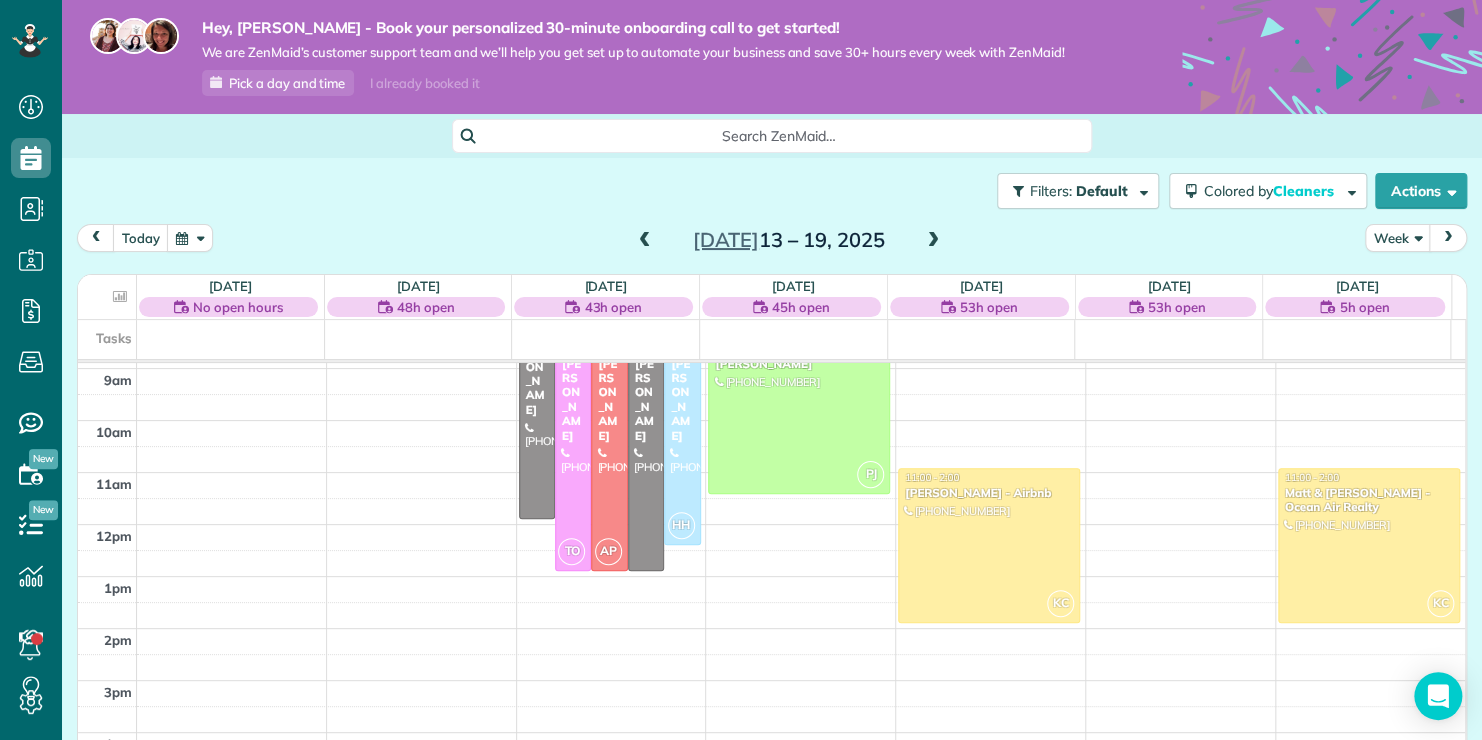 click at bounding box center [933, 241] 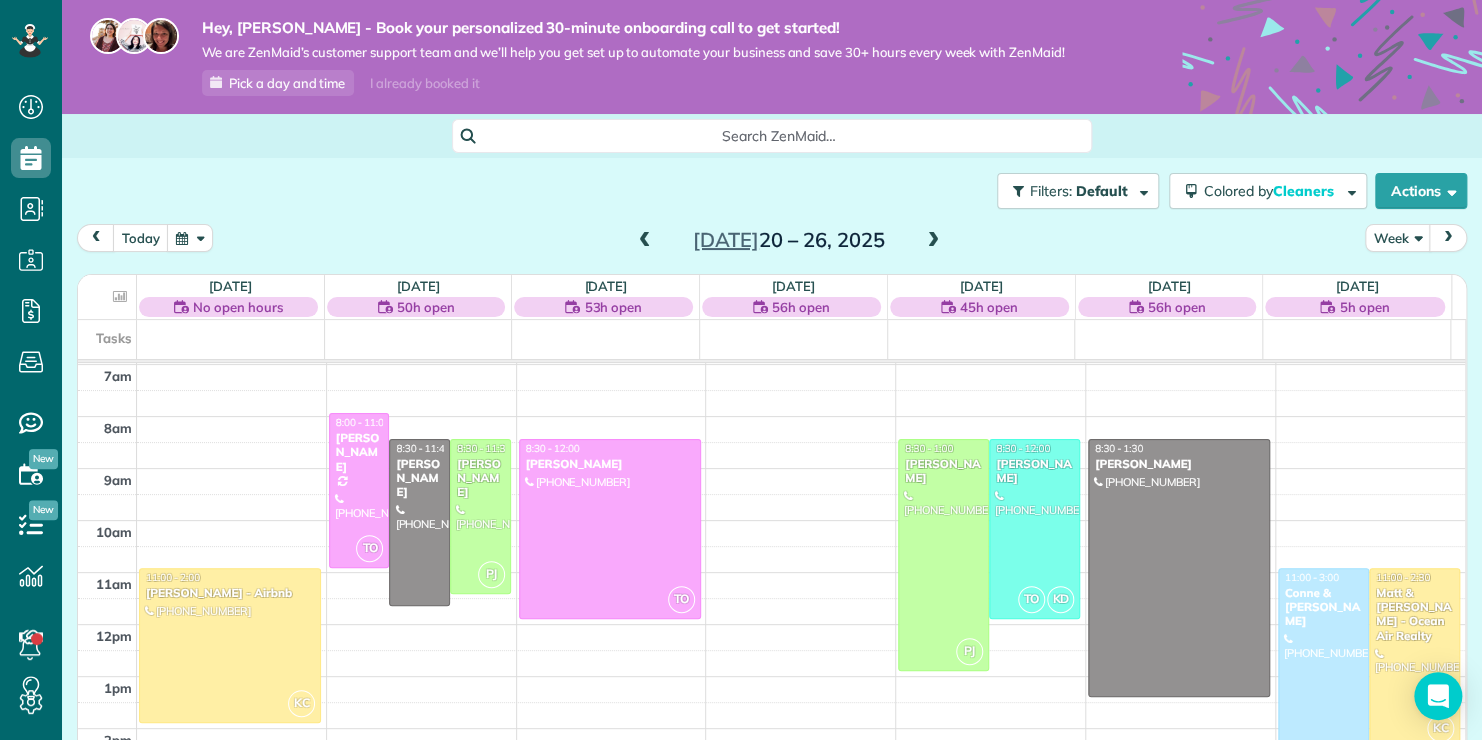 scroll, scrollTop: 462, scrollLeft: 0, axis: vertical 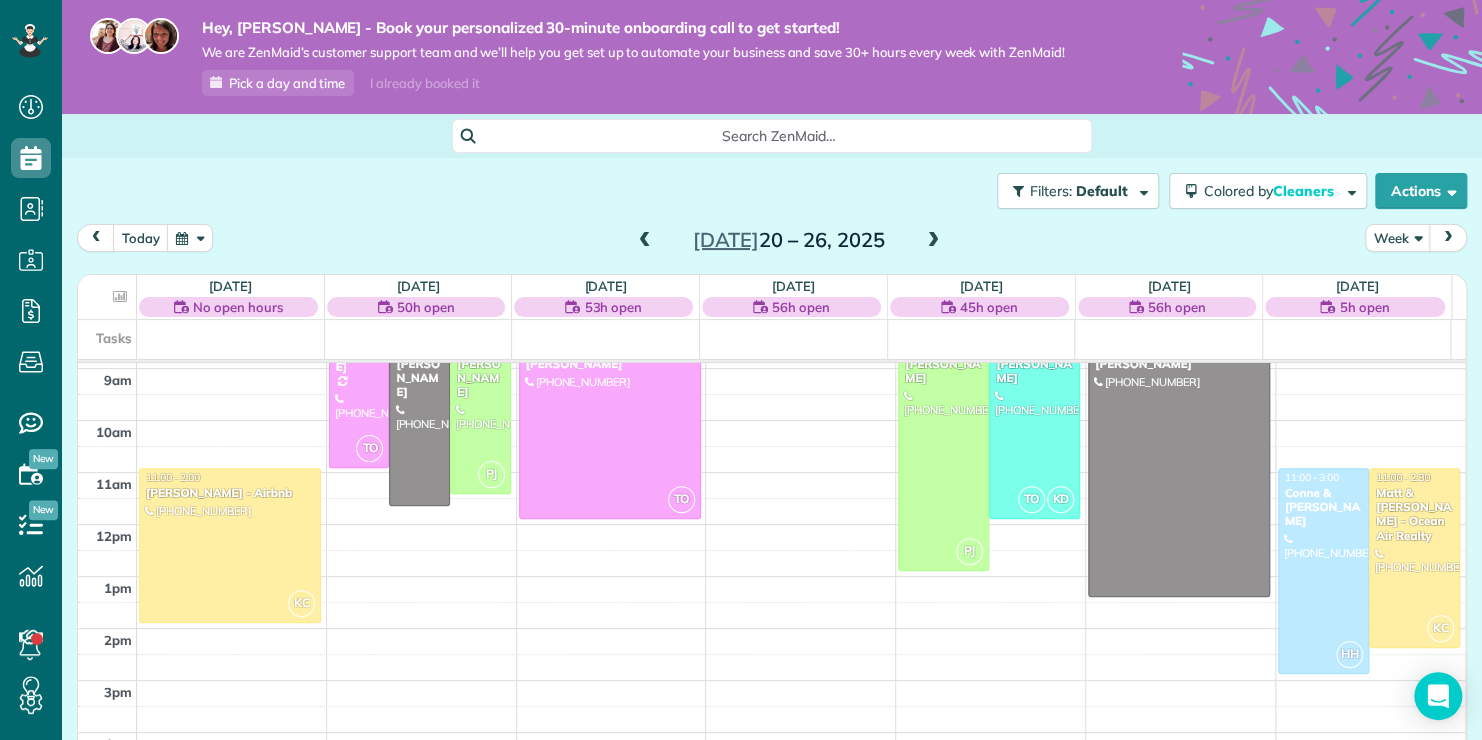 click at bounding box center (933, 241) 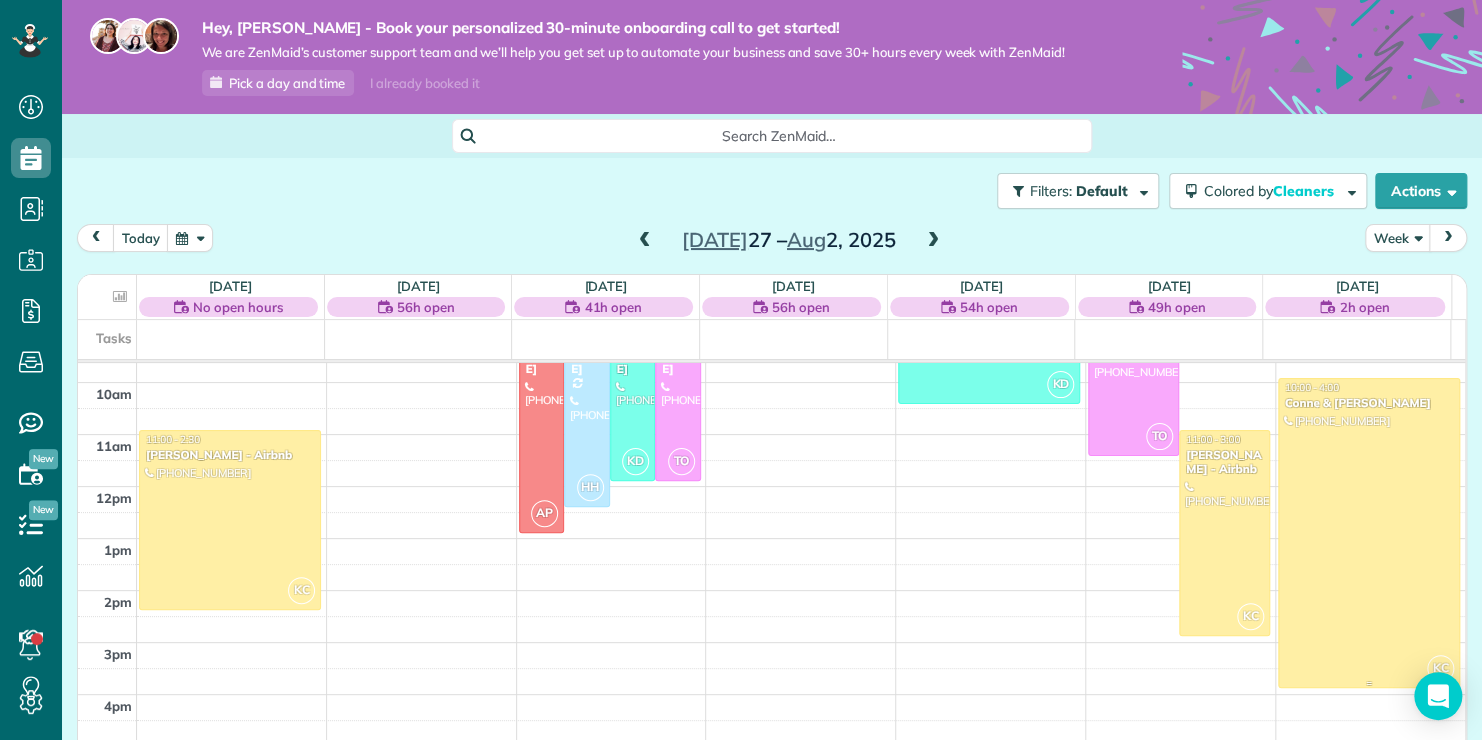 scroll, scrollTop: 562, scrollLeft: 0, axis: vertical 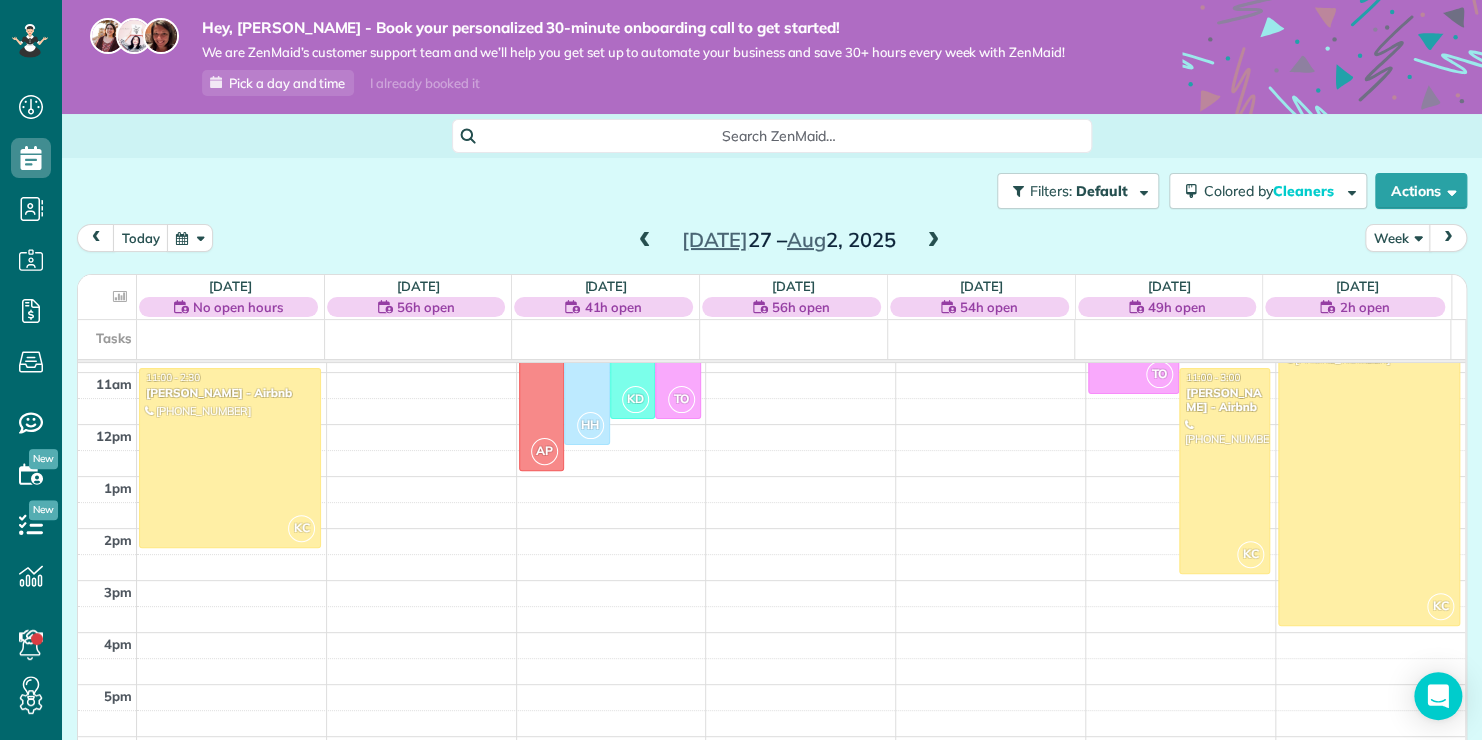 click at bounding box center (933, 241) 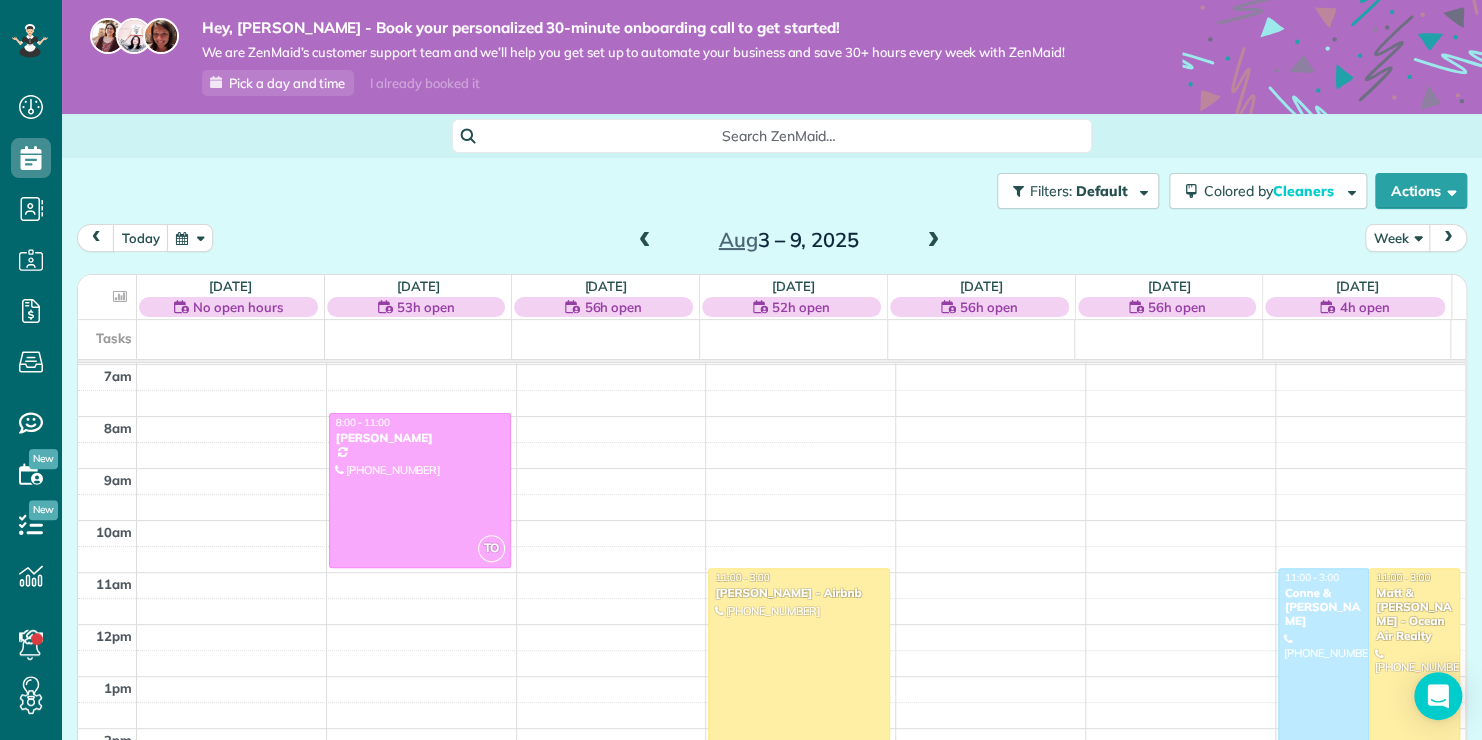 scroll, scrollTop: 462, scrollLeft: 0, axis: vertical 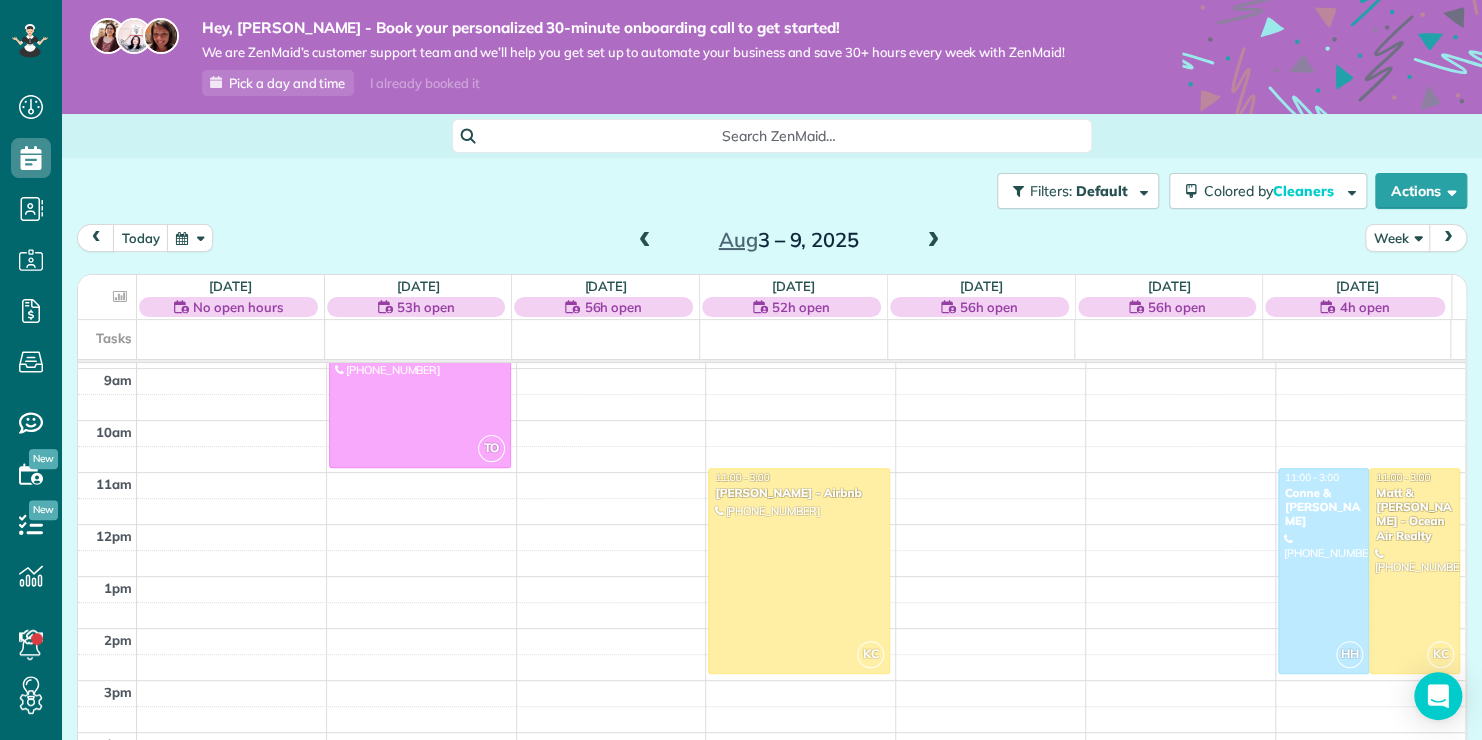 click at bounding box center [933, 241] 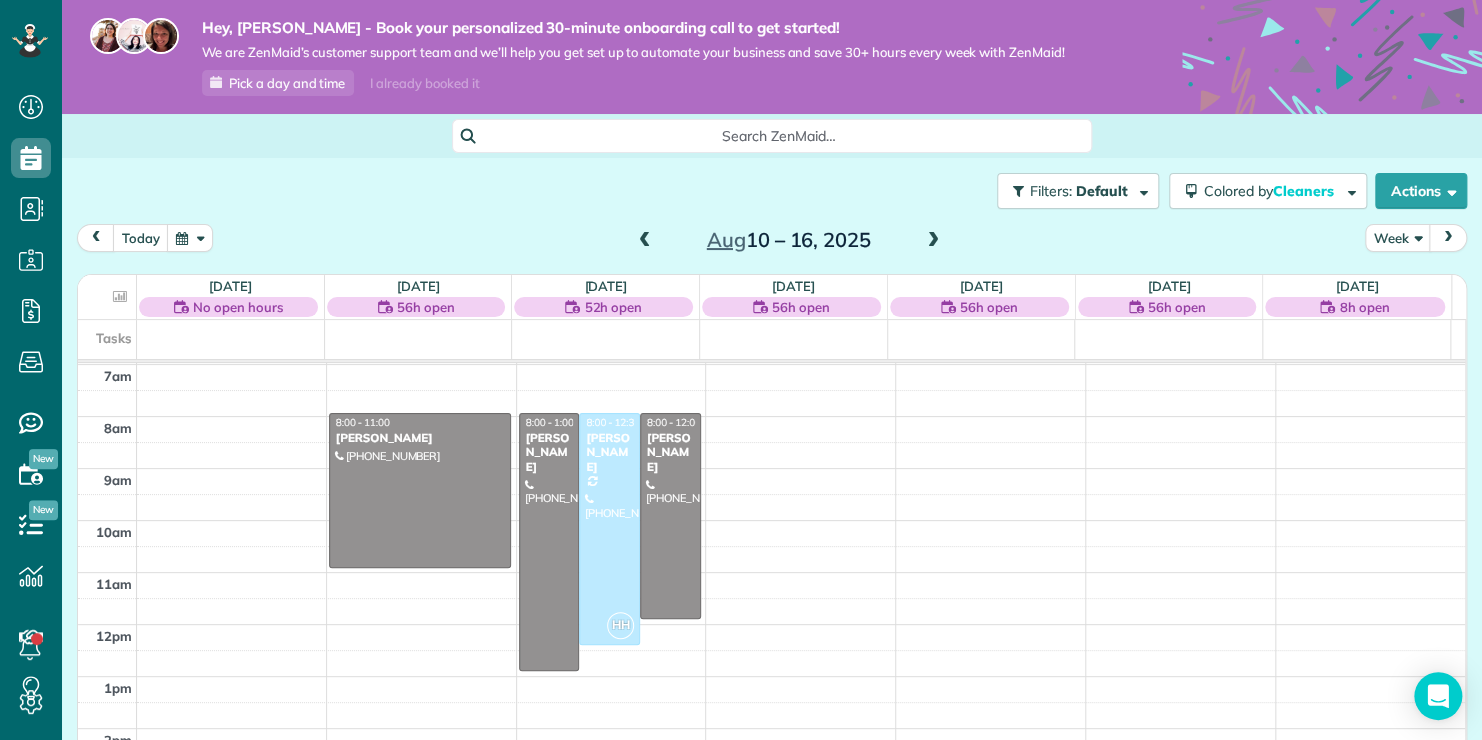 click at bounding box center [933, 241] 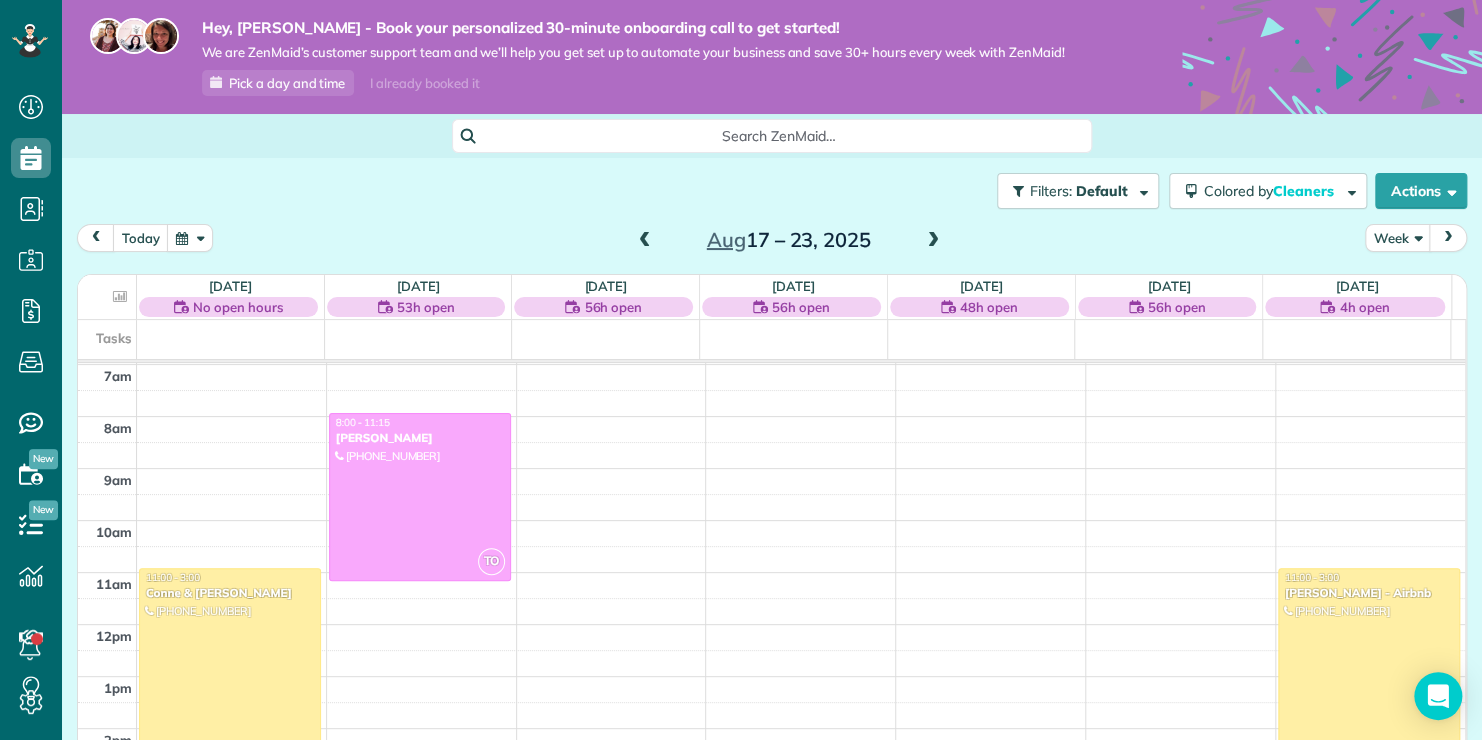 click at bounding box center [933, 241] 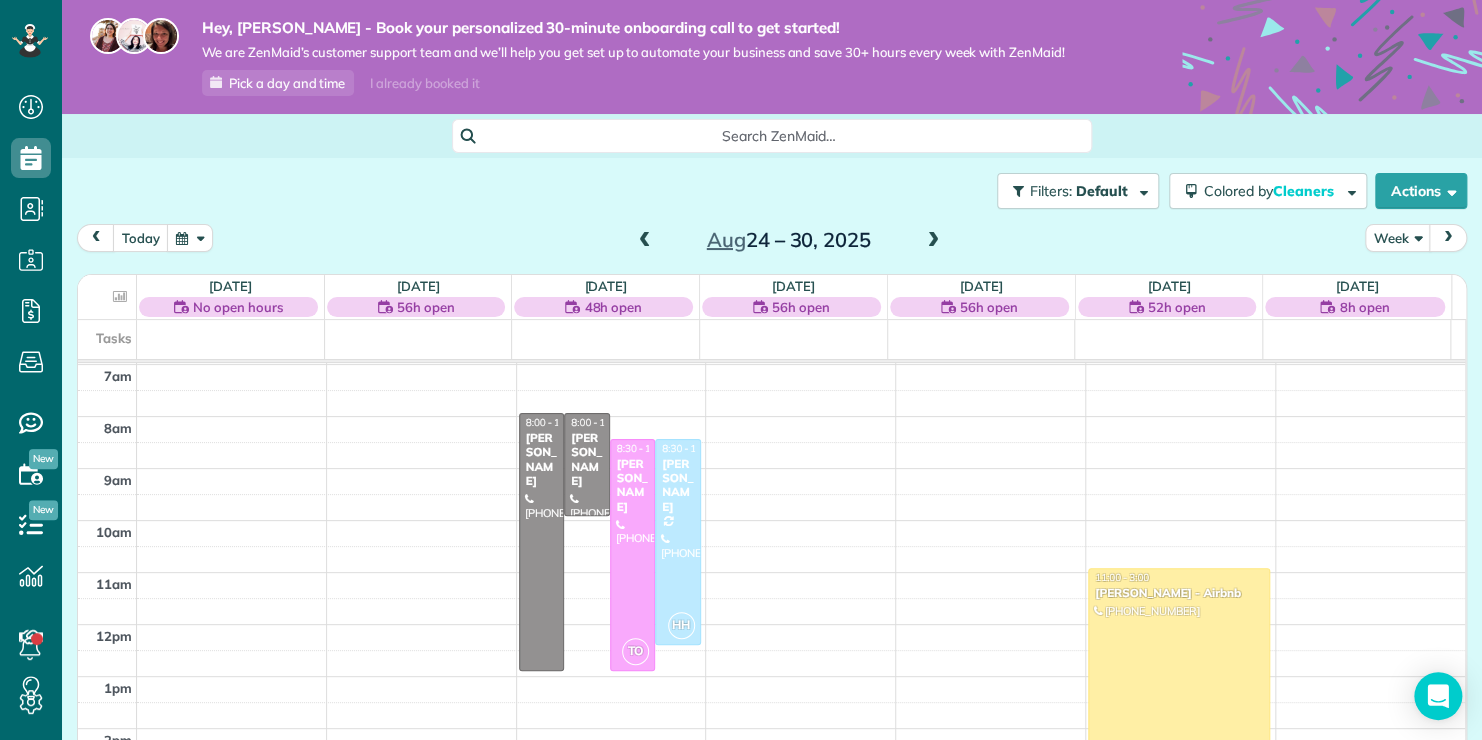 click at bounding box center [933, 241] 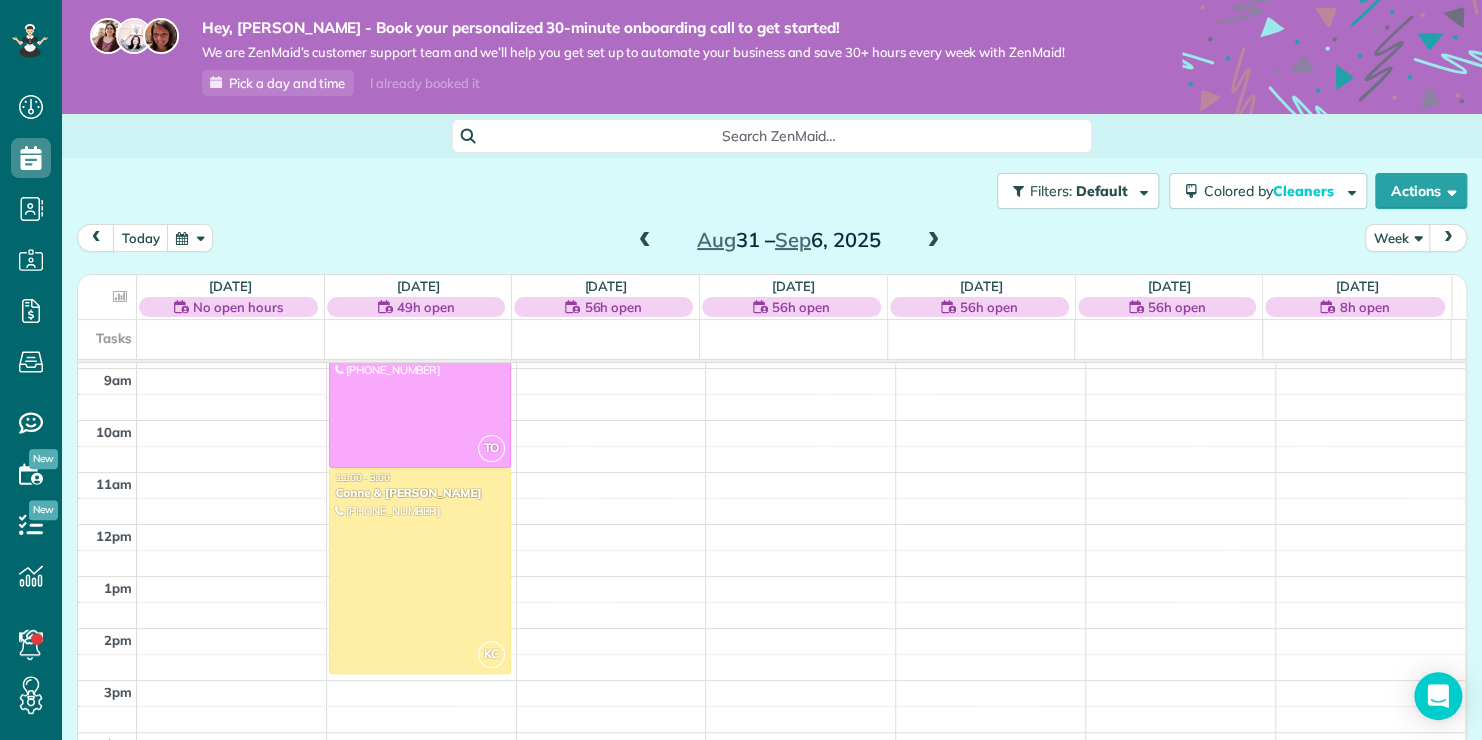 scroll, scrollTop: 362, scrollLeft: 0, axis: vertical 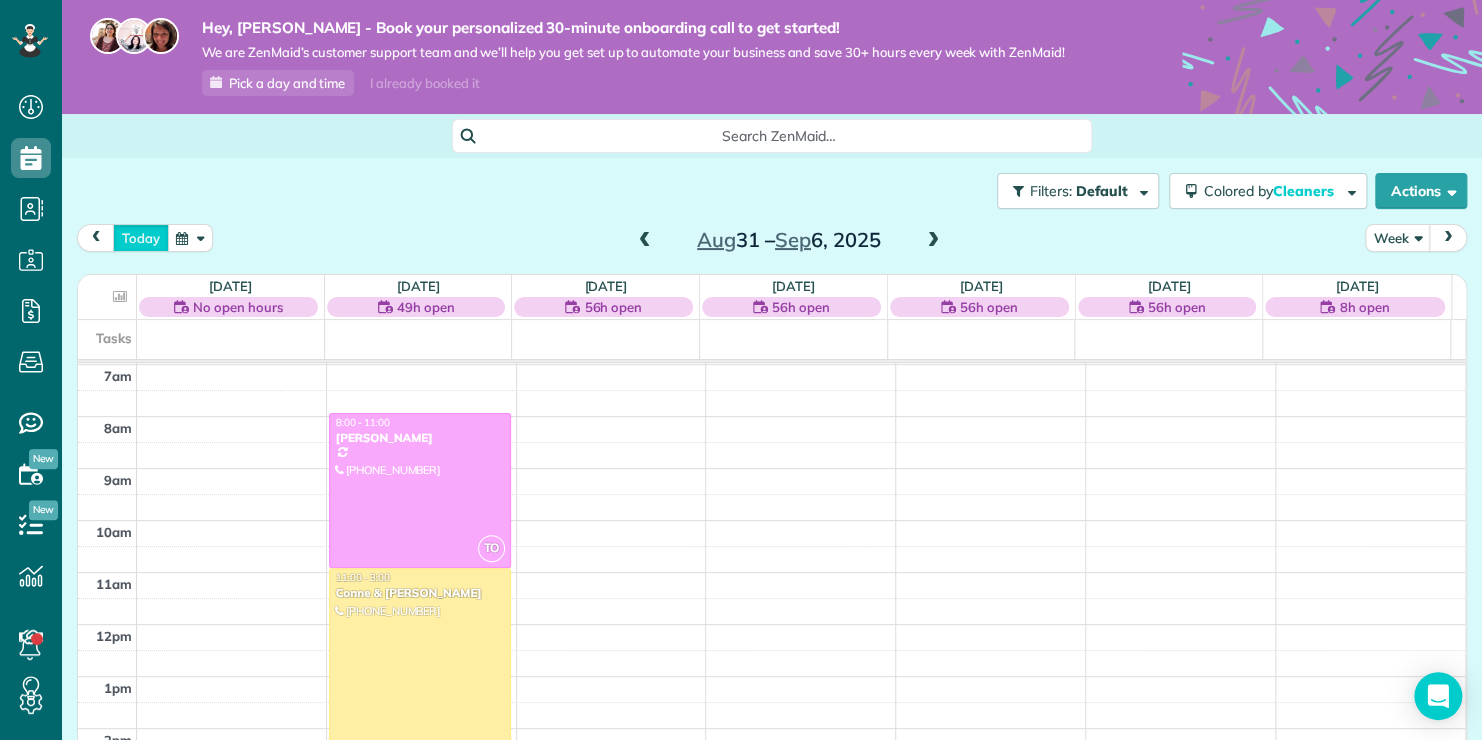 click on "today" at bounding box center (141, 237) 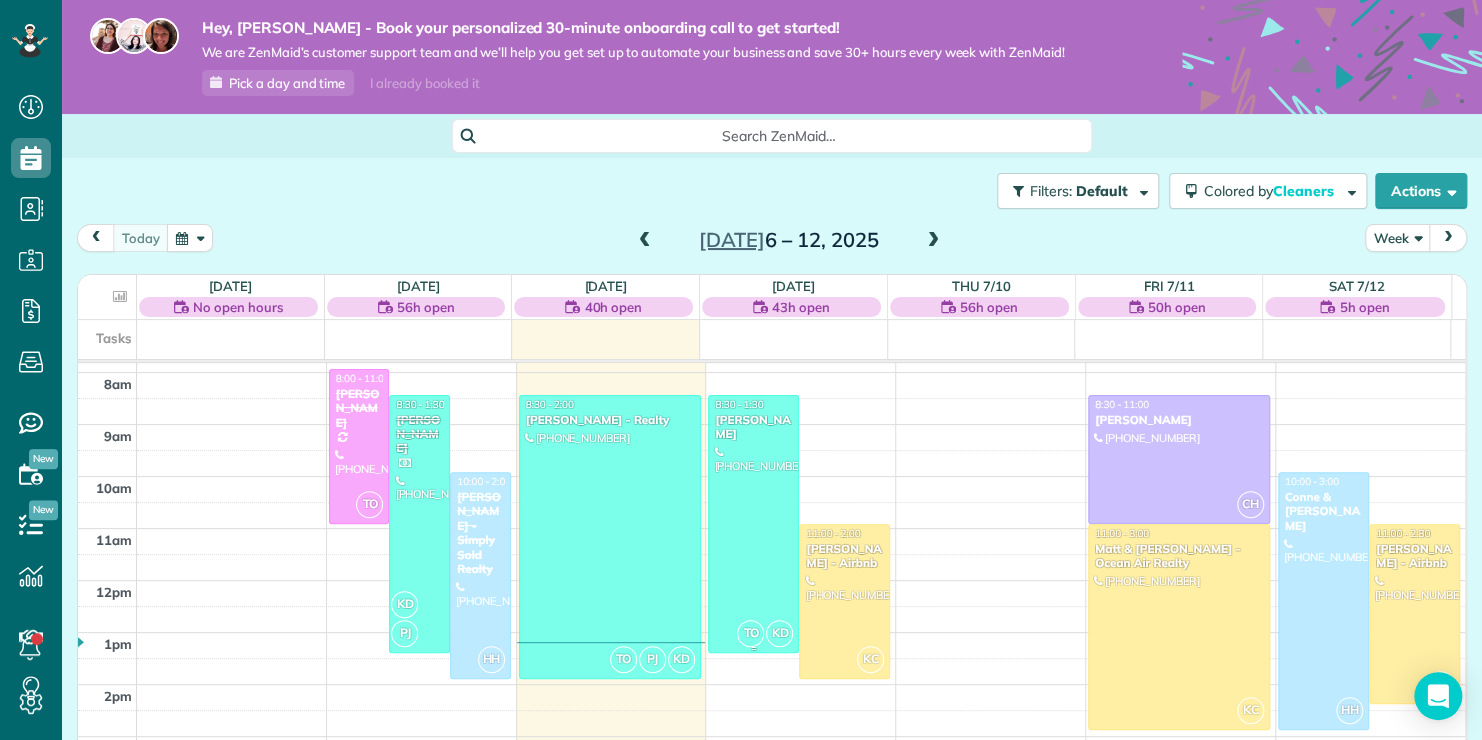 scroll, scrollTop: 362, scrollLeft: 0, axis: vertical 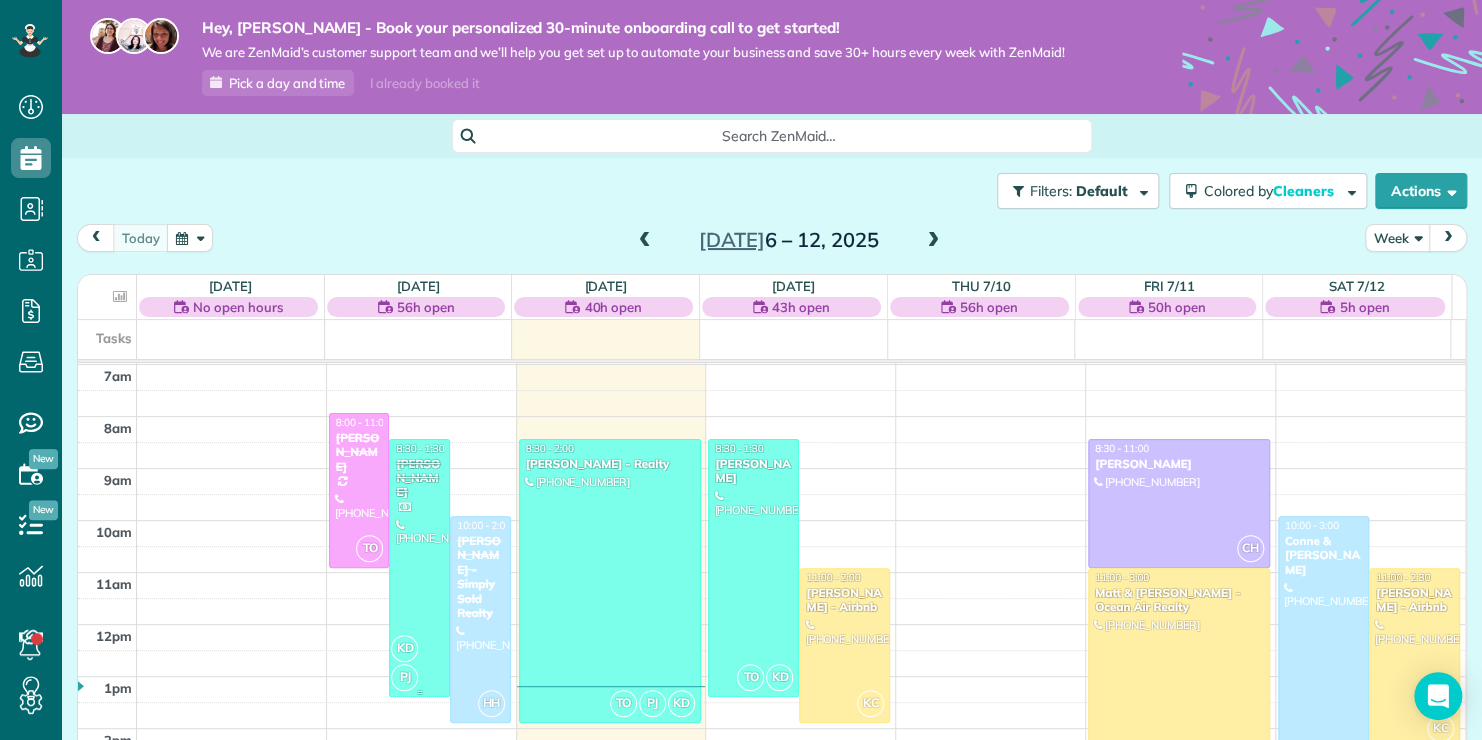 click on "[PERSON_NAME]" at bounding box center [419, 478] 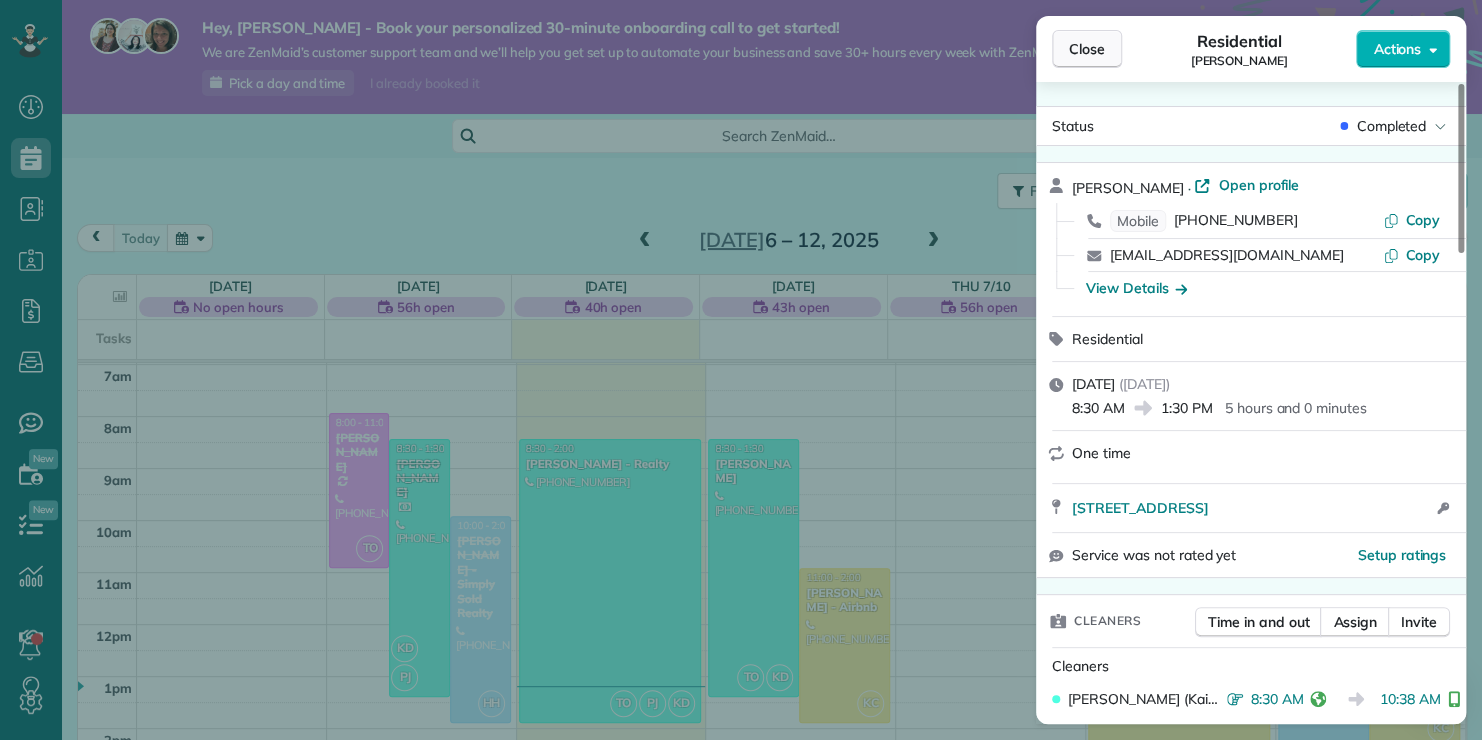 click on "Close" at bounding box center [1087, 49] 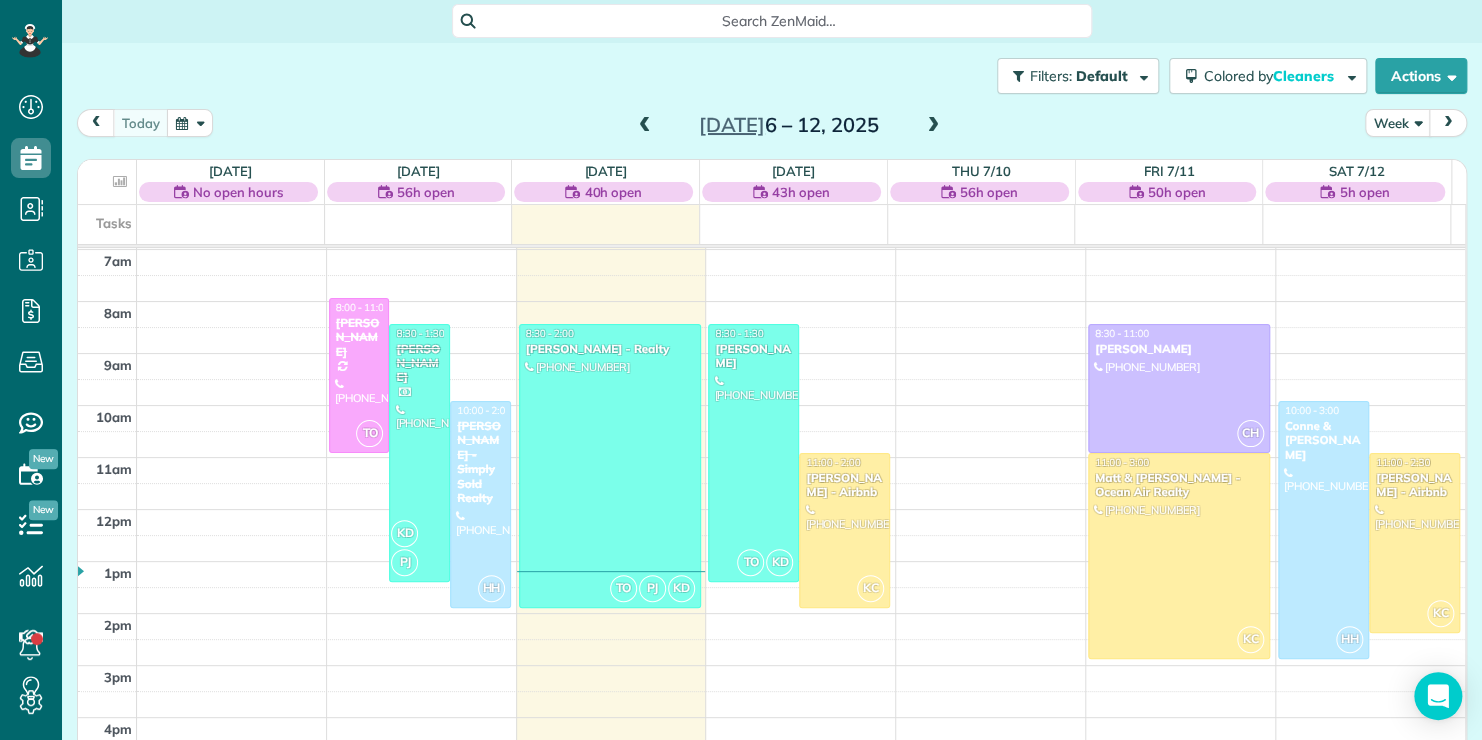 scroll, scrollTop: 140, scrollLeft: 0, axis: vertical 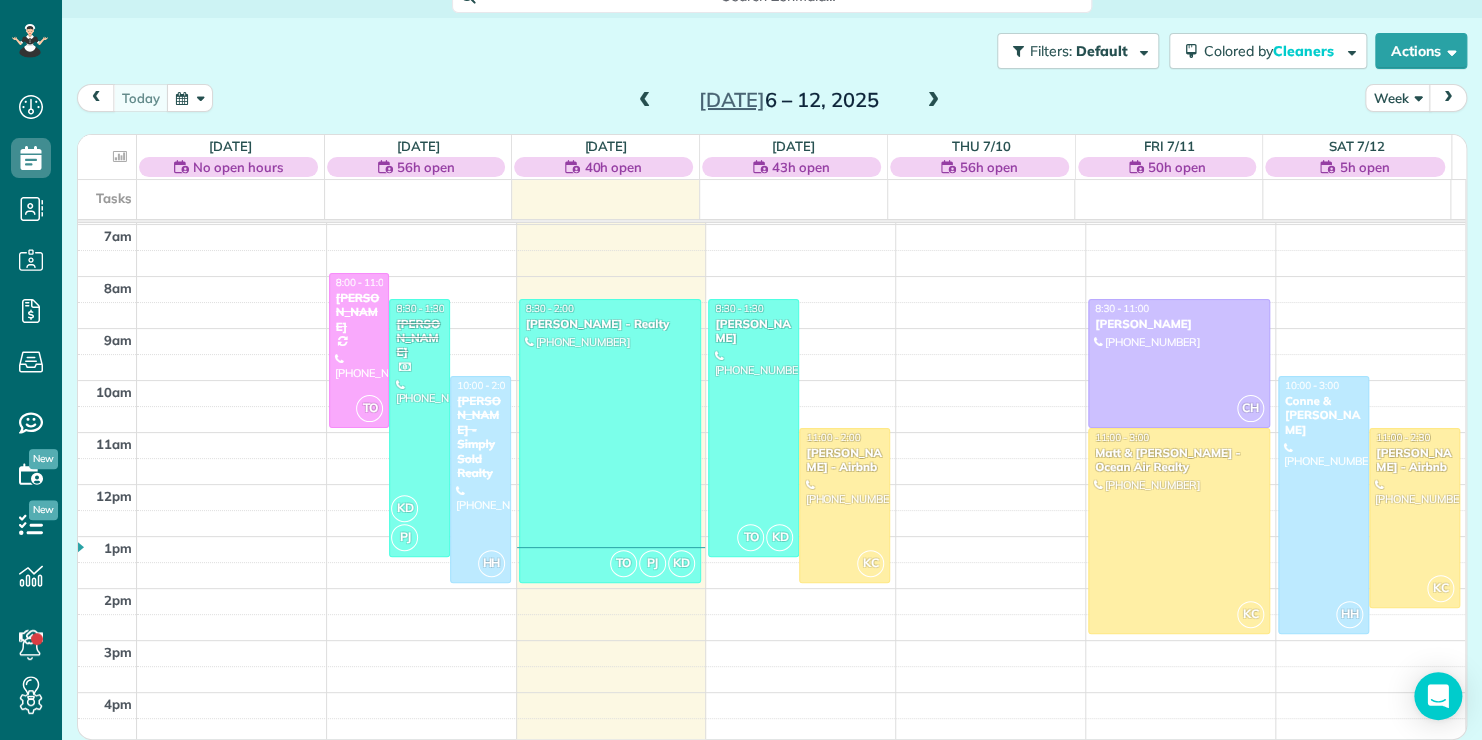 click at bounding box center (933, 101) 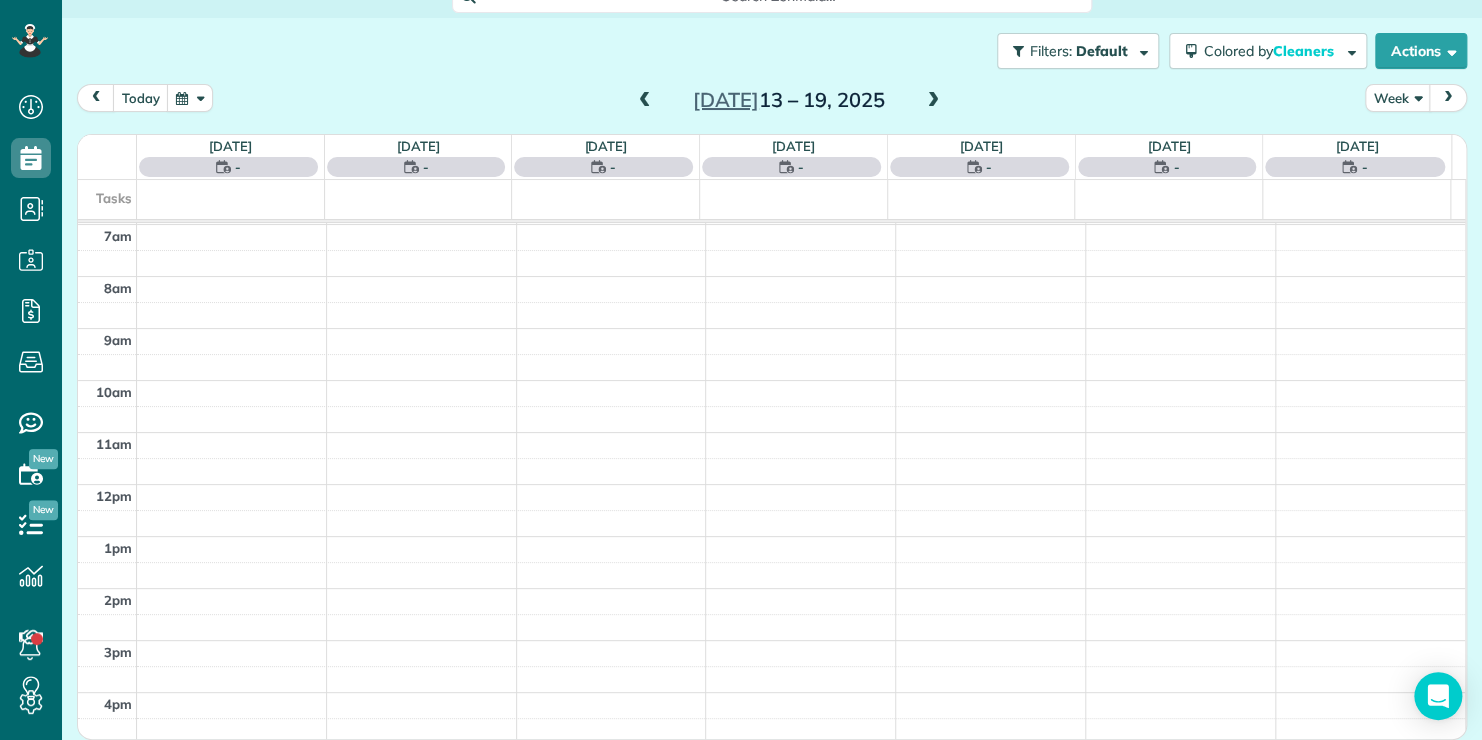 scroll, scrollTop: 139, scrollLeft: 0, axis: vertical 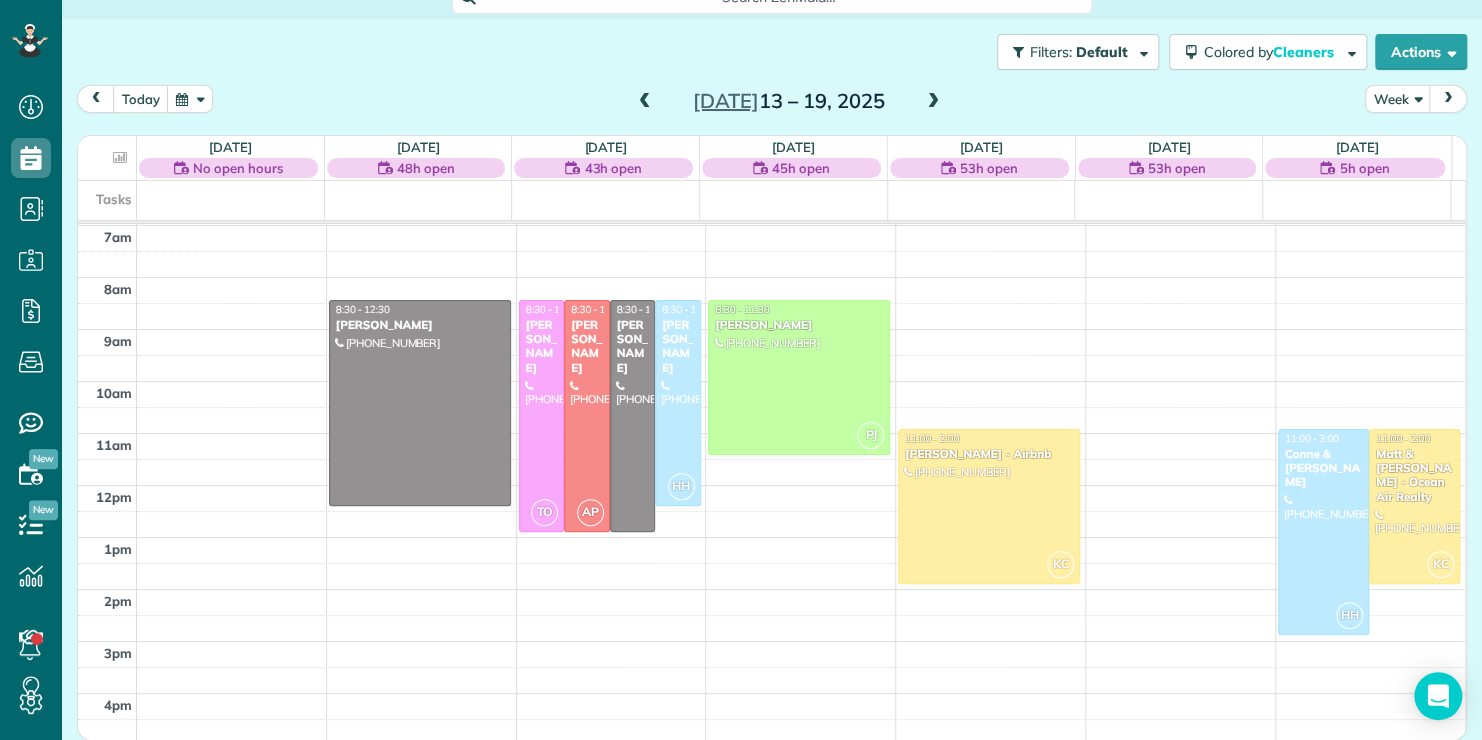 click at bounding box center (933, 102) 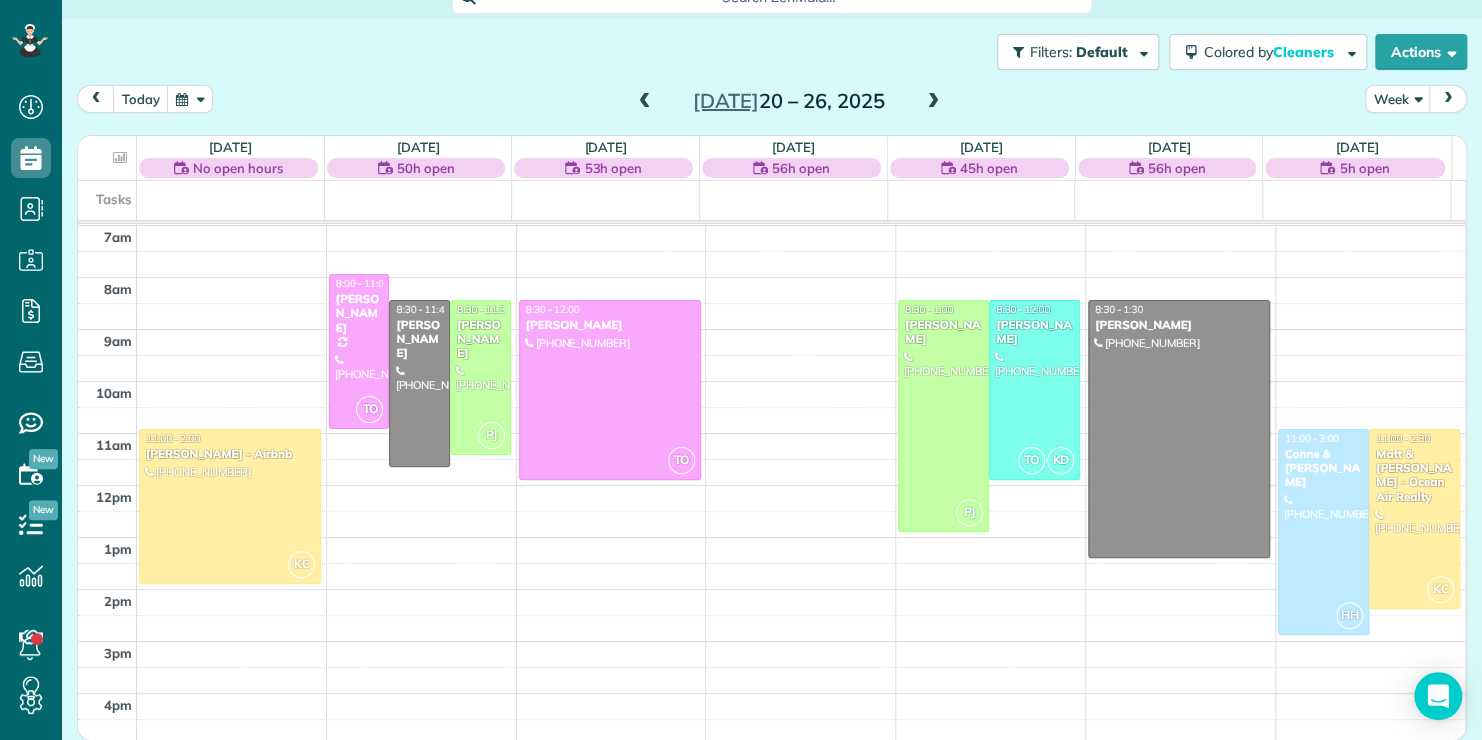 click at bounding box center [933, 102] 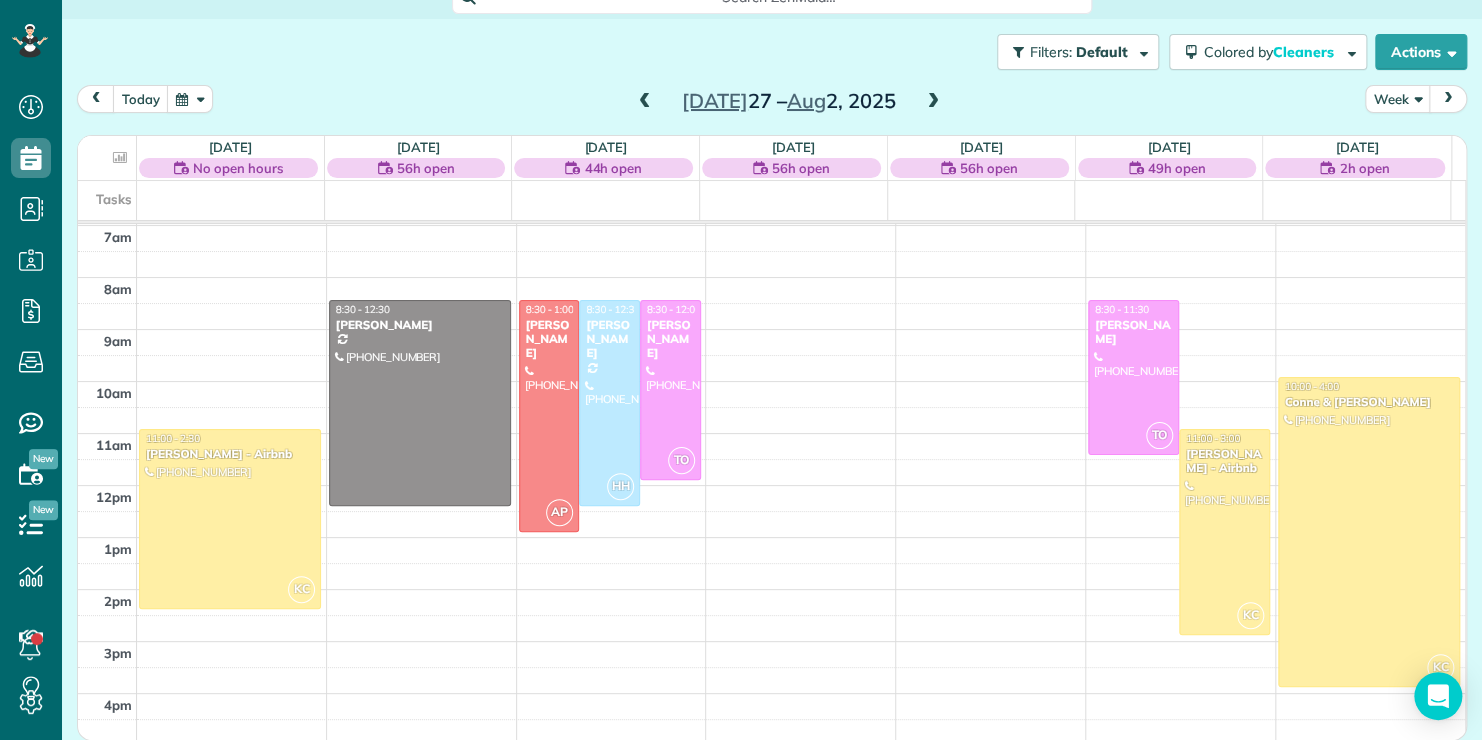 drag, startPoint x: 535, startPoint y: 82, endPoint x: 530, endPoint y: 92, distance: 11.18034 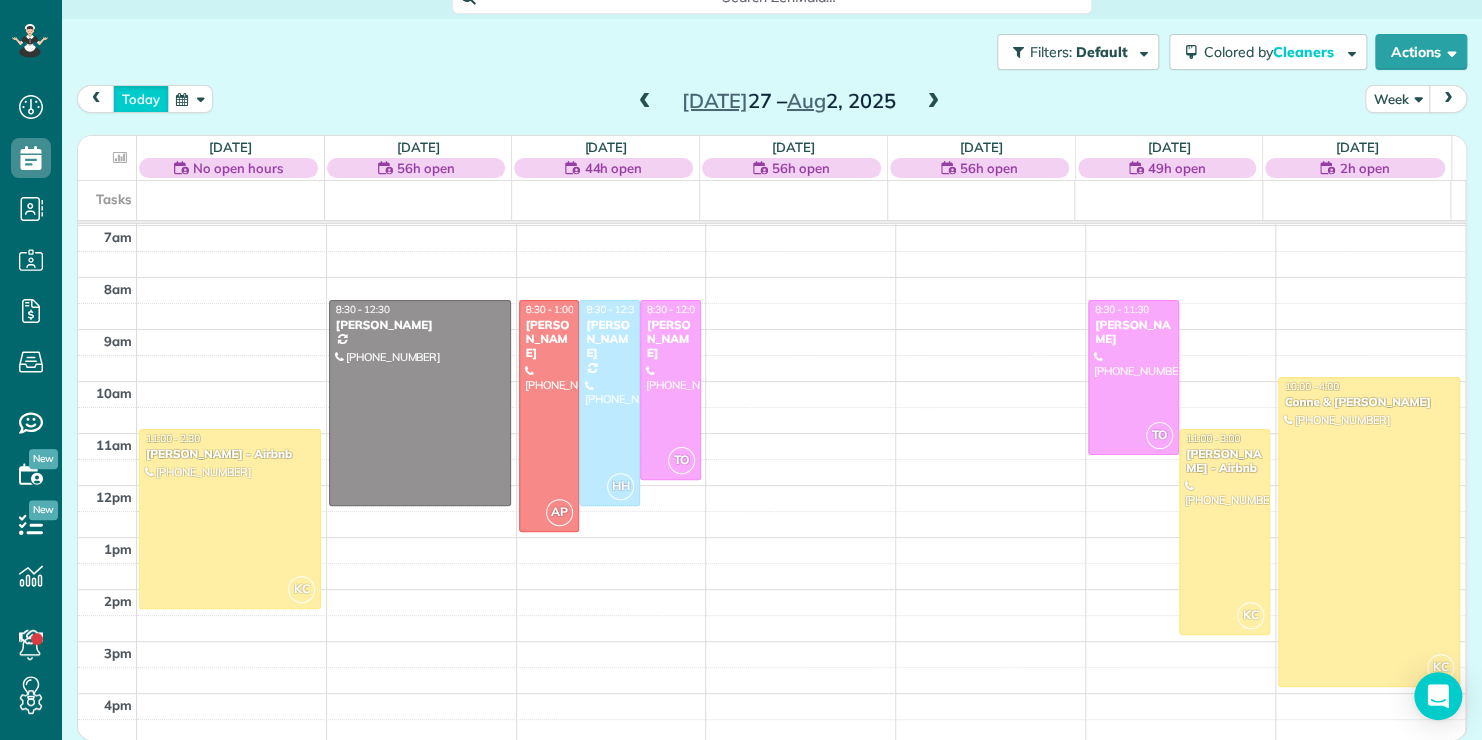click on "today" at bounding box center [141, 98] 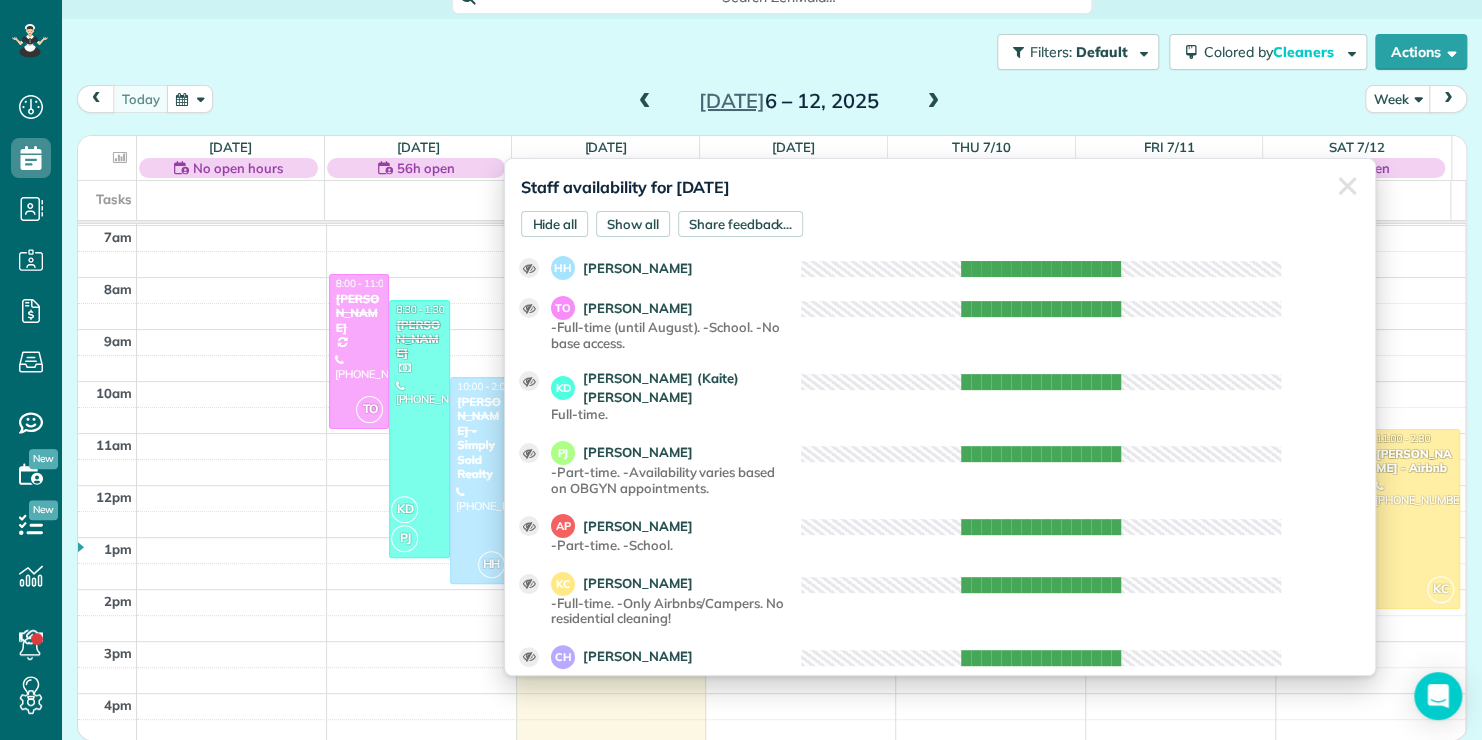 click on "Filters:   Default
Colored by  Cleaners
Color by Cleaner
Color by Team
Color by Status
Color by Recurrence
Color by Paid/Unpaid
Filters  Default
Schedule Changes
Actions
Create Appointment
Create Task
Clock In/Out
Send Work Orders
Print Route Sheets
Today's Emails/Texts
View Metrics" at bounding box center [772, 52] 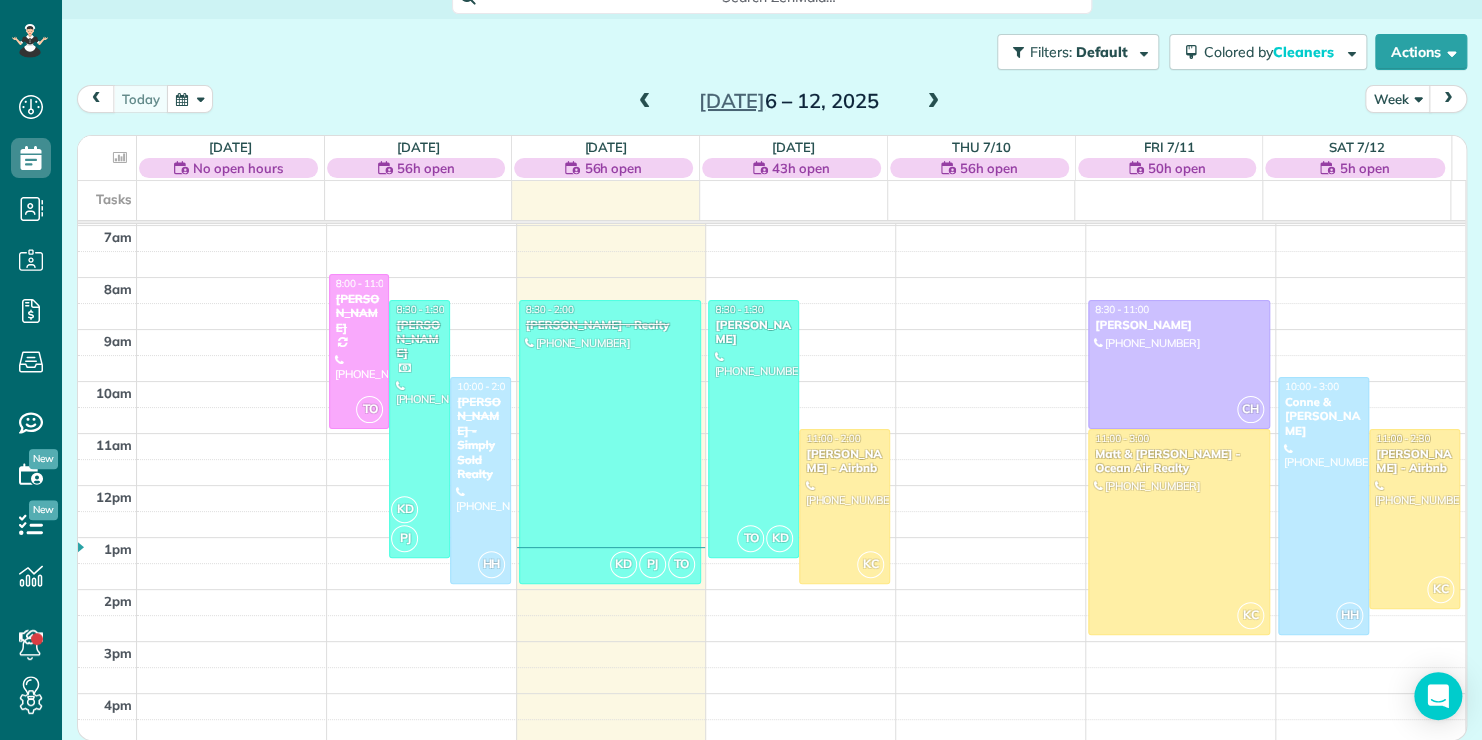 click at bounding box center [933, 102] 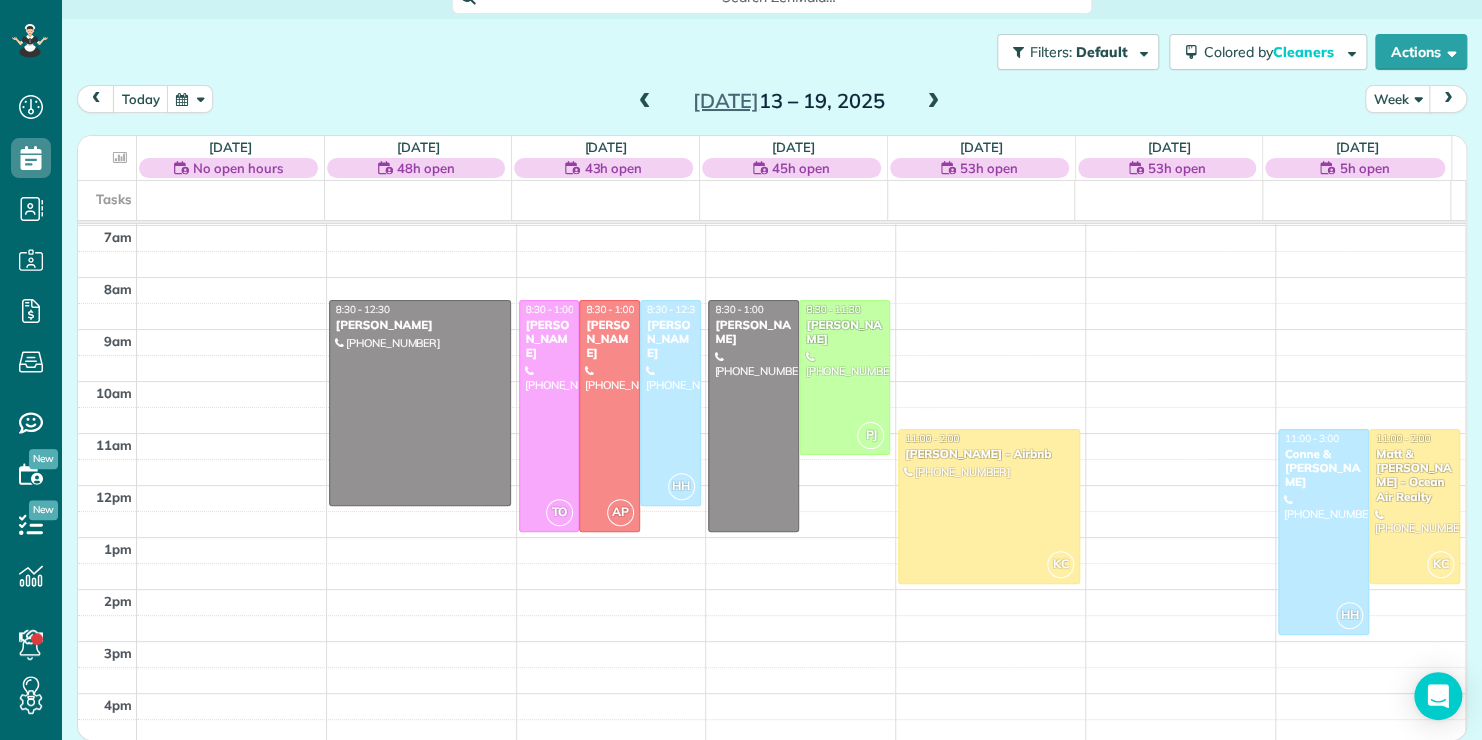 click at bounding box center [933, 102] 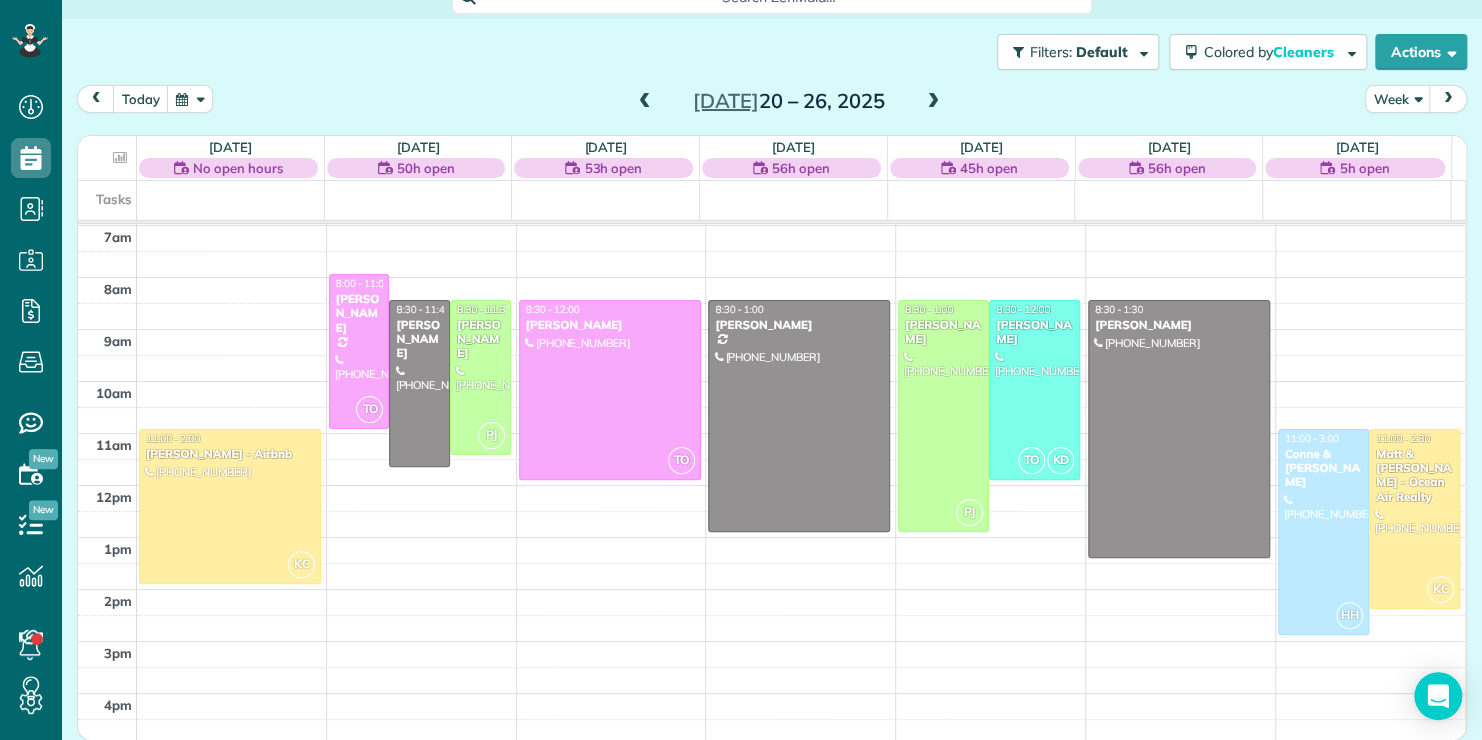 click at bounding box center [933, 102] 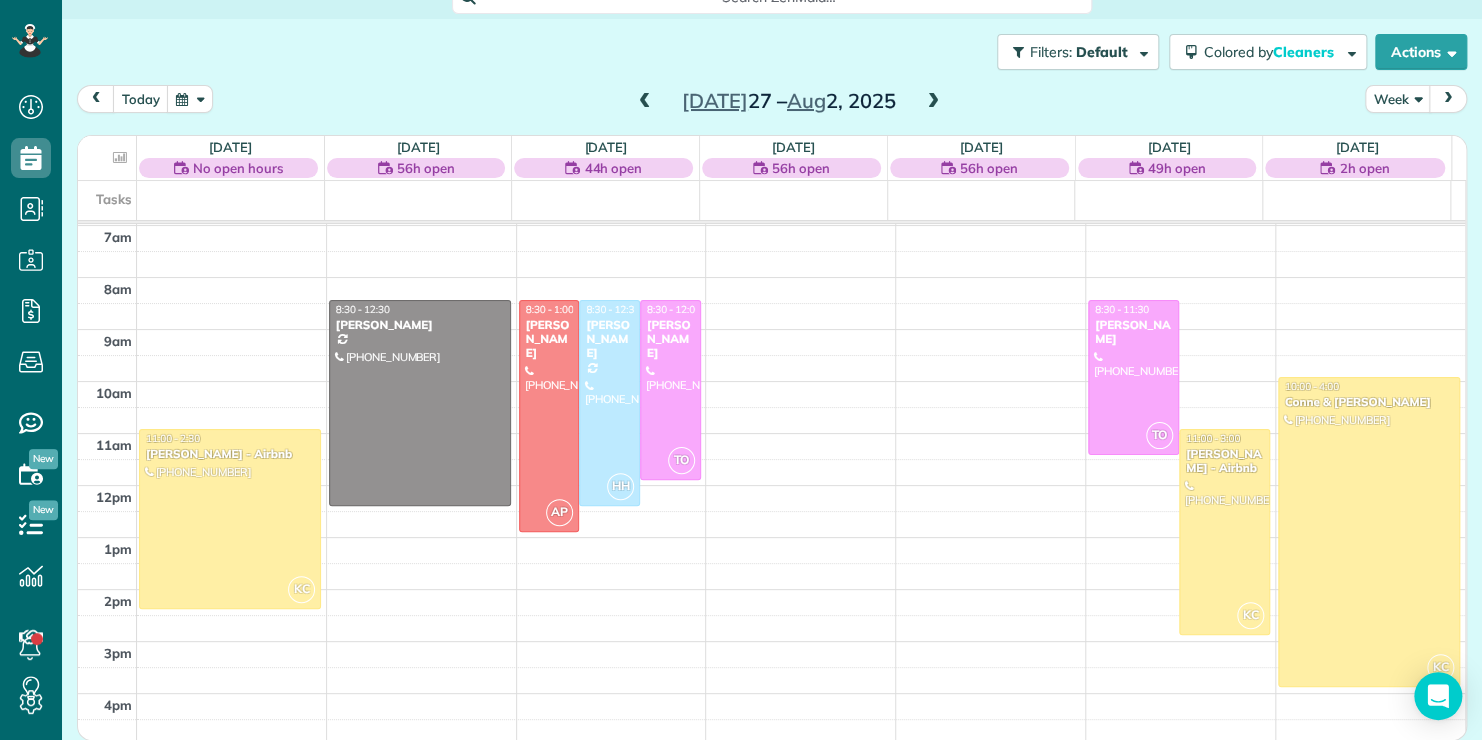 click at bounding box center (933, 102) 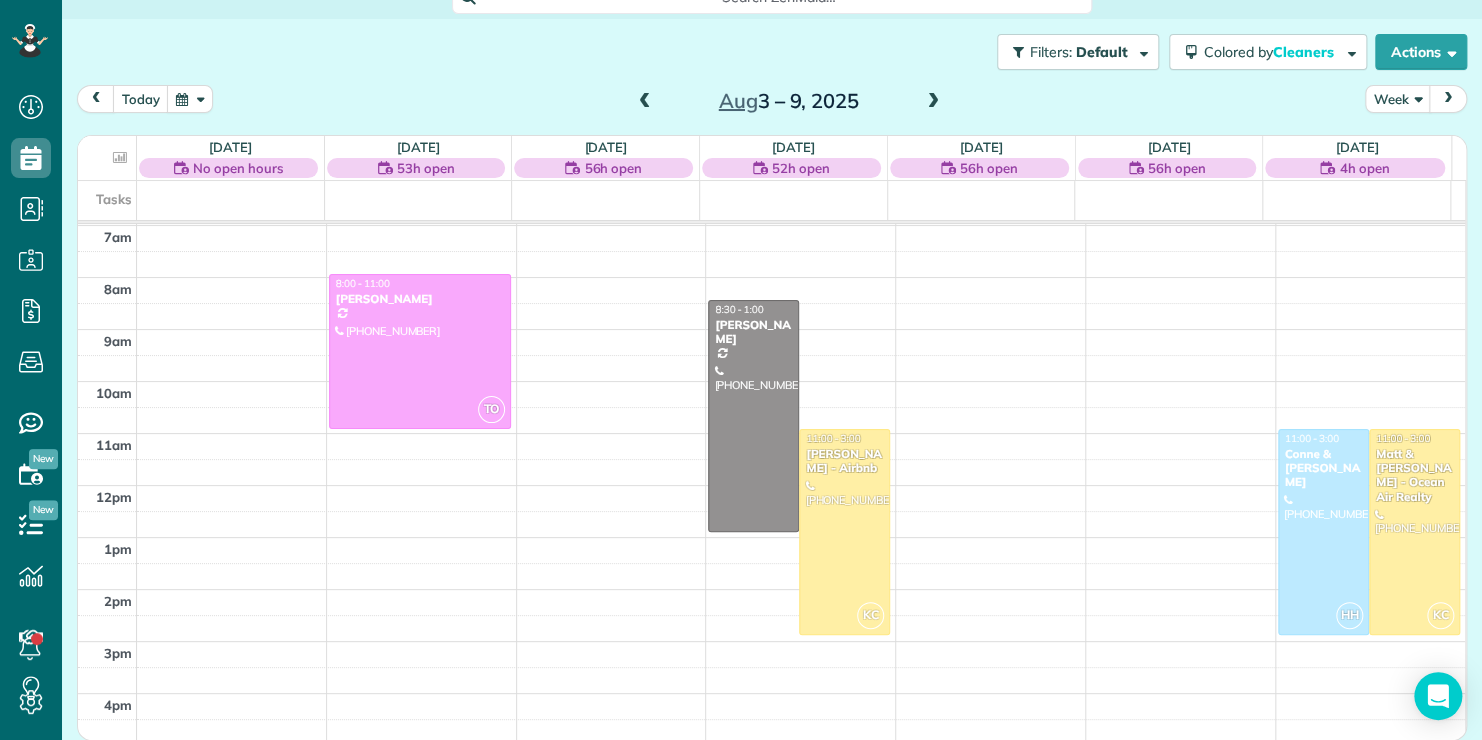 click at bounding box center [933, 102] 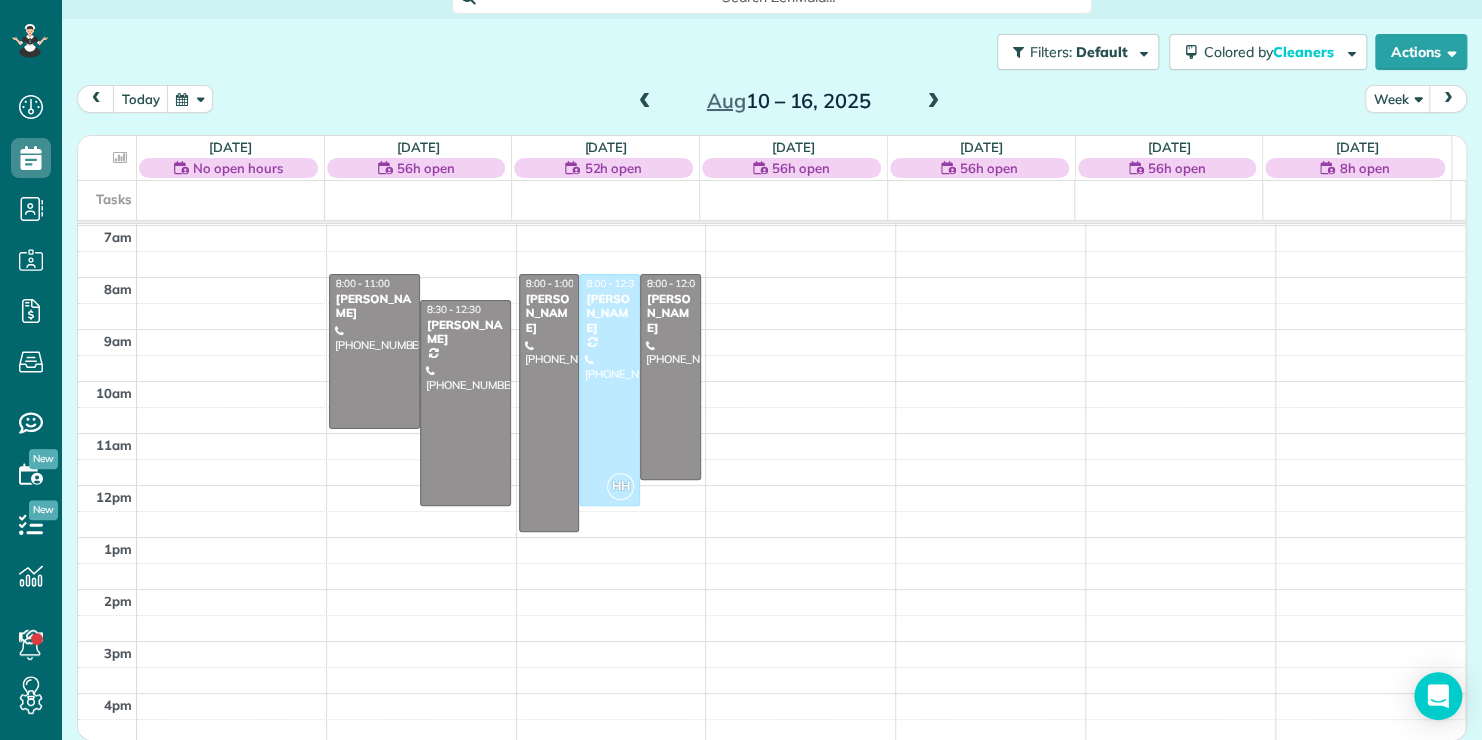 click at bounding box center (645, 102) 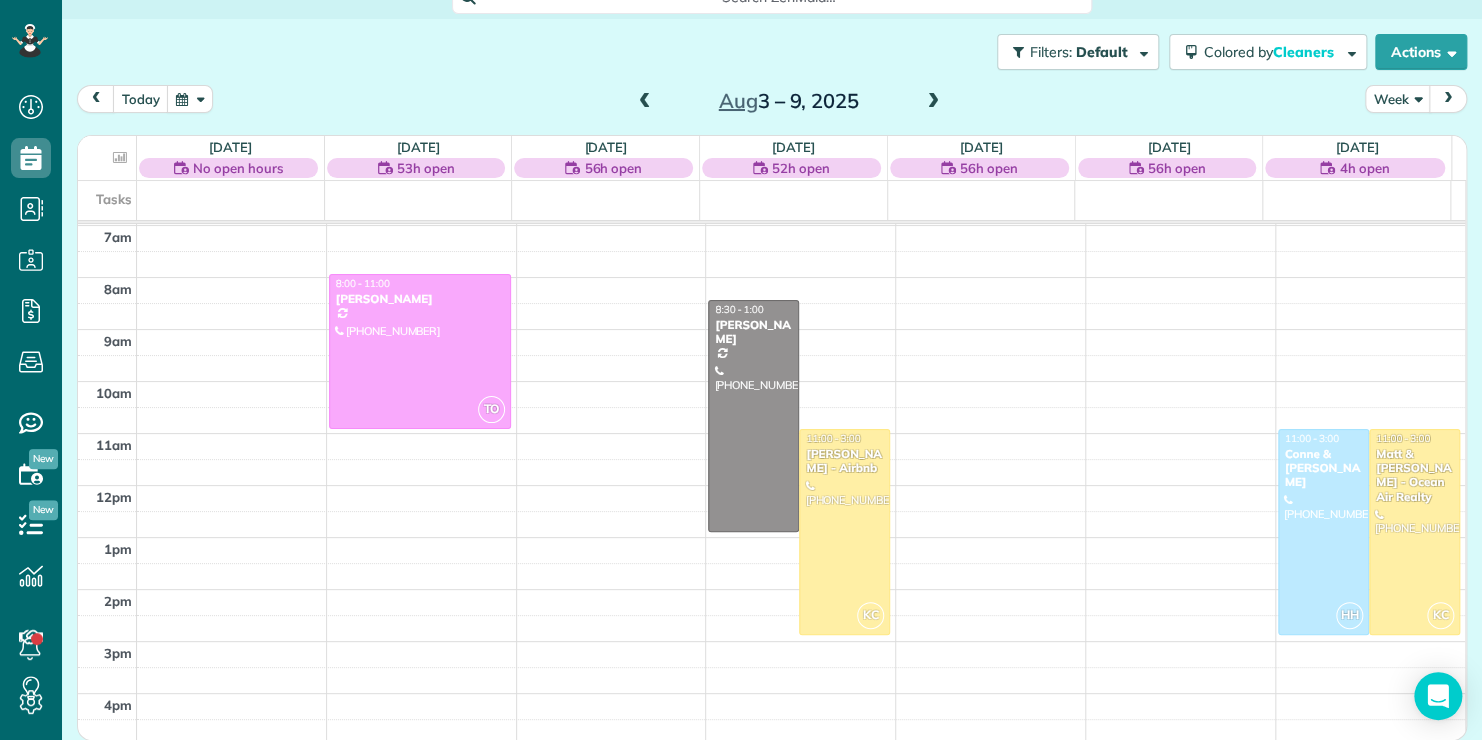 click at bounding box center (645, 102) 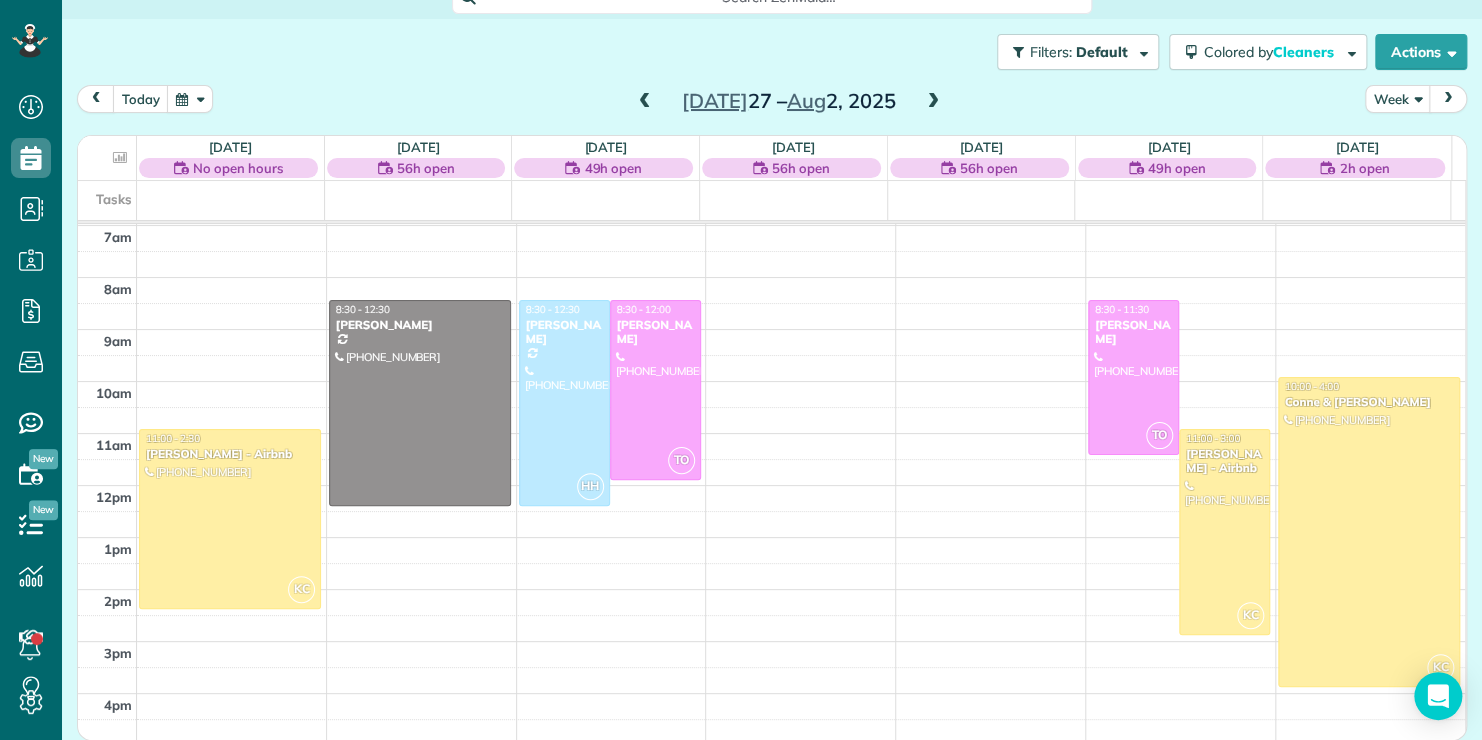 click at bounding box center (645, 102) 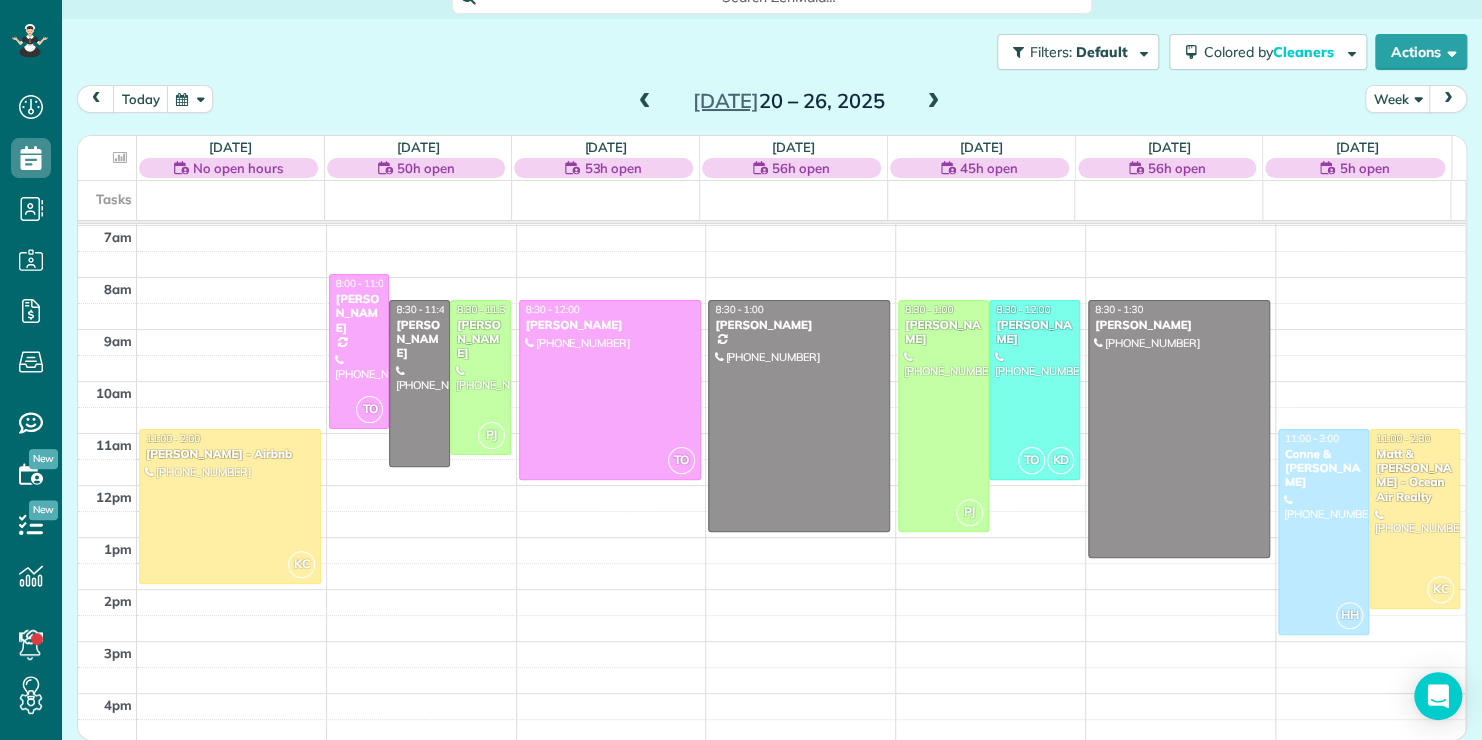 click at bounding box center [645, 102] 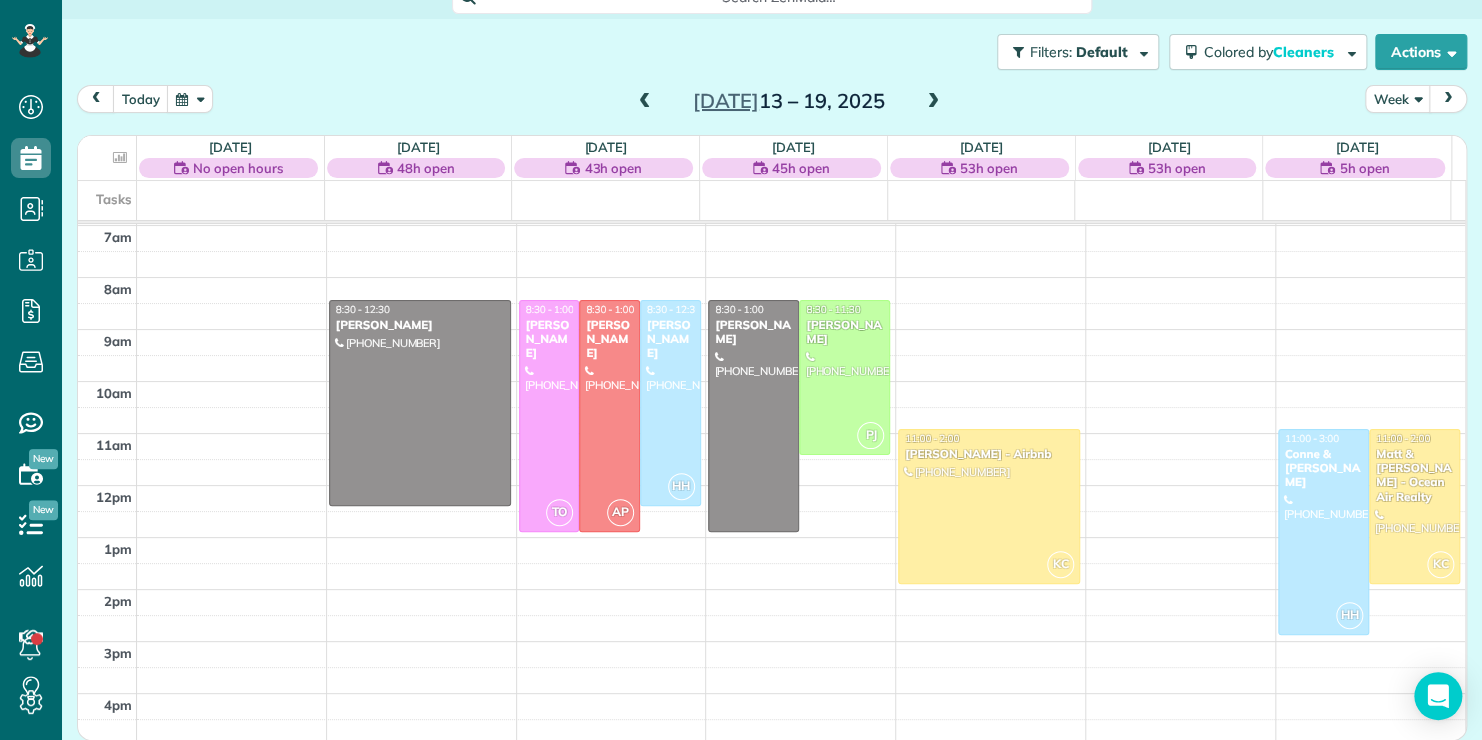 click on "Filters:   Default
Colored by  Cleaners
Color by Cleaner
Color by Team
Color by Status
Color by Recurrence
Color by Paid/Unpaid
Filters  Default
Schedule Changes
Actions
Create Appointment
Create Task
Clock In/Out
Send Work Orders
Print Route Sheets
Today's Emails/Texts
View Metrics" at bounding box center [772, 52] 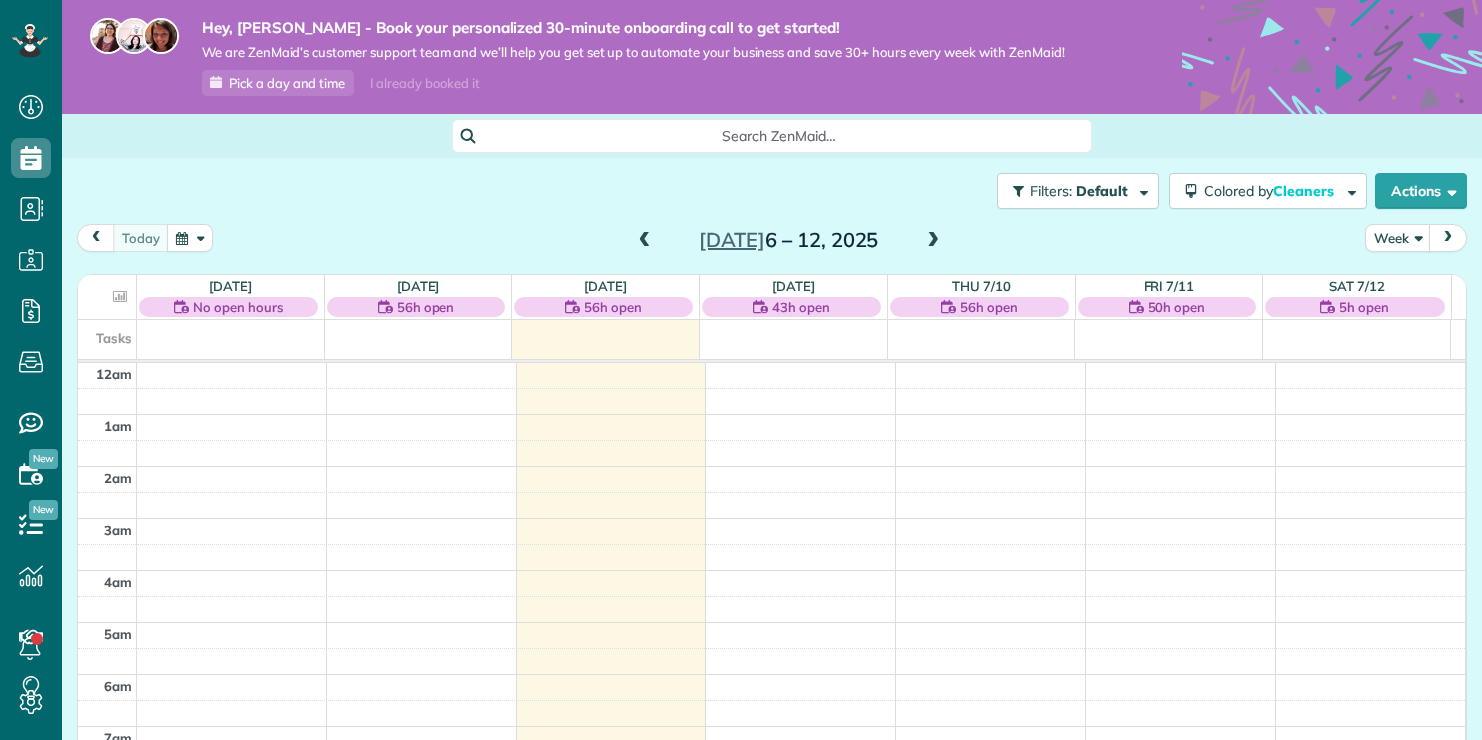 scroll, scrollTop: 0, scrollLeft: 0, axis: both 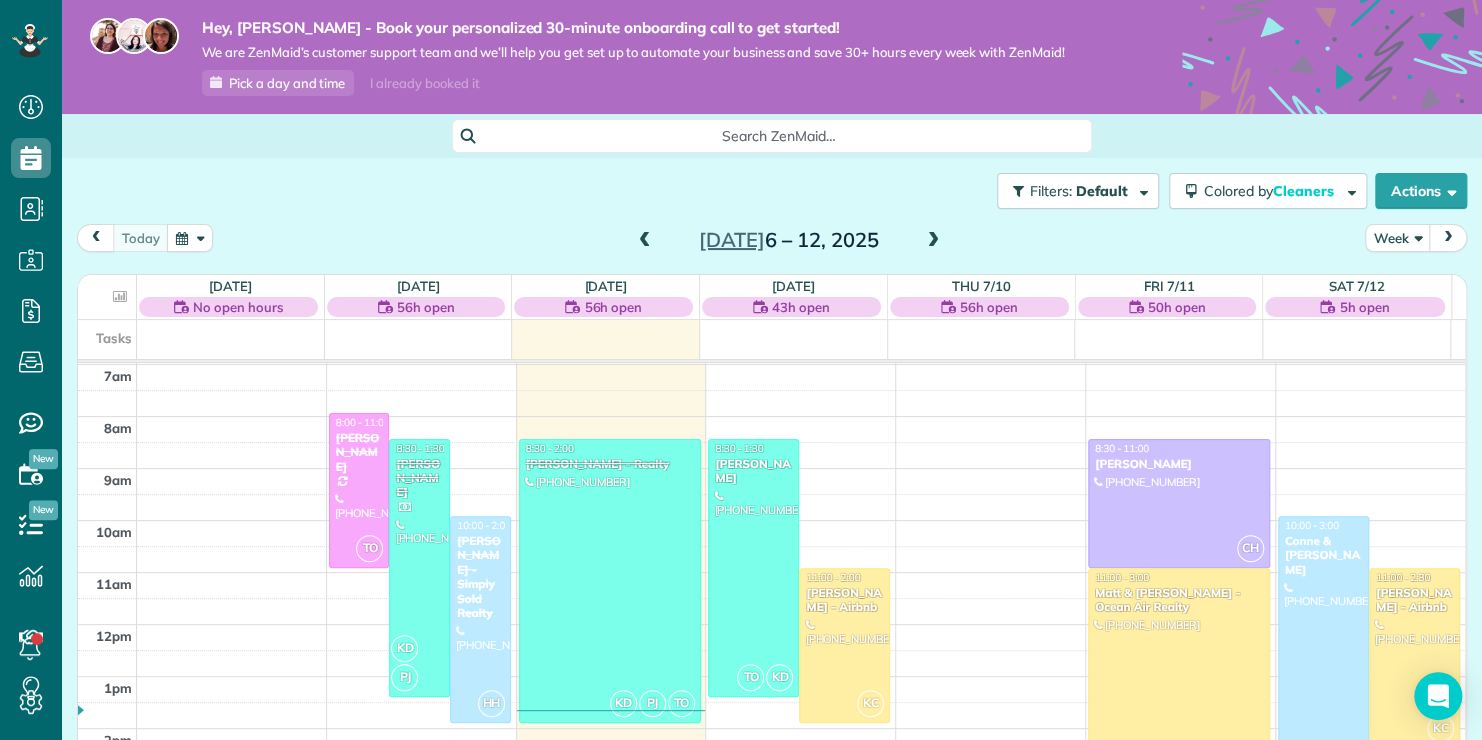 click at bounding box center (933, 241) 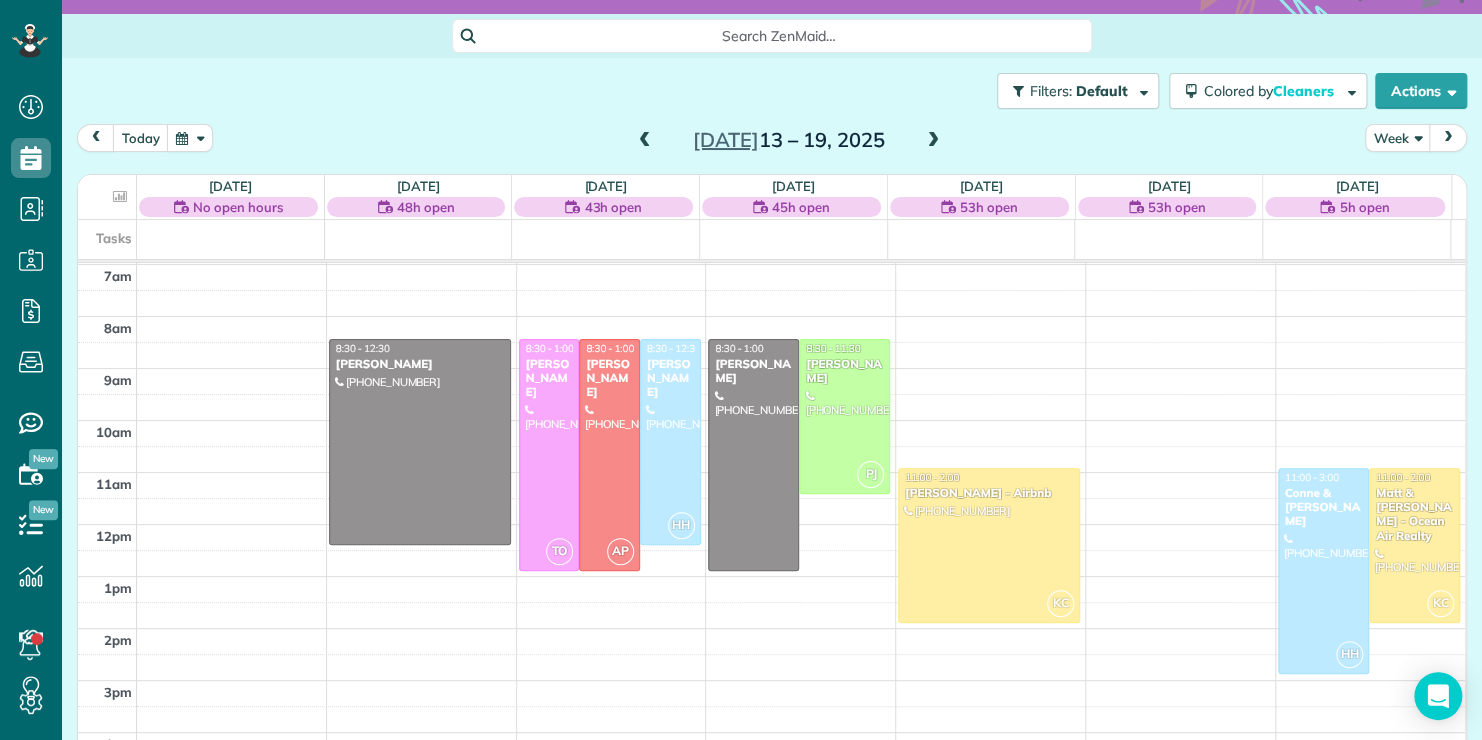 scroll, scrollTop: 140, scrollLeft: 0, axis: vertical 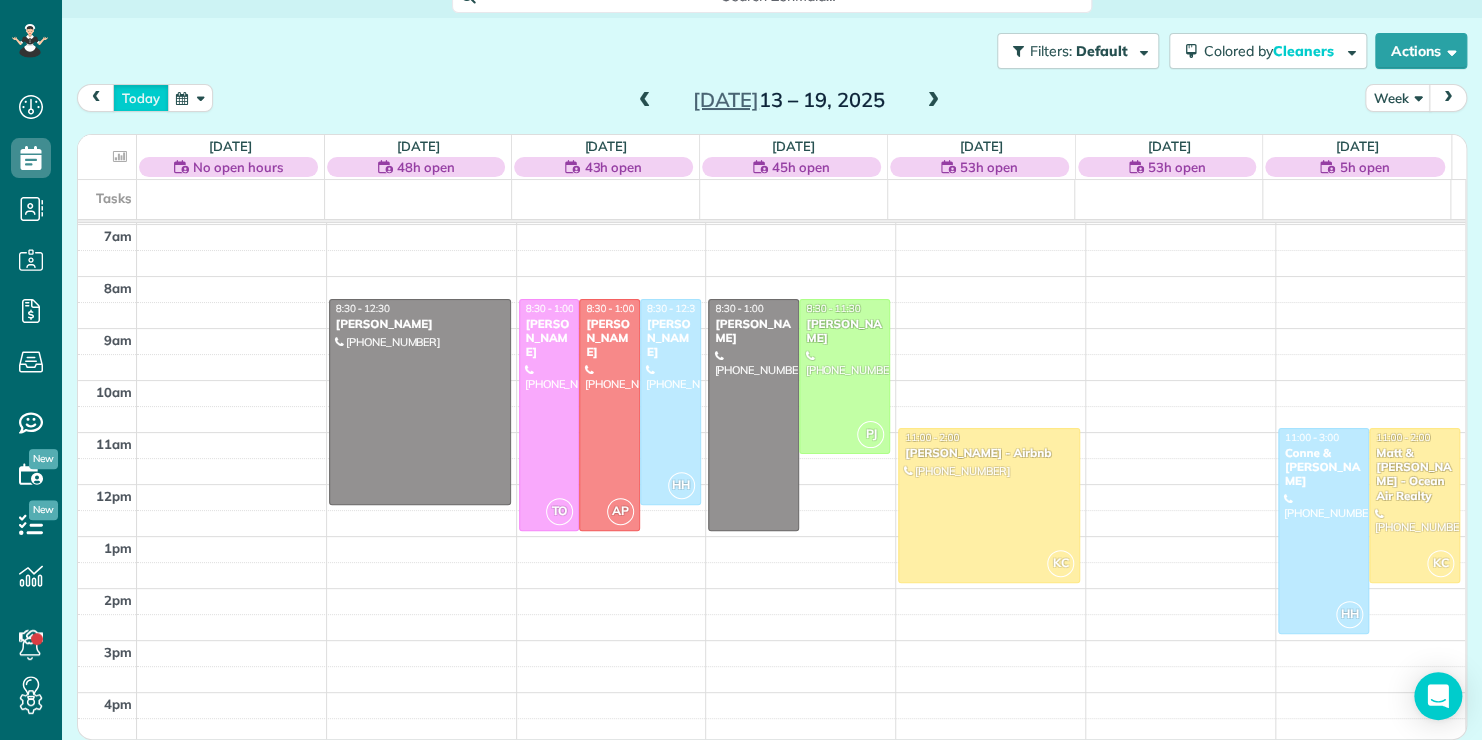 click on "today" at bounding box center [141, 97] 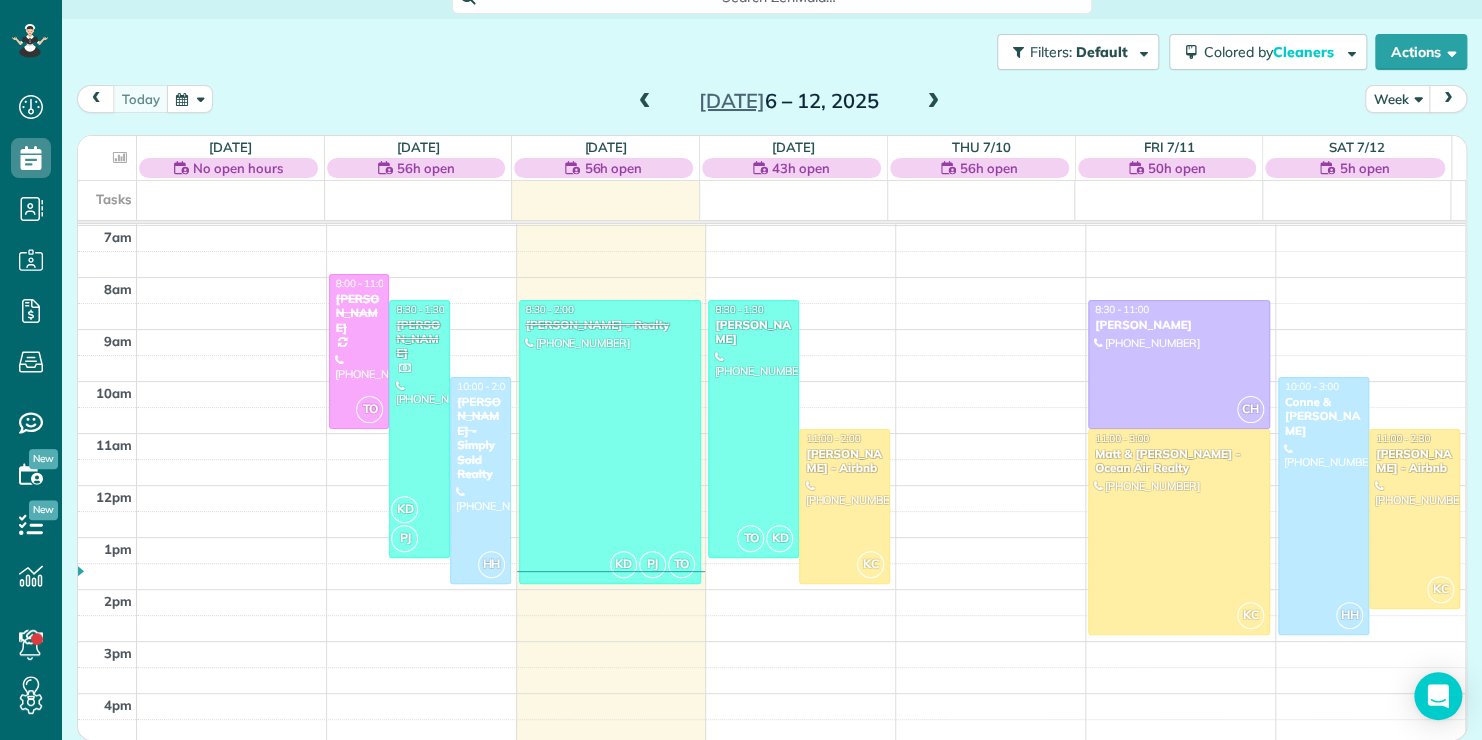 click at bounding box center [933, 102] 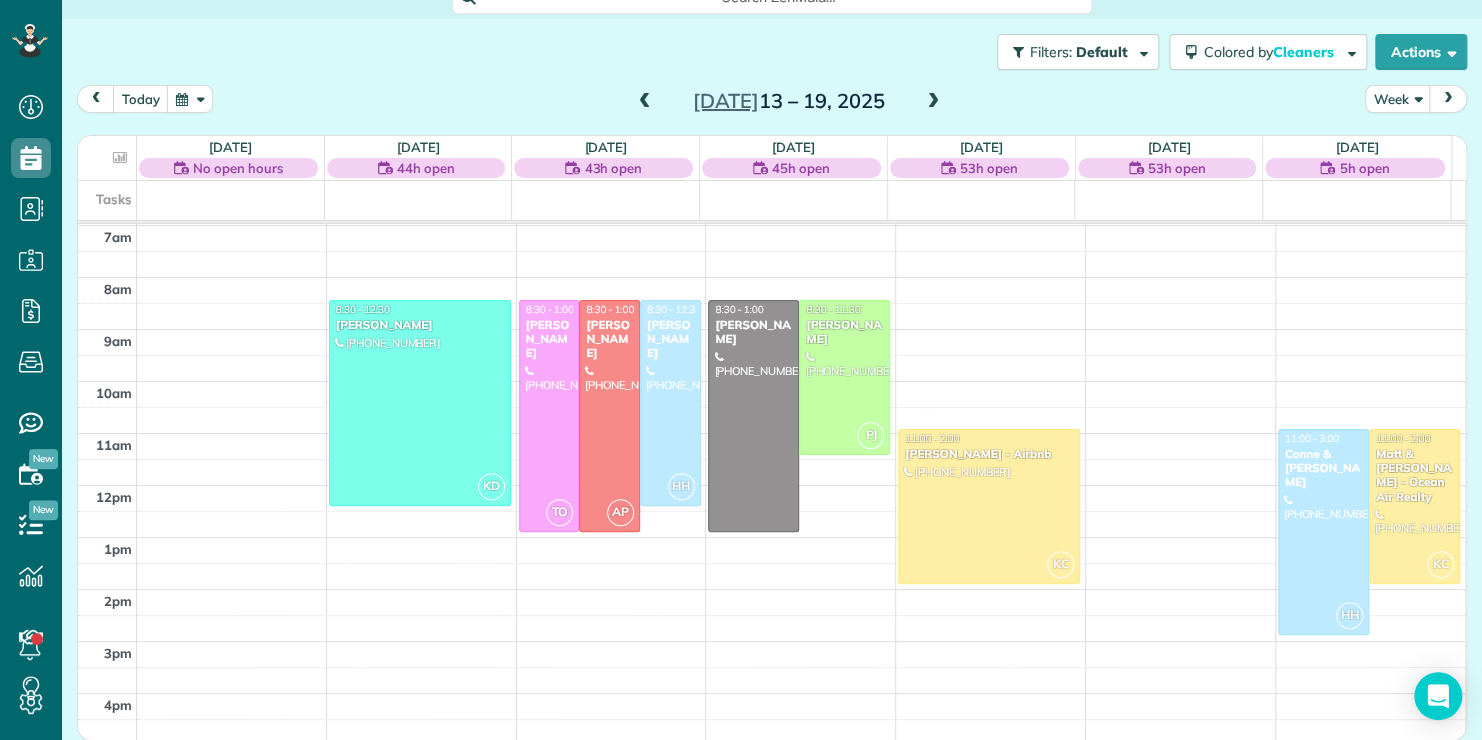 click at bounding box center [933, 102] 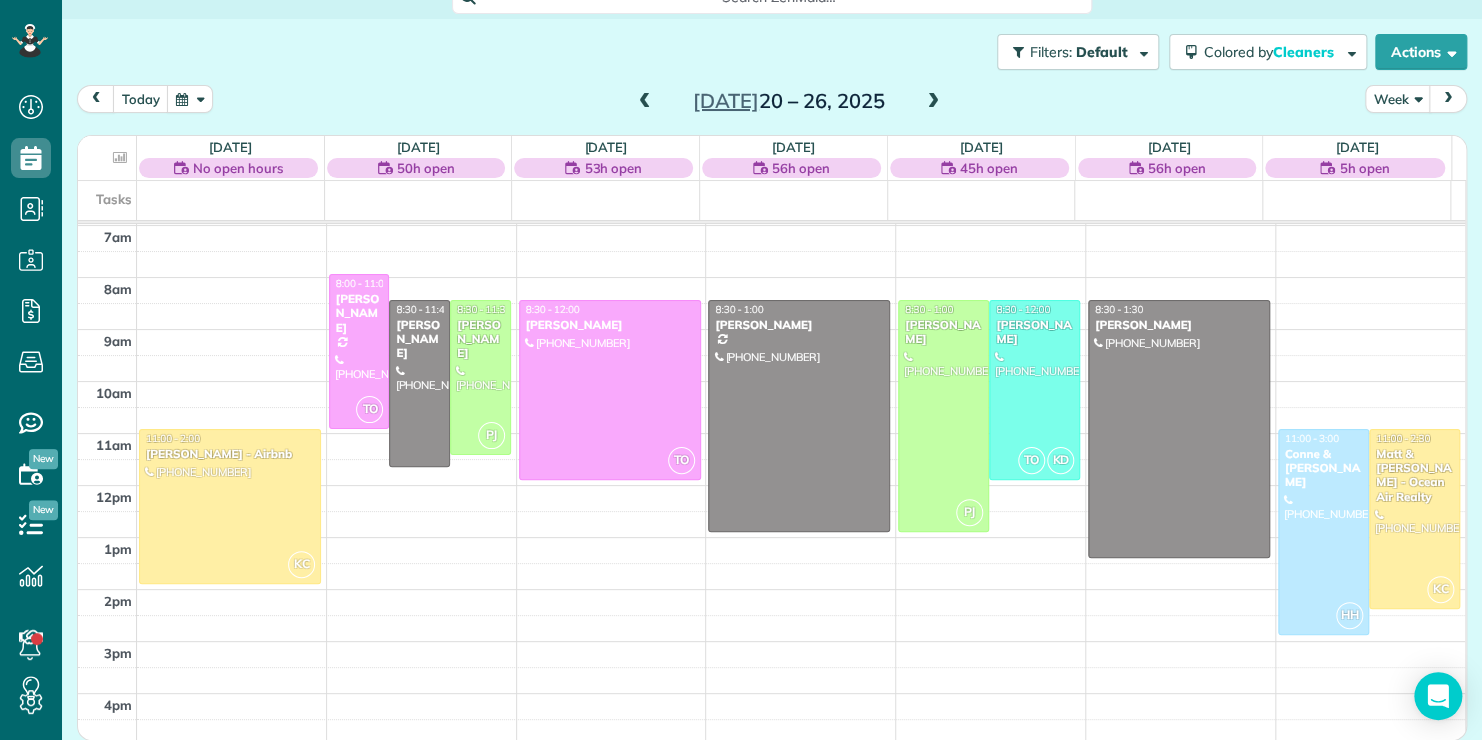 click at bounding box center (933, 102) 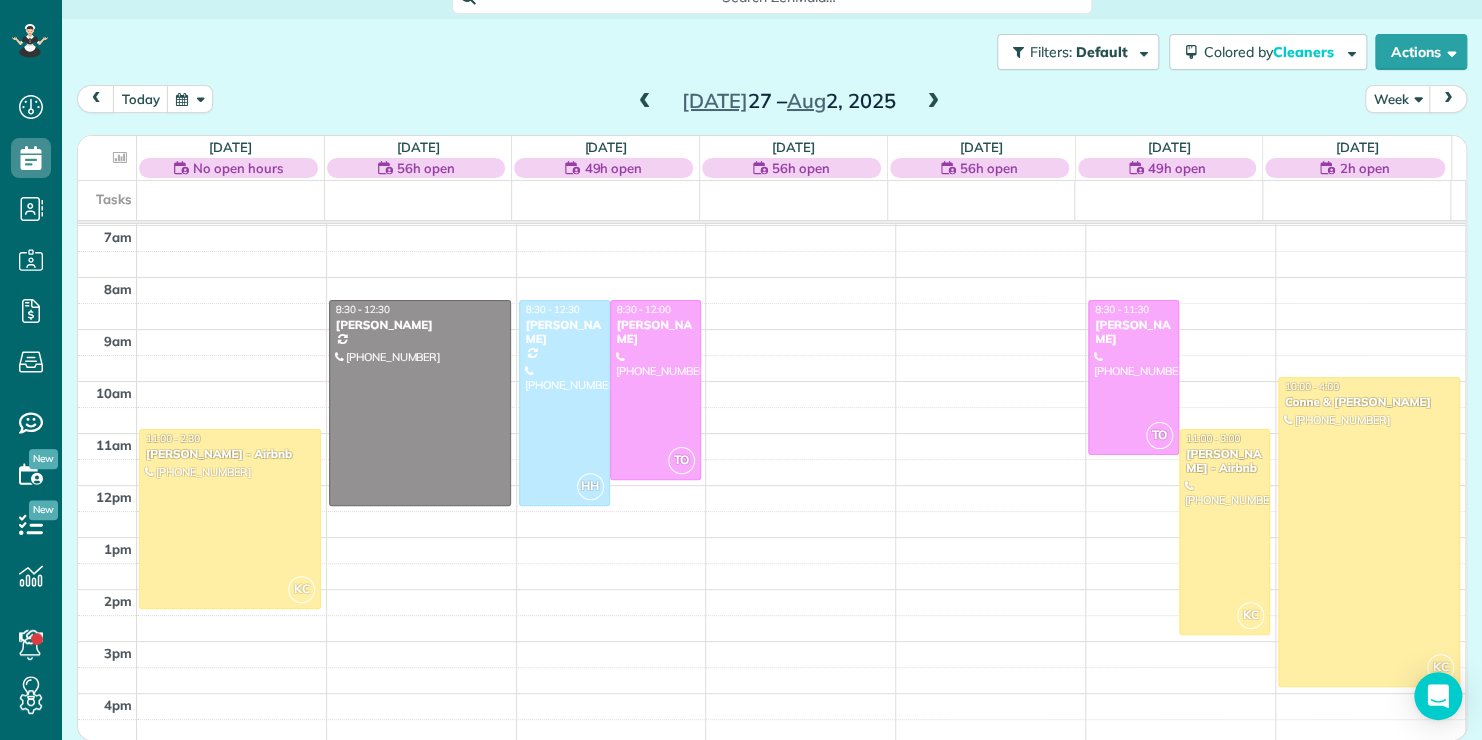 click at bounding box center (645, 102) 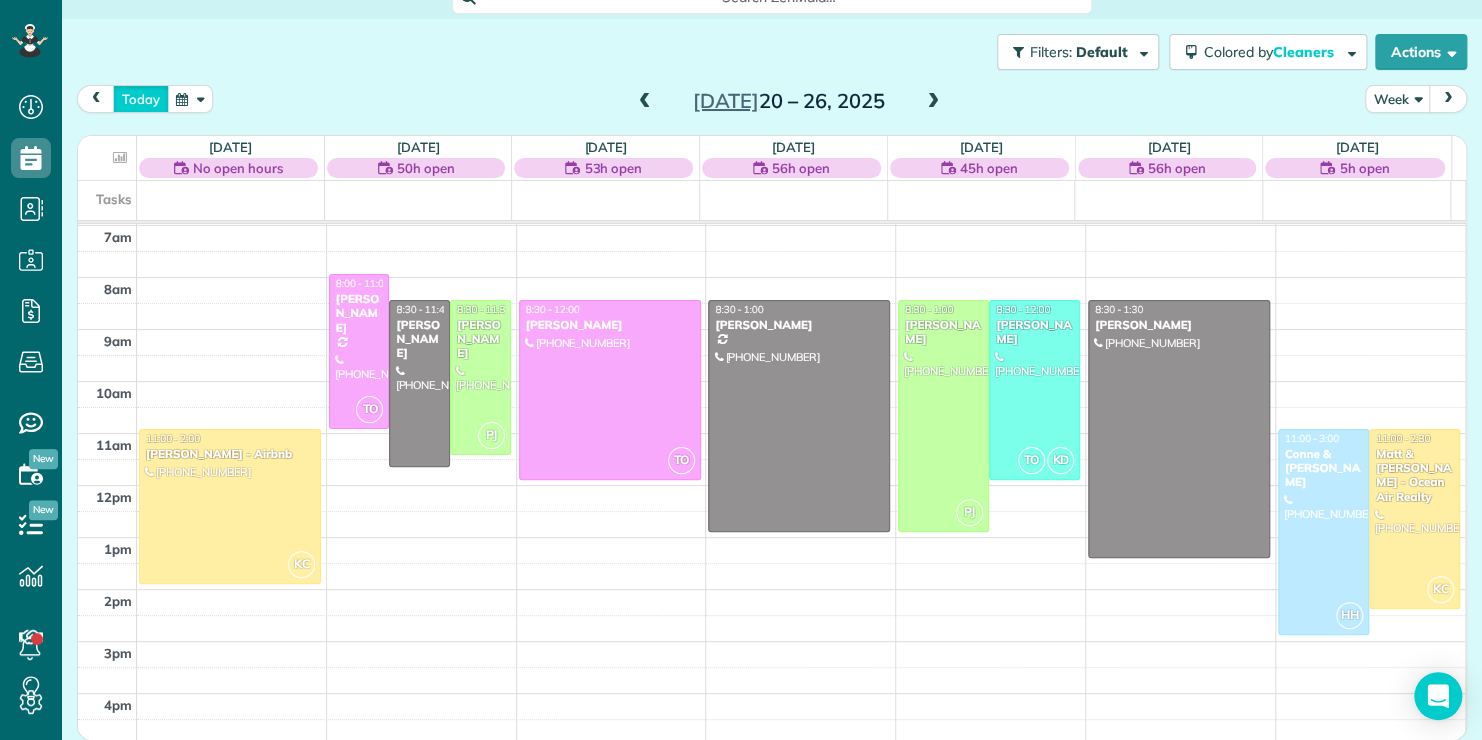 click on "today" at bounding box center (141, 98) 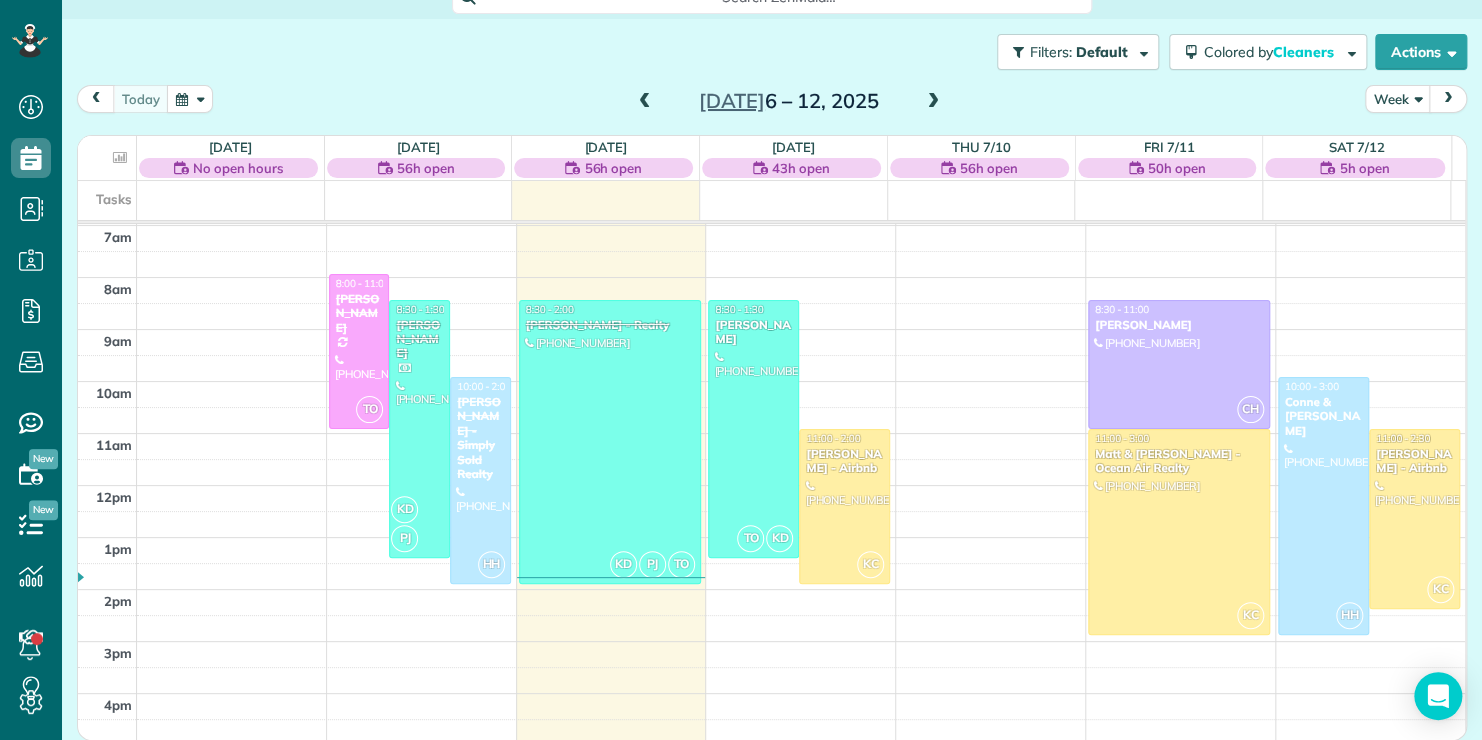 drag, startPoint x: 547, startPoint y: 56, endPoint x: 549, endPoint y: 67, distance: 11.18034 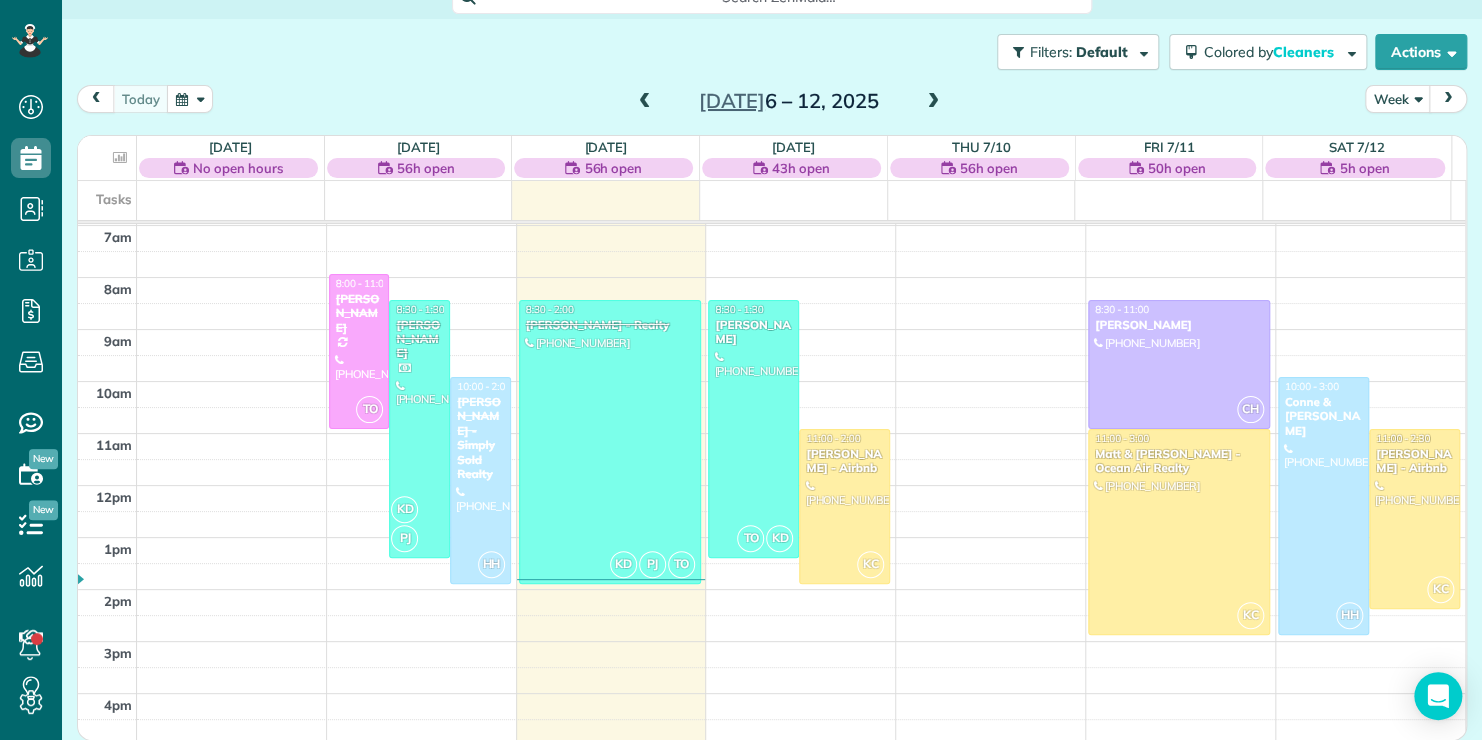 click at bounding box center (933, 102) 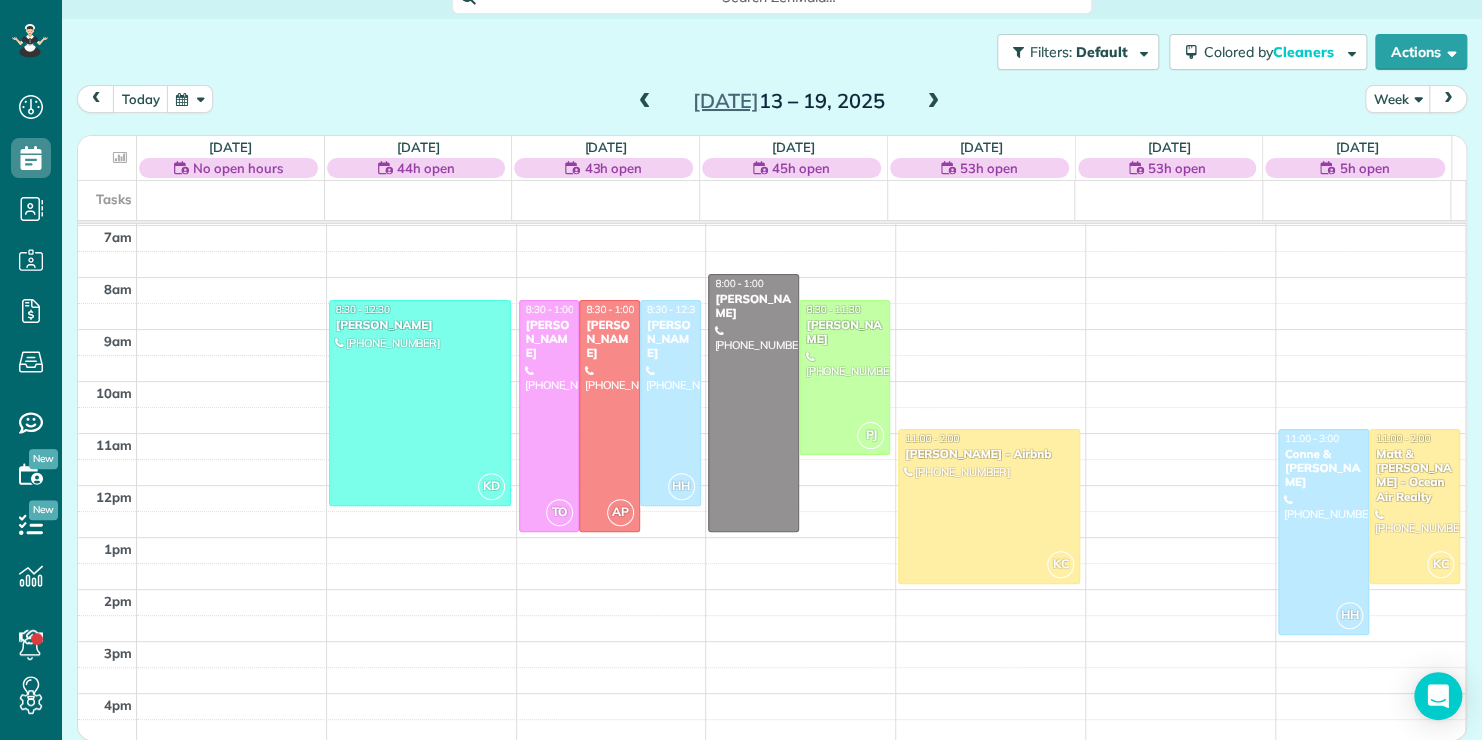 click on "Filters:   Default
Colored by  Cleaners
Color by Cleaner
Color by Team
Color by Status
Color by Recurrence
Color by Paid/Unpaid
Filters  Default
Schedule Changes
Actions
Create Appointment
Create Task
Clock In/Out
Send Work Orders
Print Route Sheets
Today's Emails/Texts
View Metrics" at bounding box center [772, 52] 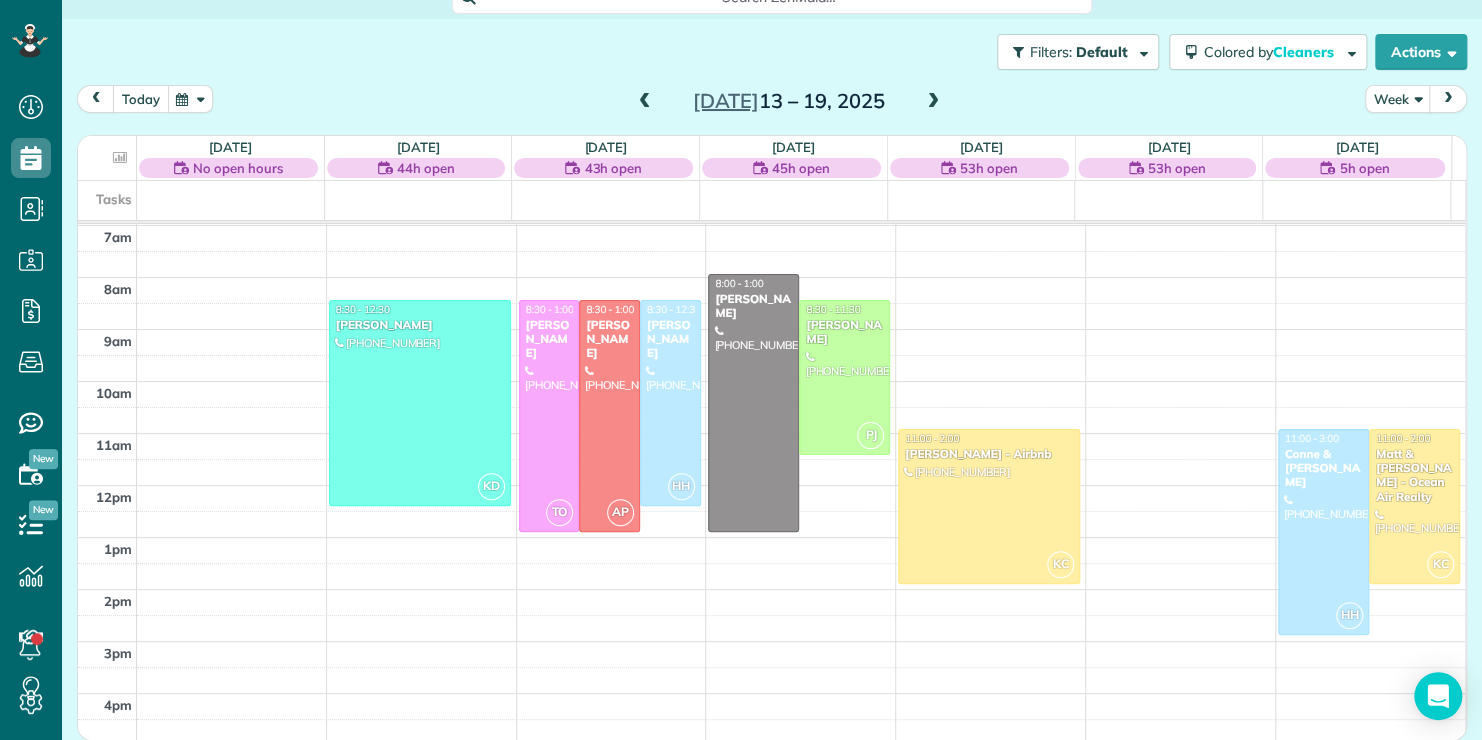 click on "today" at bounding box center (141, 98) 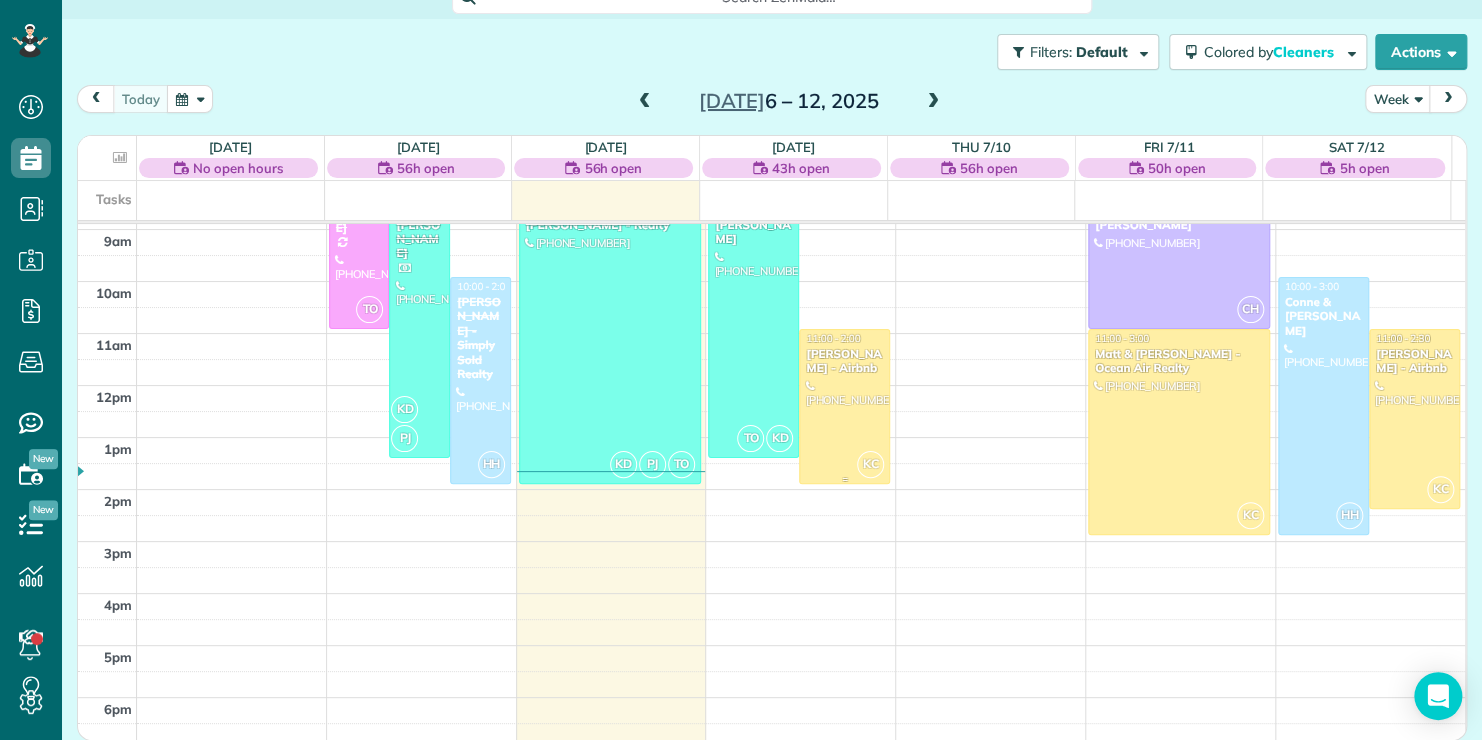 scroll, scrollTop: 362, scrollLeft: 0, axis: vertical 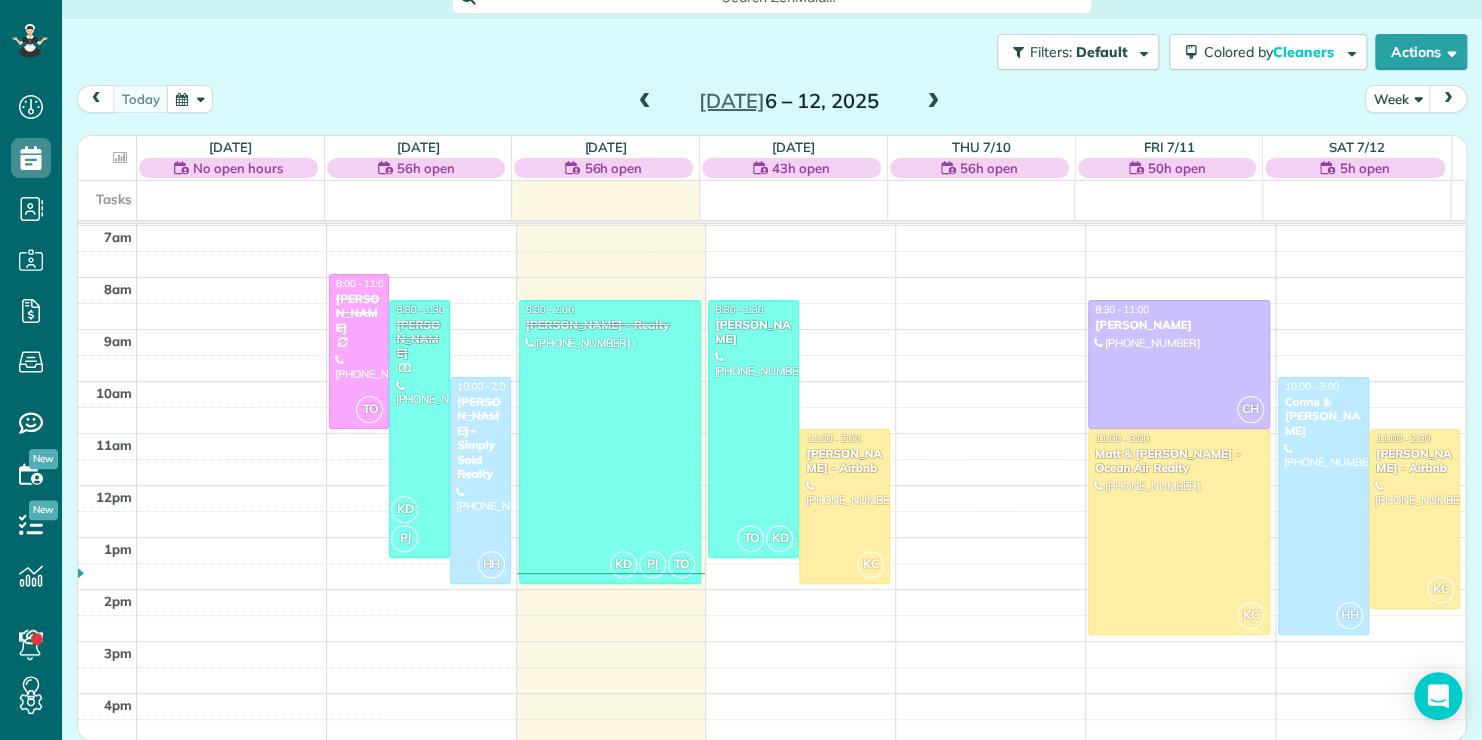 click on "Filters:   Default
Colored by  Cleaners
Color by Cleaner
Color by Team
Color by Status
Color by Recurrence
Color by Paid/Unpaid
Filters  Default
Schedule Changes
Actions
Create Appointment
Create Task
Clock In/Out
Send Work Orders
Print Route Sheets
Today's Emails/Texts
View Metrics" at bounding box center [772, 52] 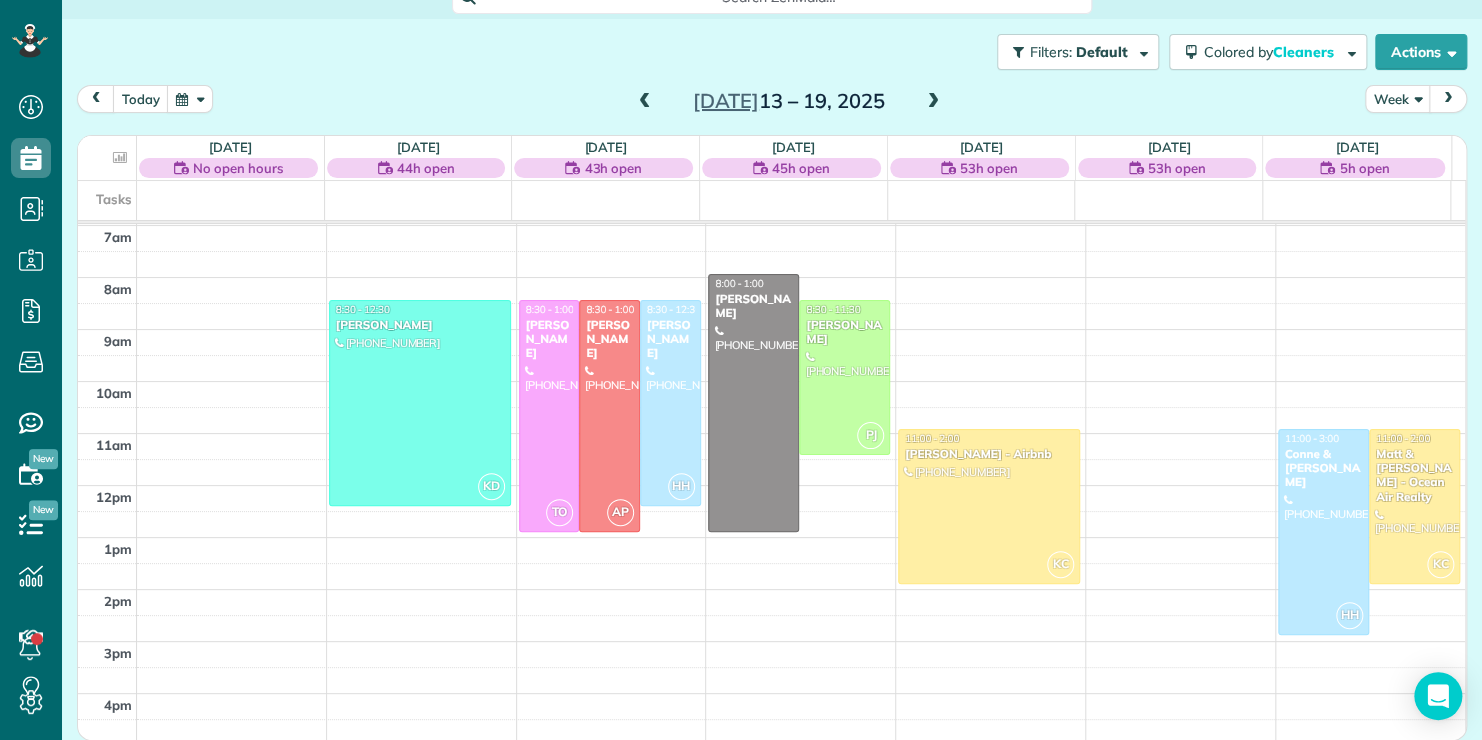 click on "Filters:   Default
Colored by  Cleaners
Color by Cleaner
Color by Team
Color by Status
Color by Recurrence
Color by Paid/Unpaid
Filters  Default
Schedule Changes
Actions
Create Appointment
Create Task
Clock In/Out
Send Work Orders
Print Route Sheets
Today's Emails/Texts
View Metrics" at bounding box center (772, 52) 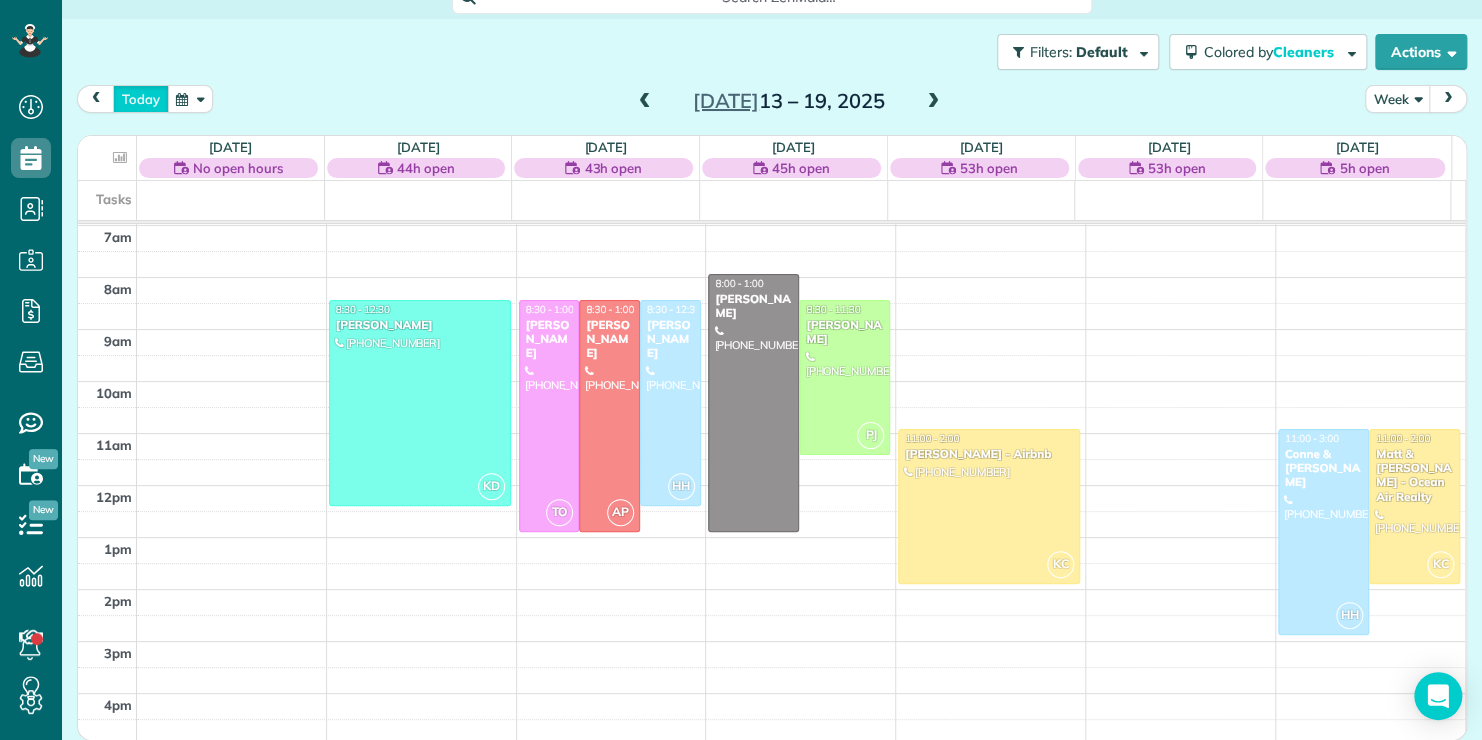 click on "today" at bounding box center (141, 98) 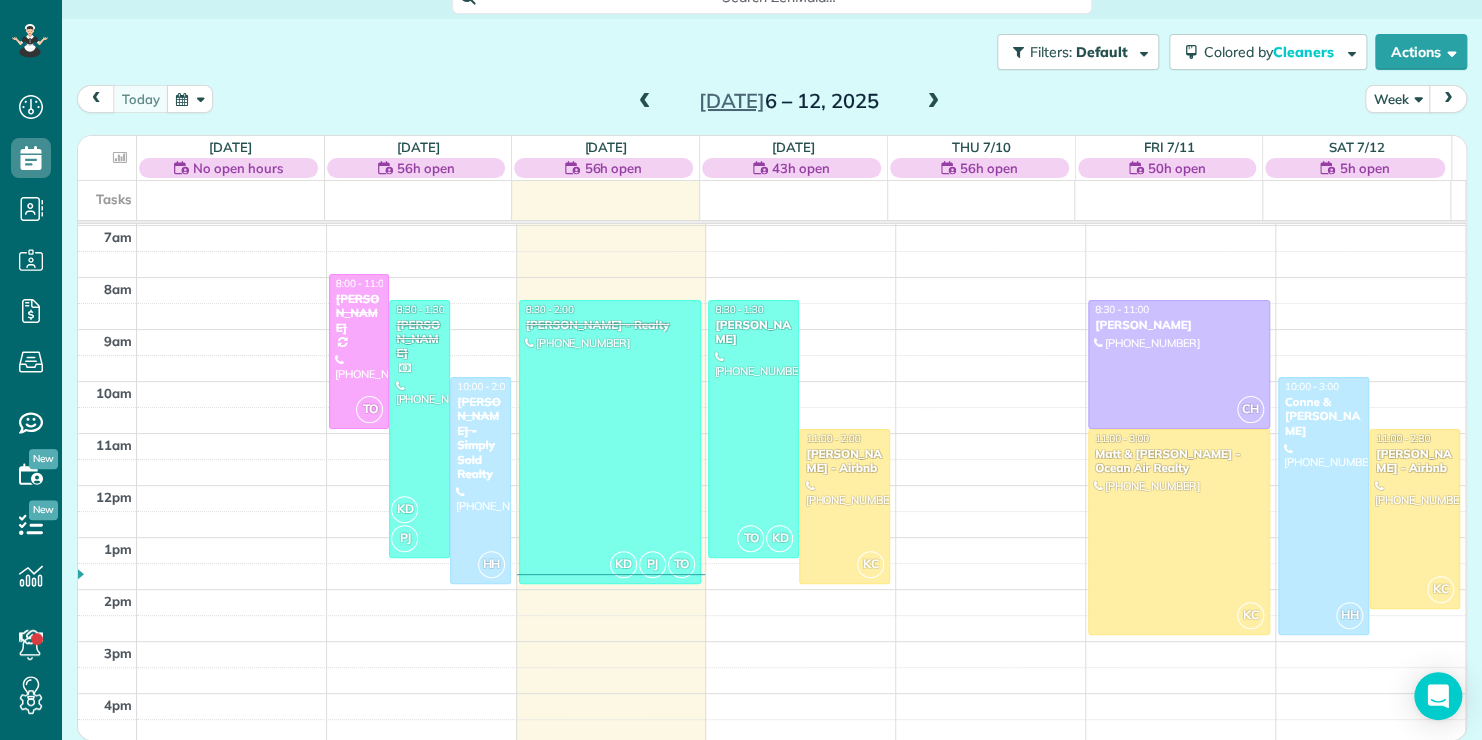 click at bounding box center [933, 102] 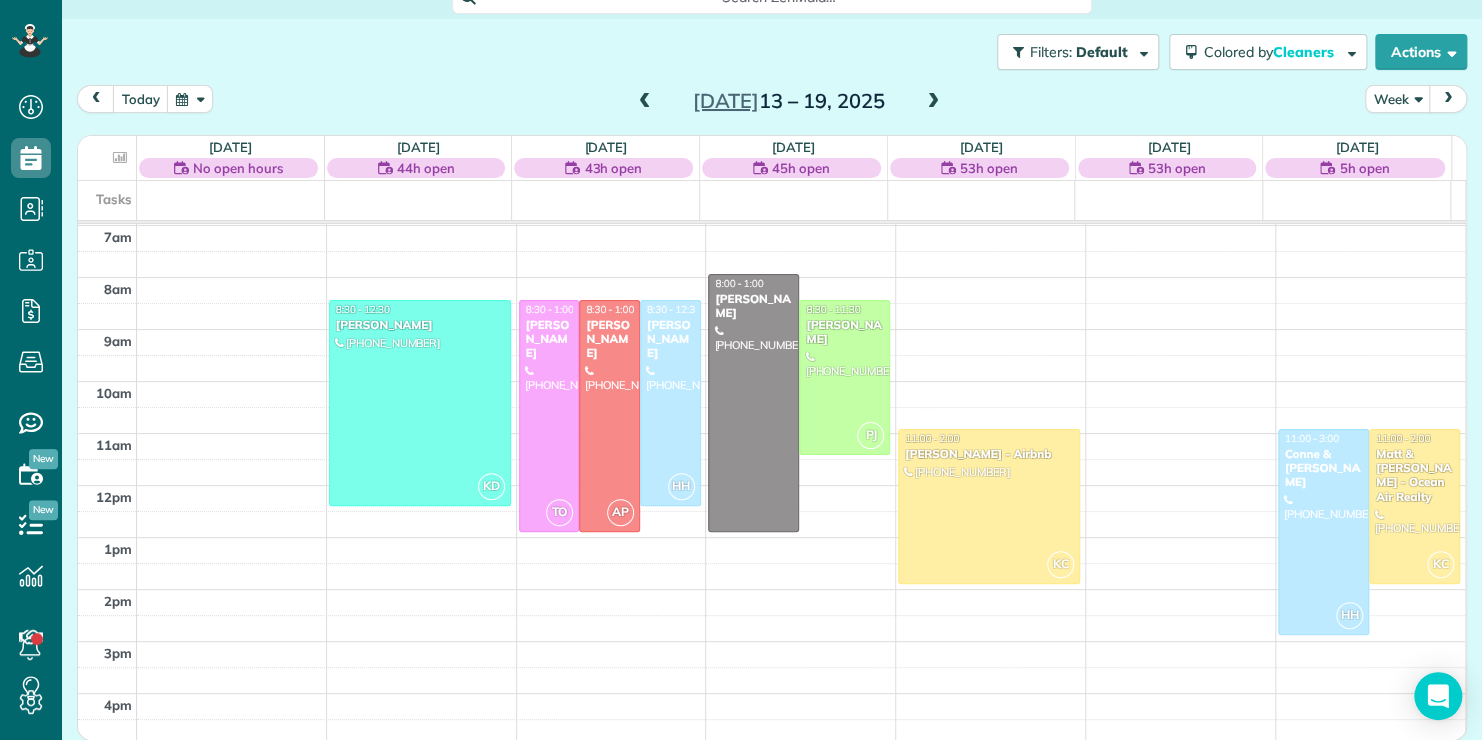 click at bounding box center [933, 102] 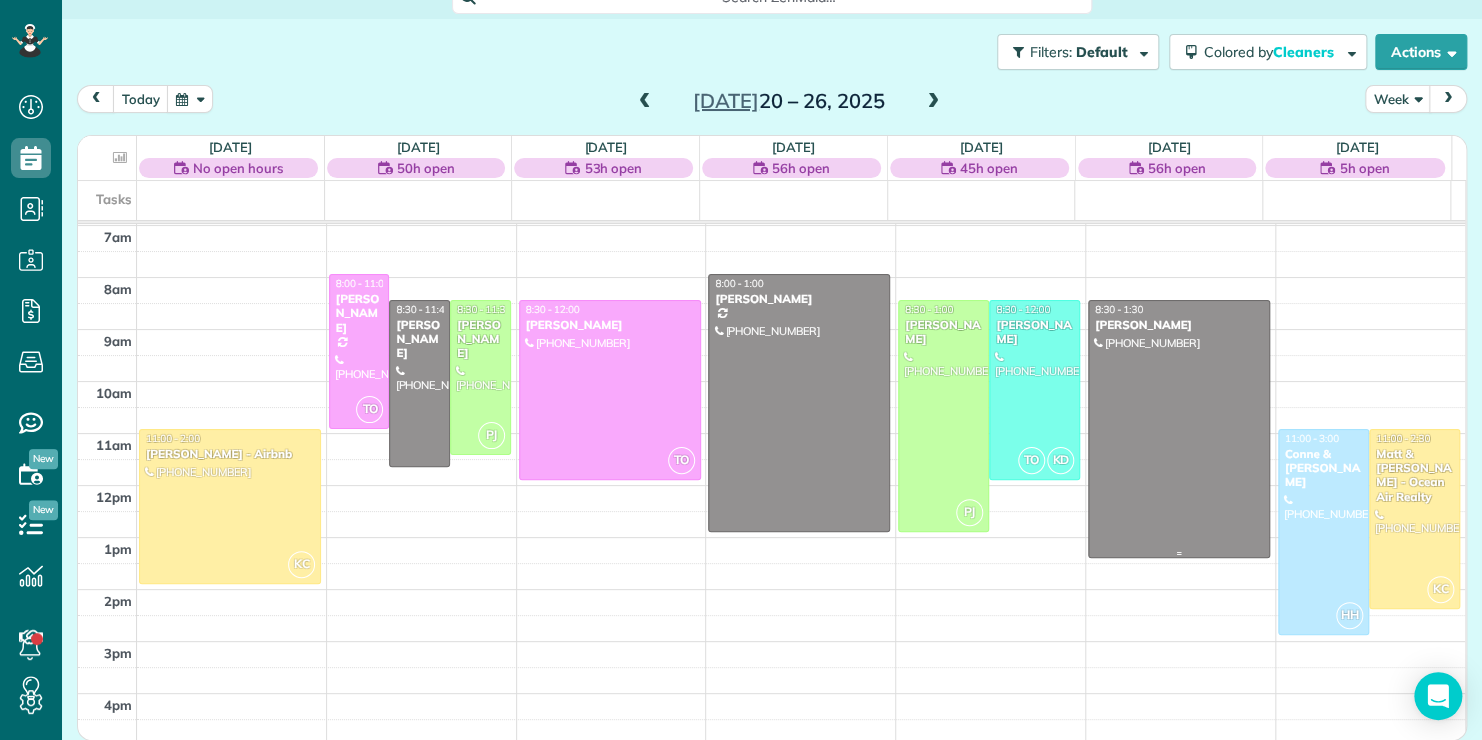 click at bounding box center (1179, 429) 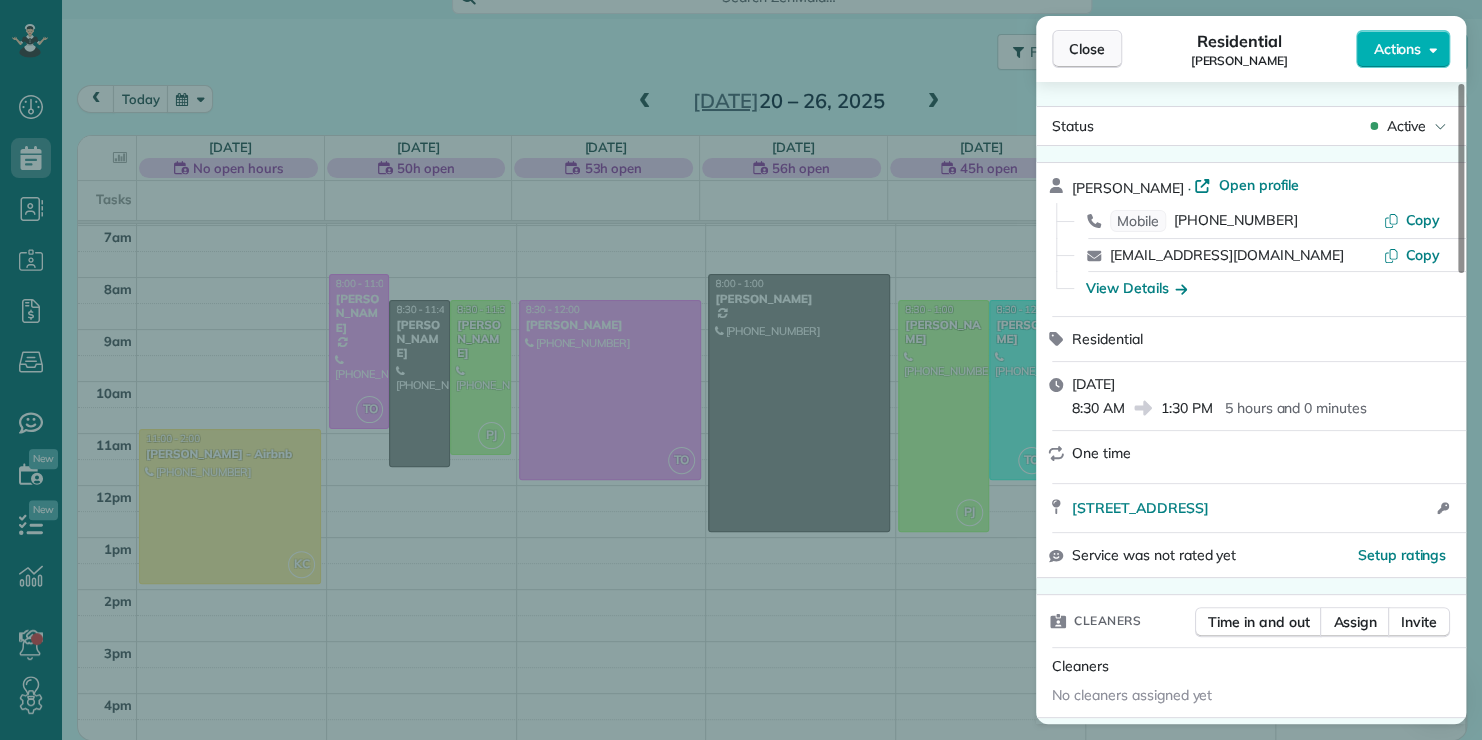 click on "Close" at bounding box center (1087, 49) 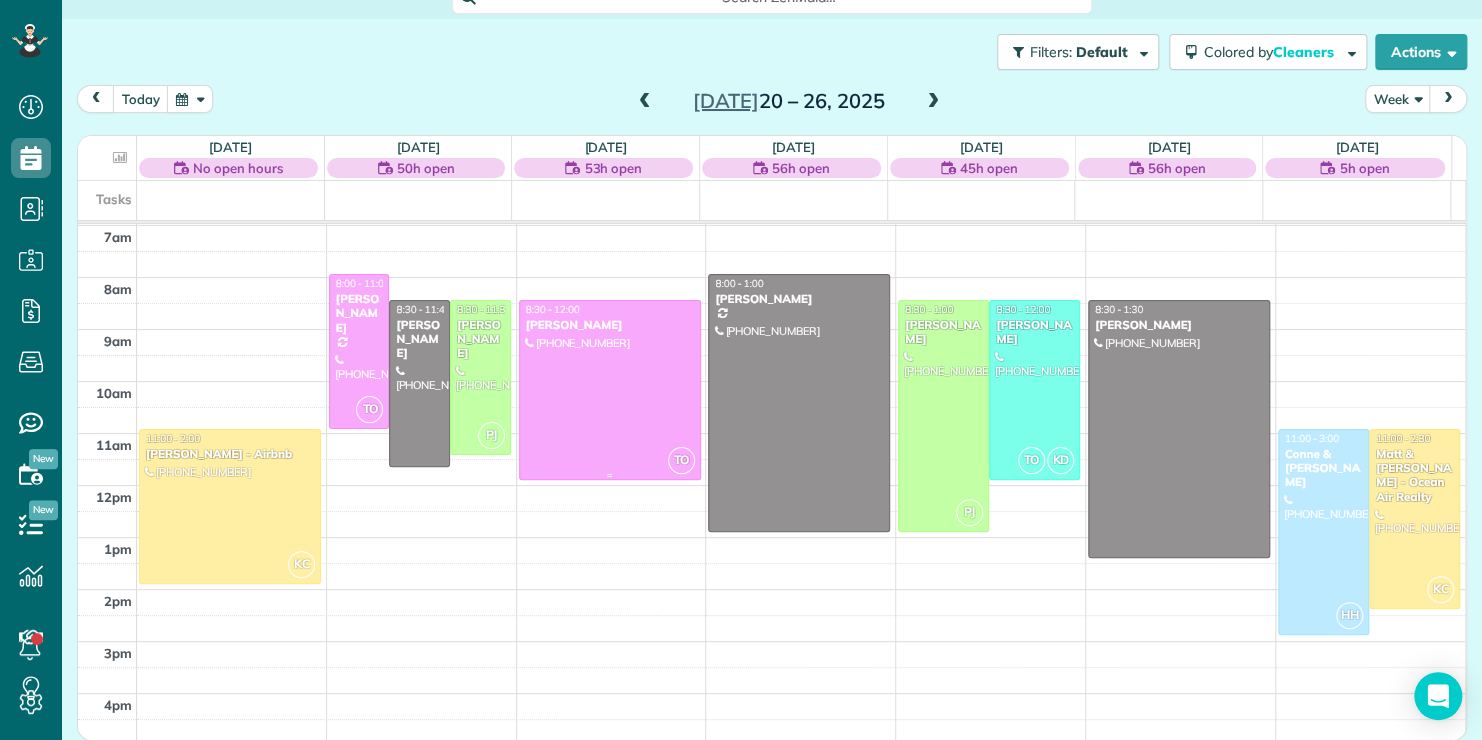 click at bounding box center [610, 390] 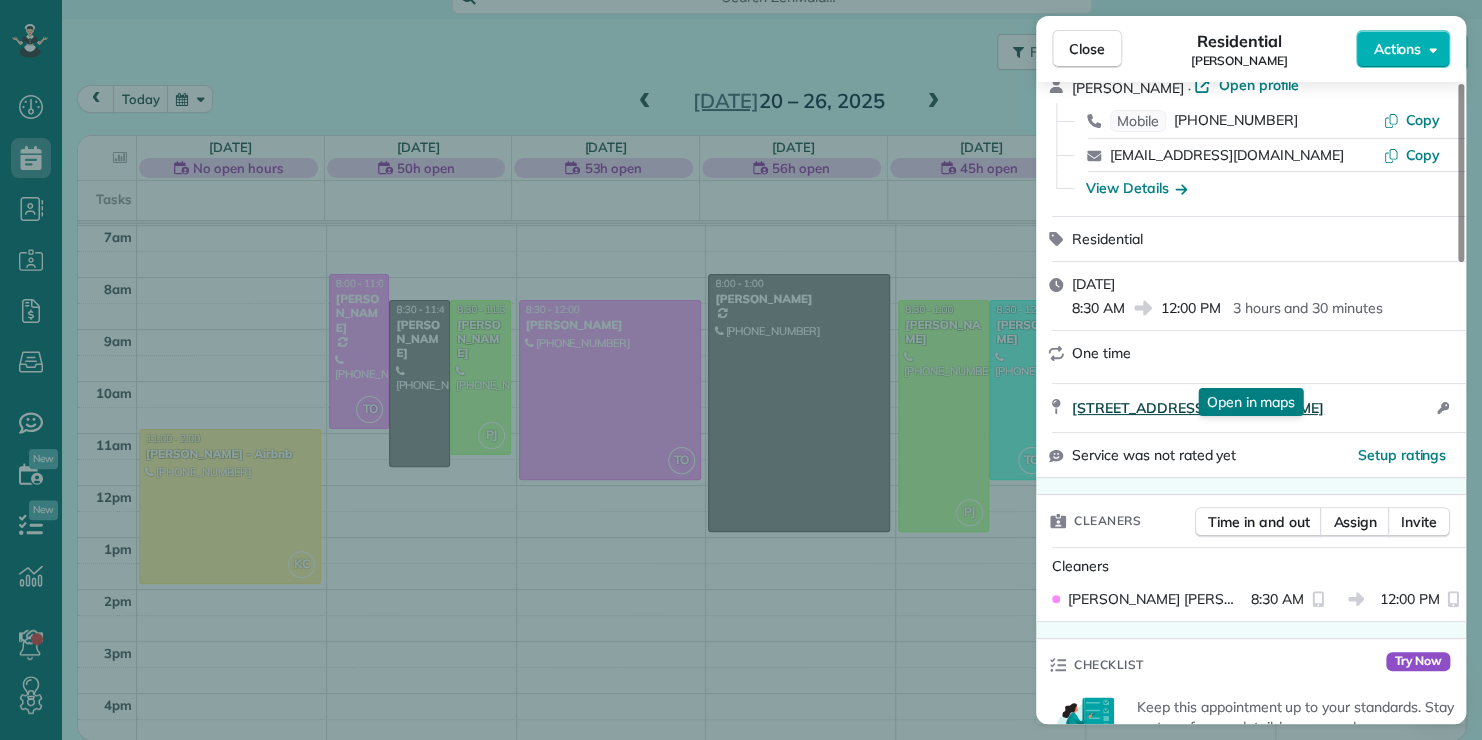 scroll, scrollTop: 200, scrollLeft: 0, axis: vertical 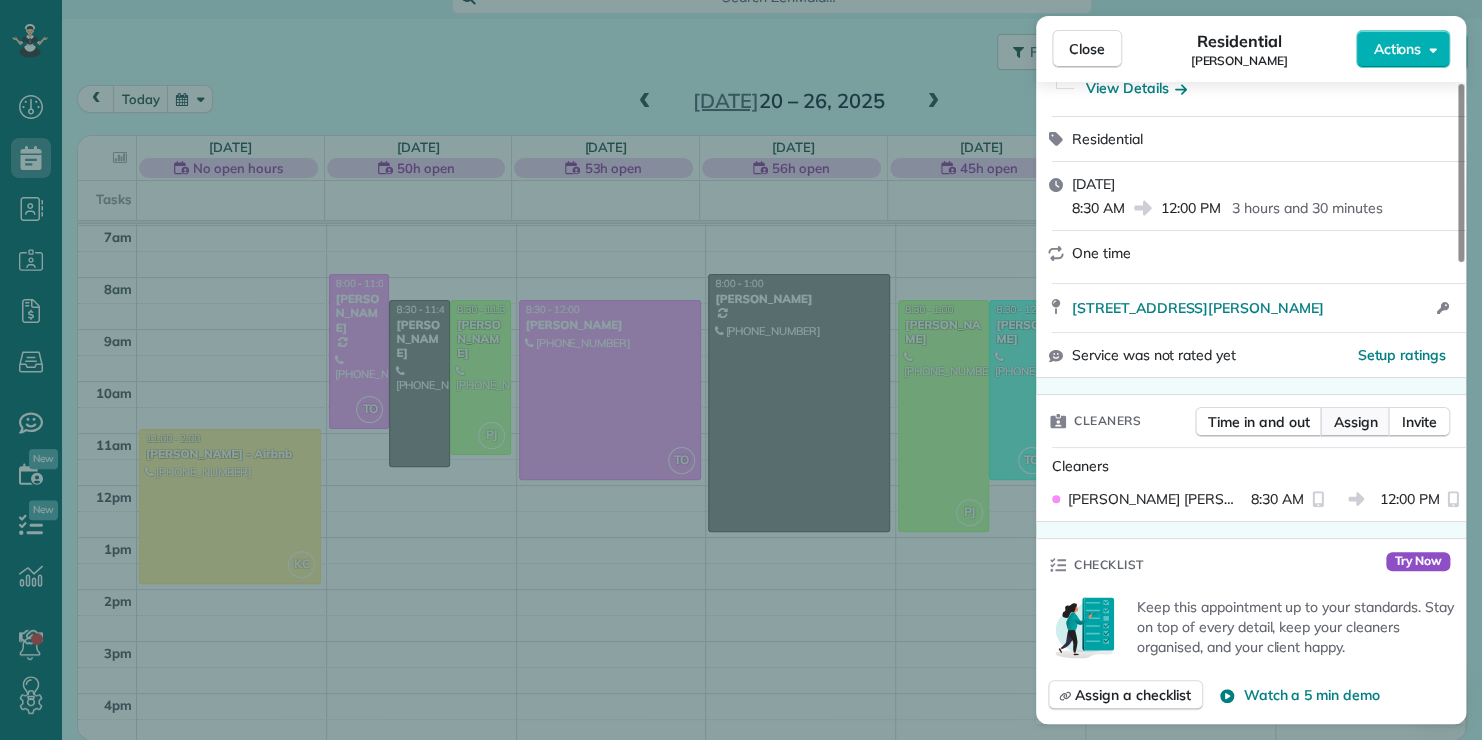 click on "Assign" at bounding box center [1355, 422] 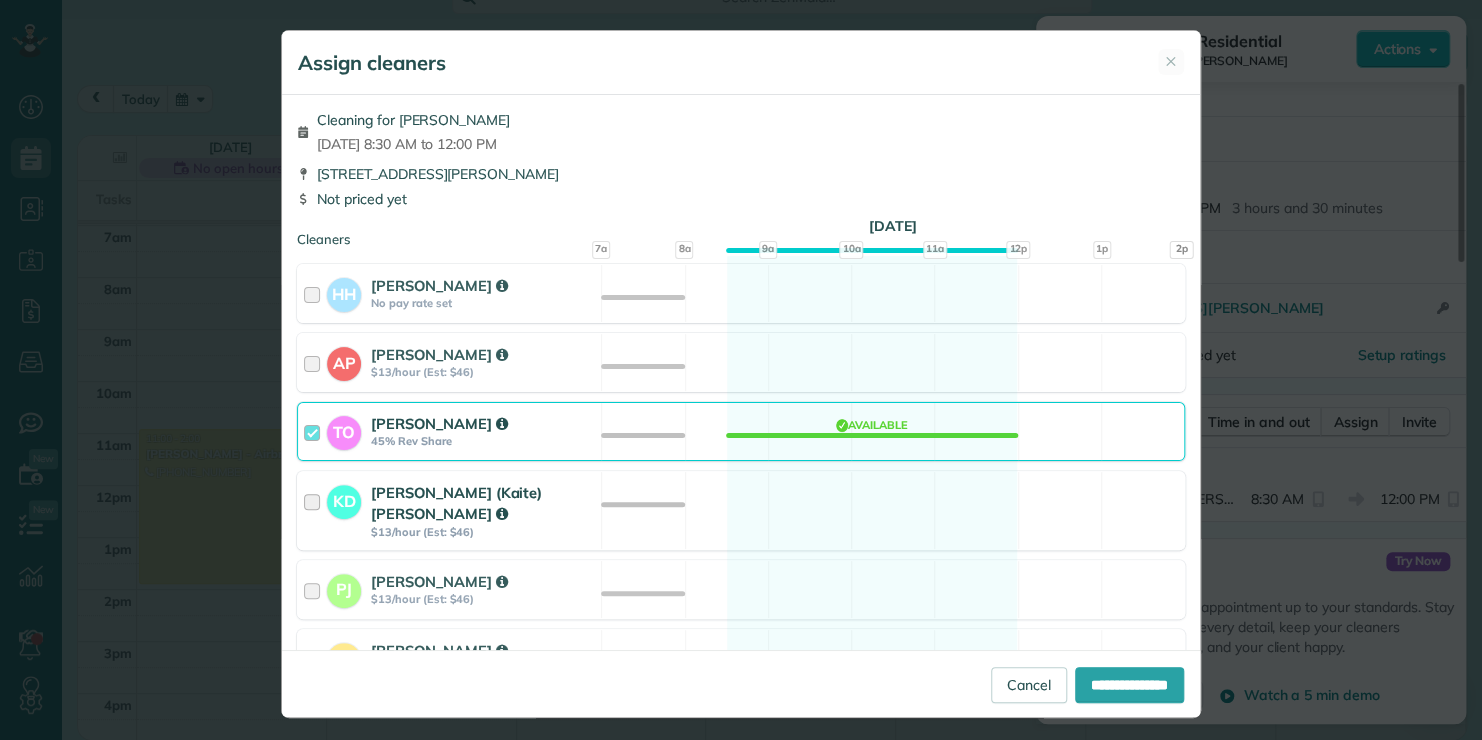 click on "$13/hour (Est: $46)" at bounding box center (483, 532) 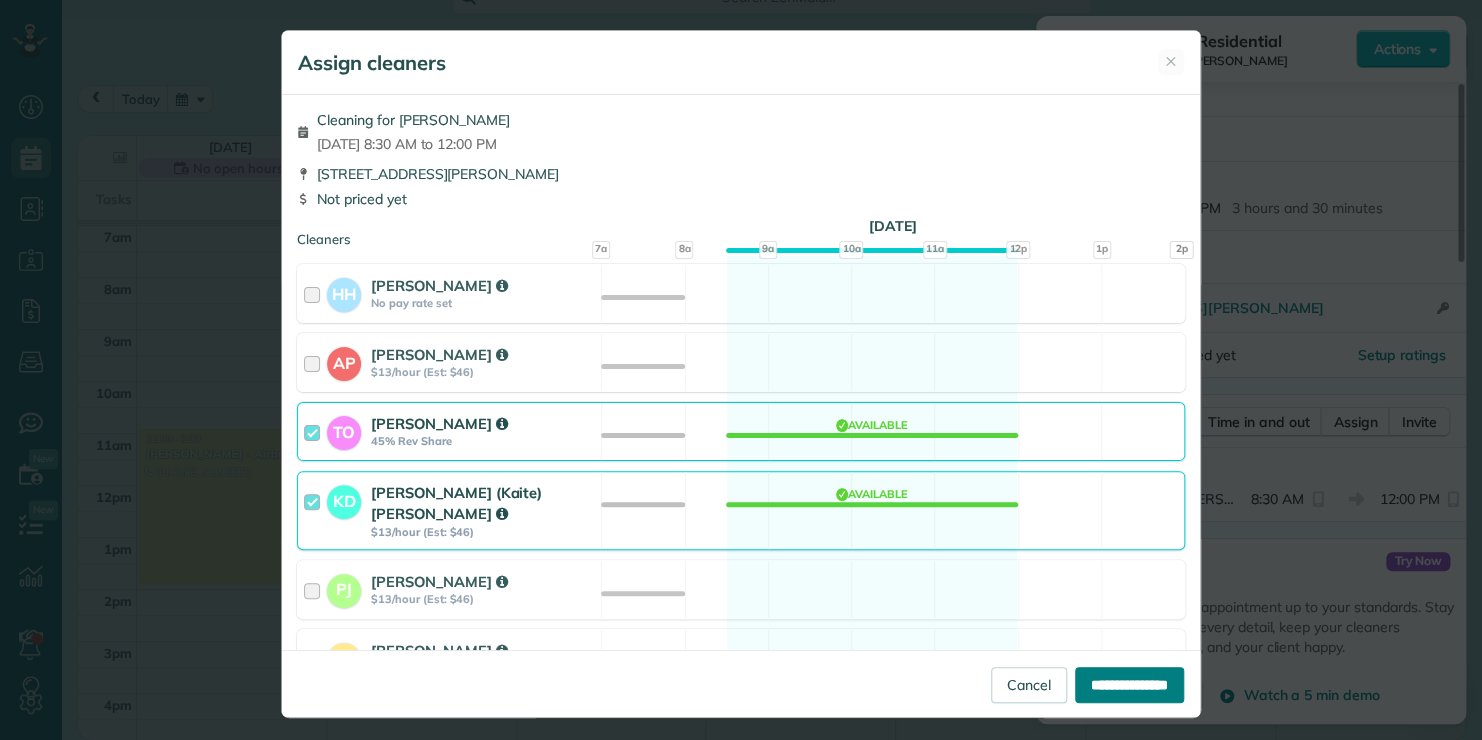 click on "**********" at bounding box center (1129, 685) 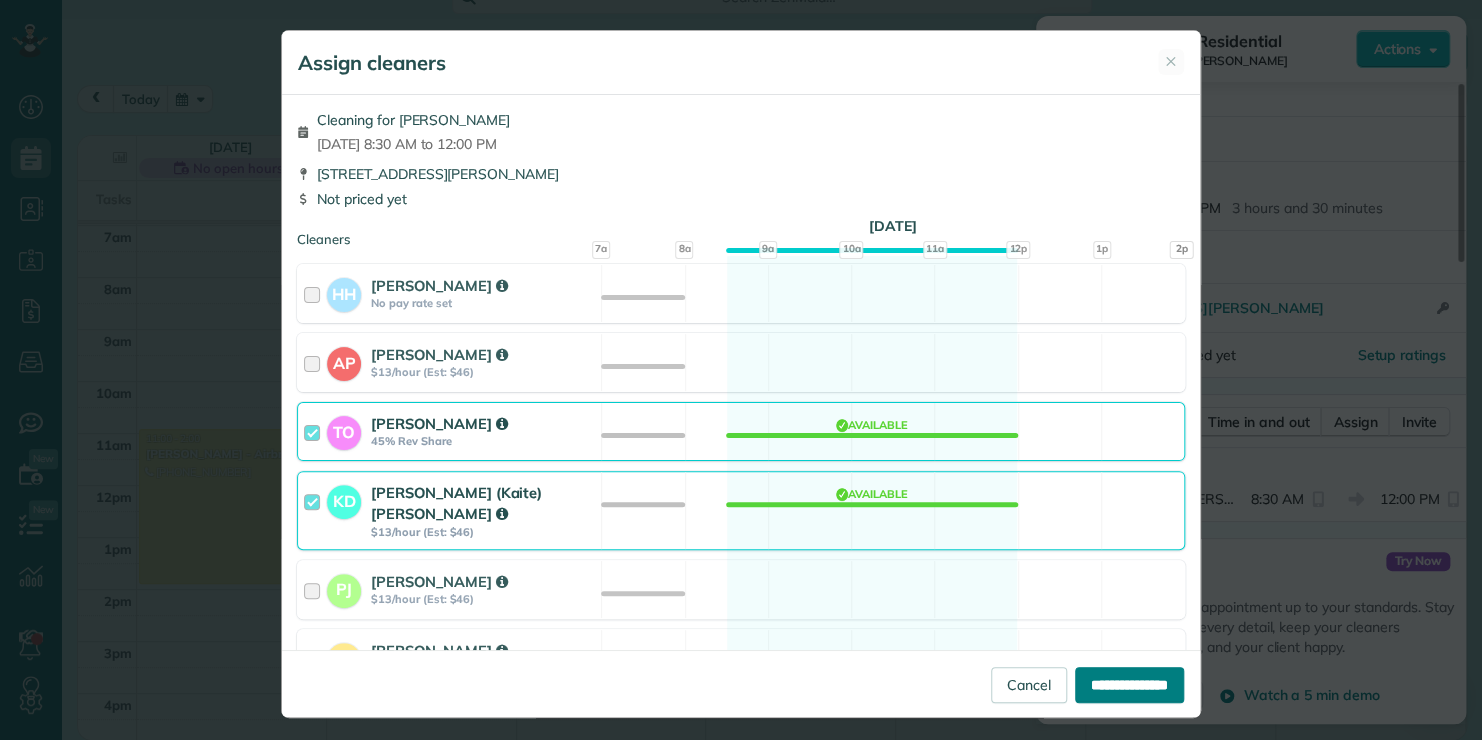 type on "**********" 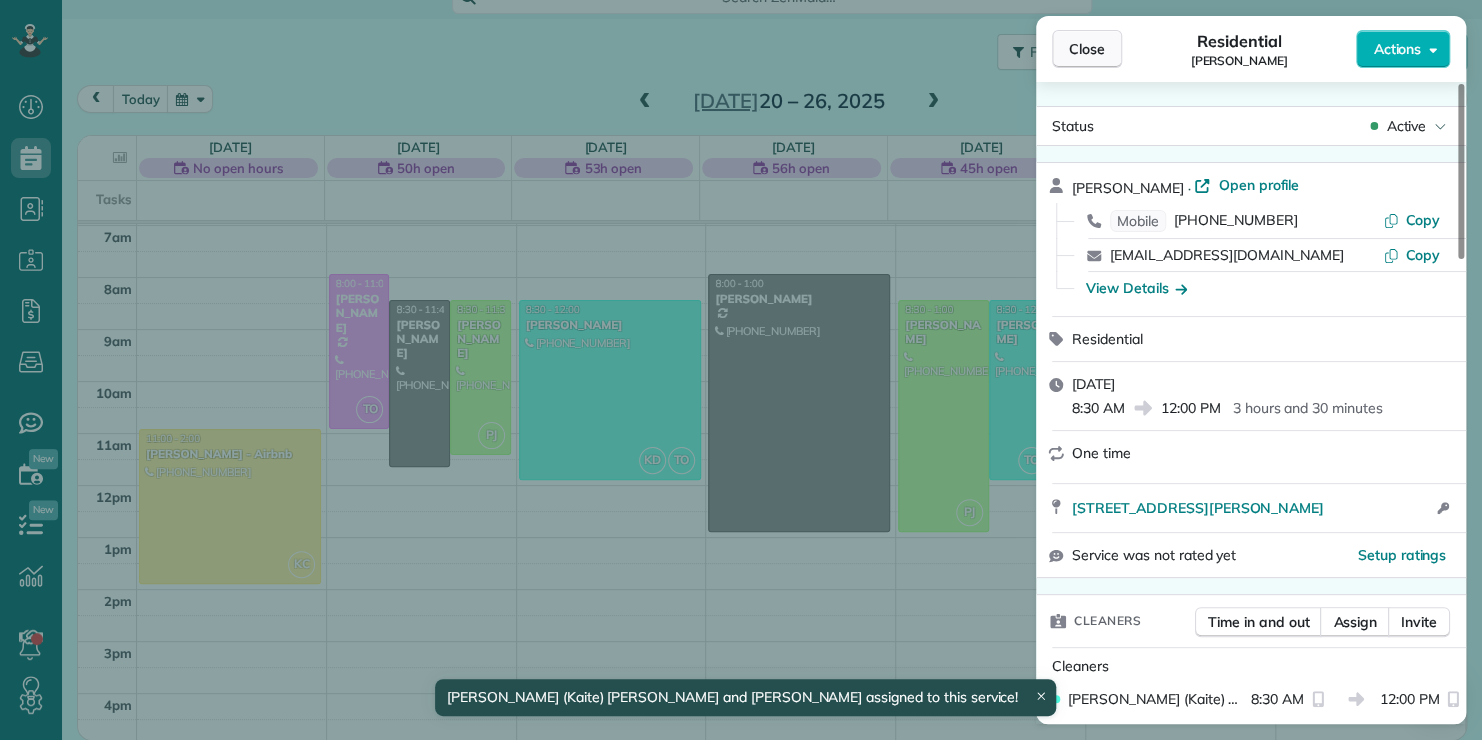 click on "Close" at bounding box center (1087, 49) 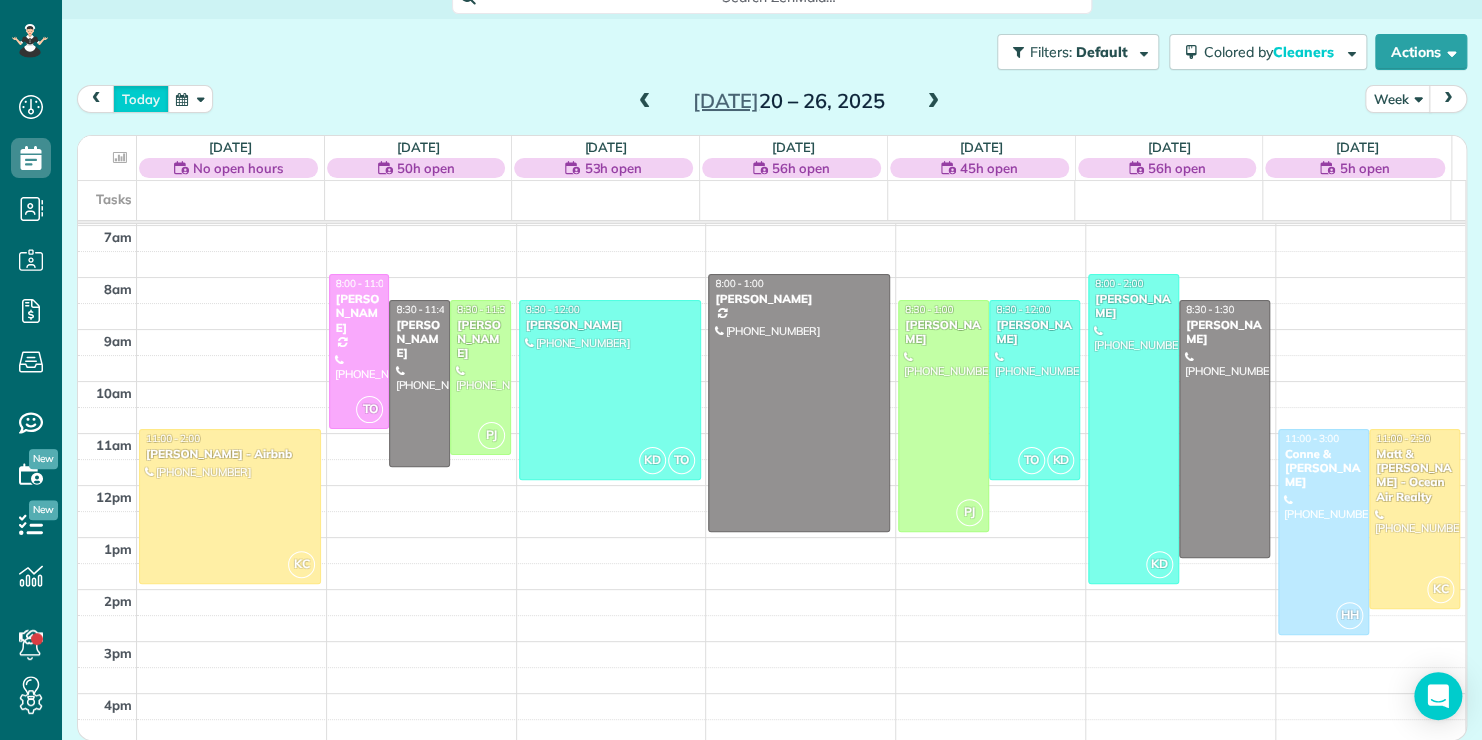 click on "today" at bounding box center [141, 98] 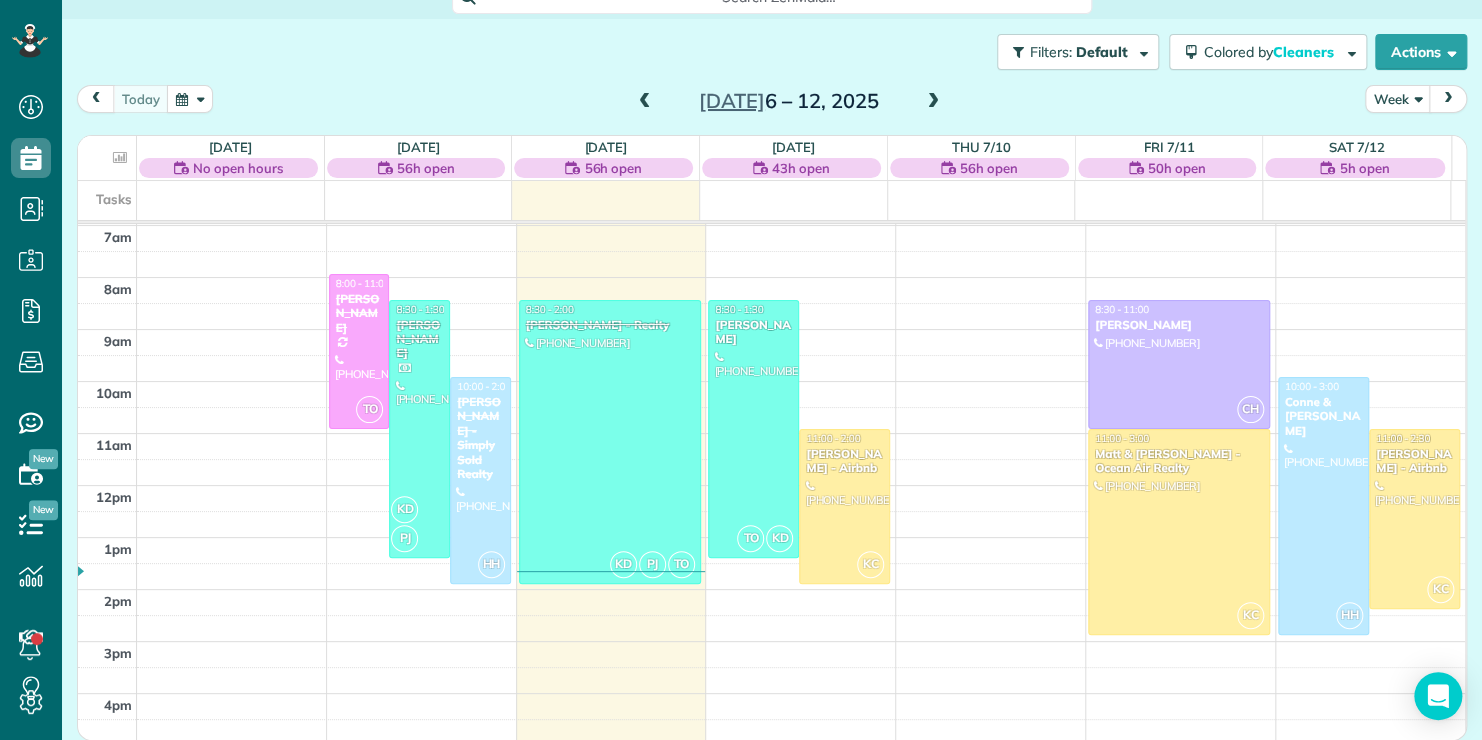 click at bounding box center [933, 102] 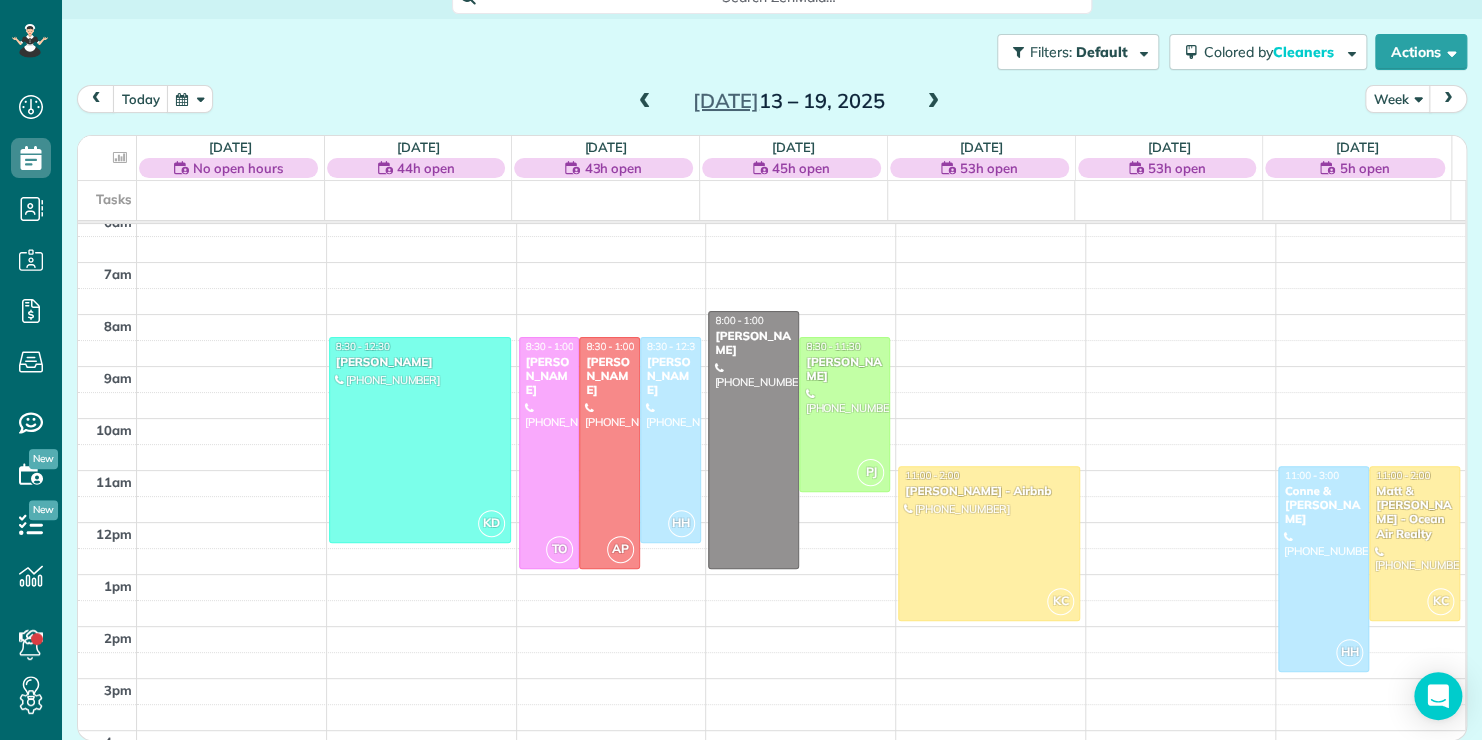 scroll, scrollTop: 262, scrollLeft: 0, axis: vertical 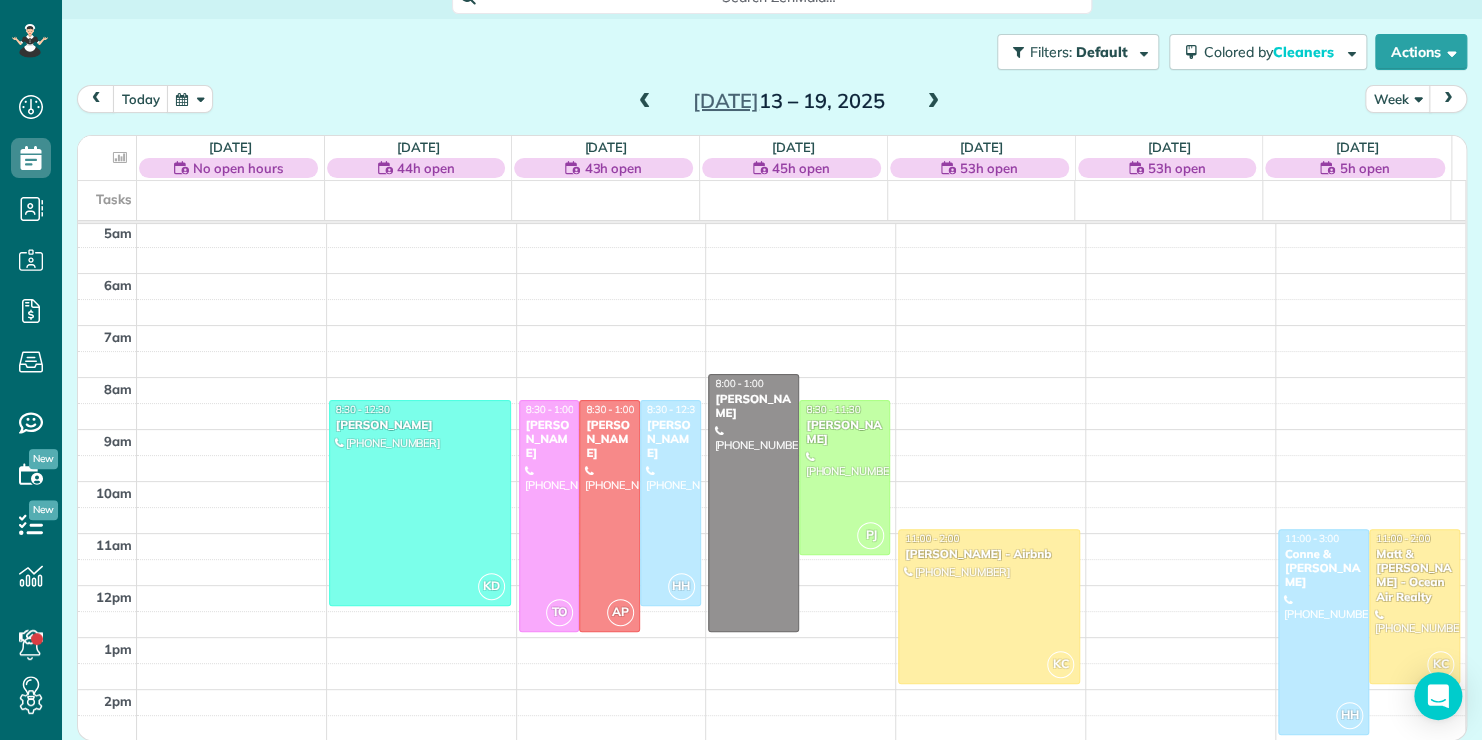 click on "12am 1am 2am 3am 4am 5am 6am 7am 8am 9am 10am 11am 12pm 1pm 2pm 3pm 4pm 5pm 6pm 7pm 8pm 9pm 10pm 11pm KD 8:30 - 12:30 Kathleen Bengaly (520) 509-5735 4662 Butler Drive South Midwaypark ?, NC ? TO 8:30 - 1:00 Kristina Bowker (910) 340-3604 106 Wynstone Lane Jacksonville, NC 28540 AP 8:30 - 1:00 Tash JW (641) 295-4703 2991 Cukela Ace Camp Lejeune, NC 28547 HH 8:30 - 12:30 Margaret Black (914) 316-3721 119 Bernhurst Rd New Bern, NC 28560 8:00 - 1:00 Deanna Marcantonio (914) 469-2107 6815 Baltimore Rd Jacksonville, NC 28543 PJ 8:30 - 11:30 Hiliary Kinitz (540) 538-7322 2306 Seth Williams Blvd ?, NC ? KC 11:00 - 2:00 Nathan Carithers - Airbnb (910) 833-2761 121 Quartersdeck Rogers Bay North Topsail Beach, NC 28460 HH 11:00 - 3:00 Conne & Robert Fox (678) 478-7678 213 Pinellas Bay Dr North Topsail Beach, NC 28460 KC 11:00 - 2:00 Matt & April Comstock - Ocean Air Realty (919) 780-3258 69B Leeward Rogers Bay Sneads Ferry, NC 28460" at bounding box center (771, 585) 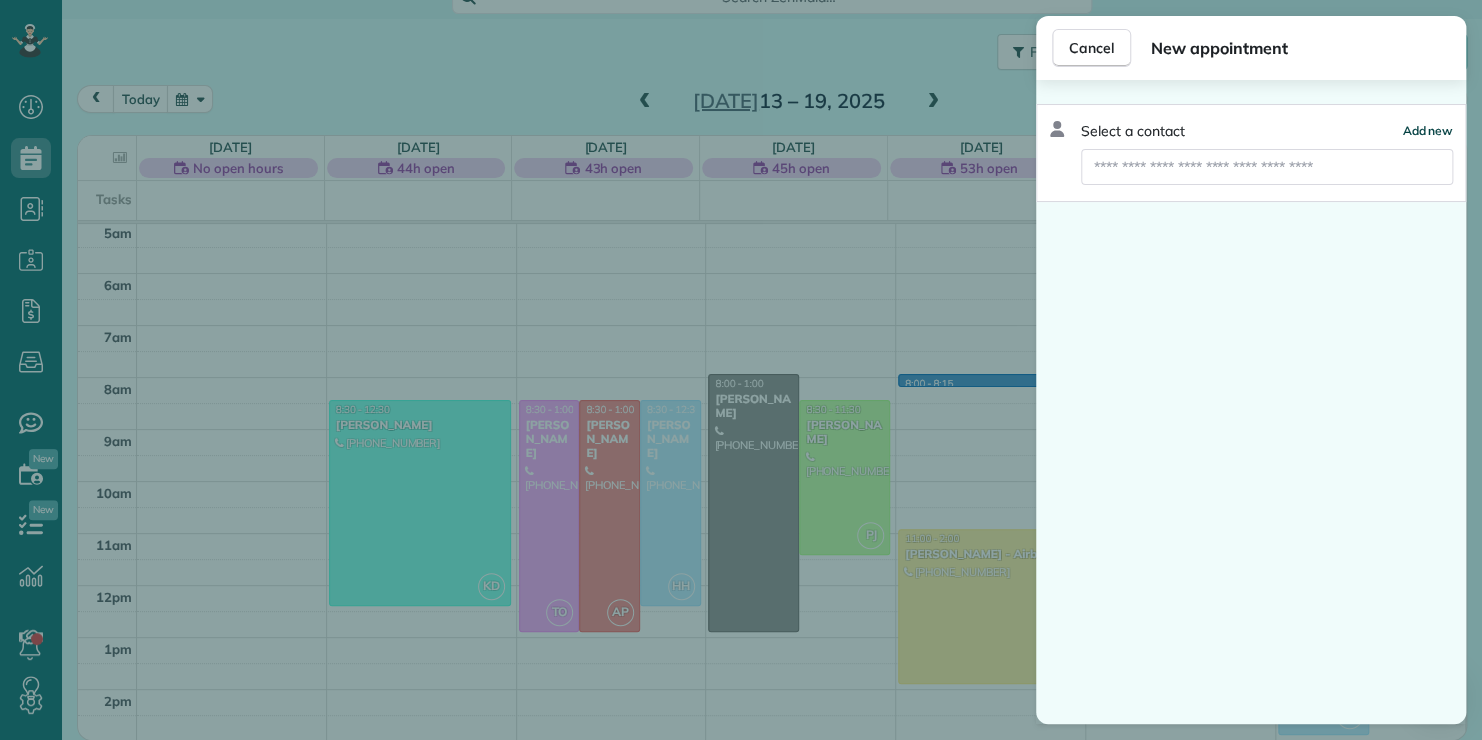 click on "Add new" at bounding box center [1427, 130] 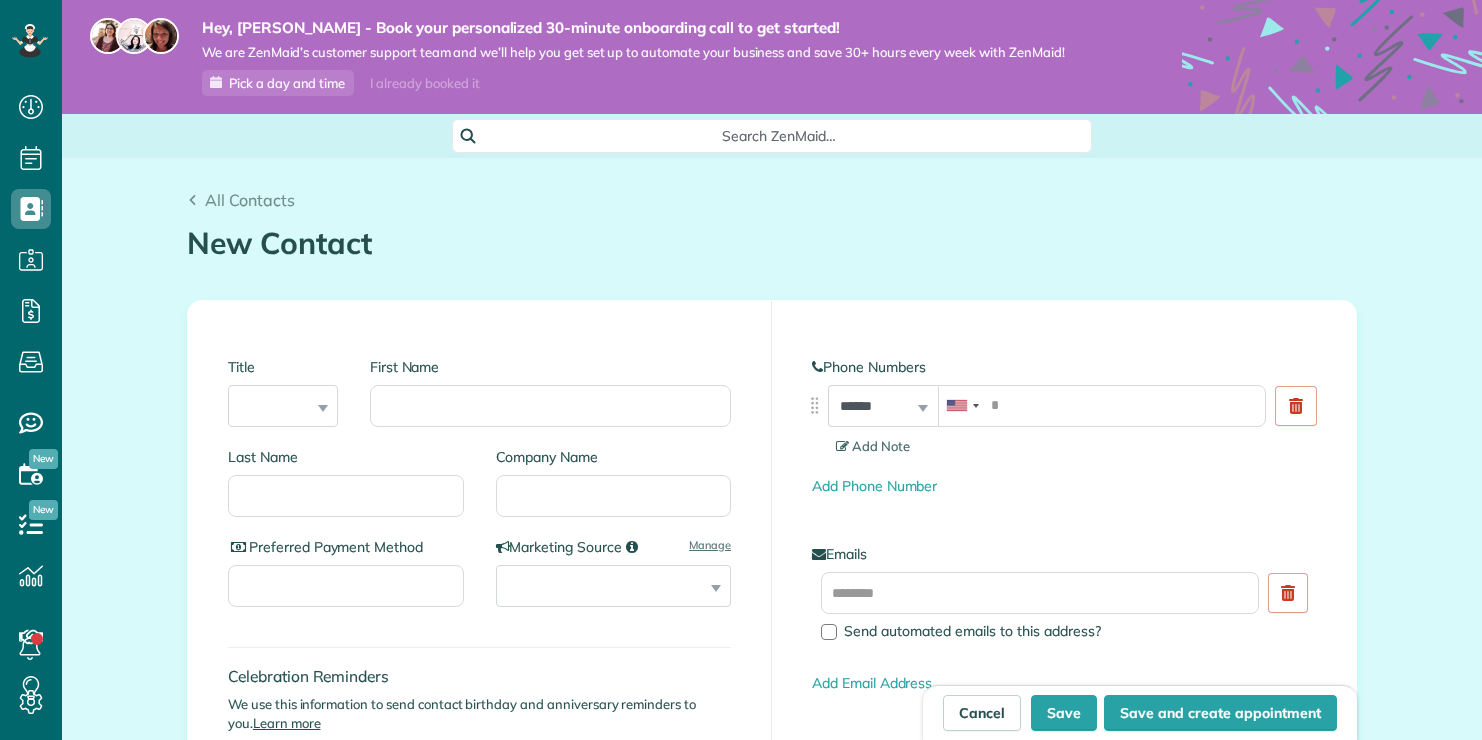 scroll, scrollTop: 0, scrollLeft: 0, axis: both 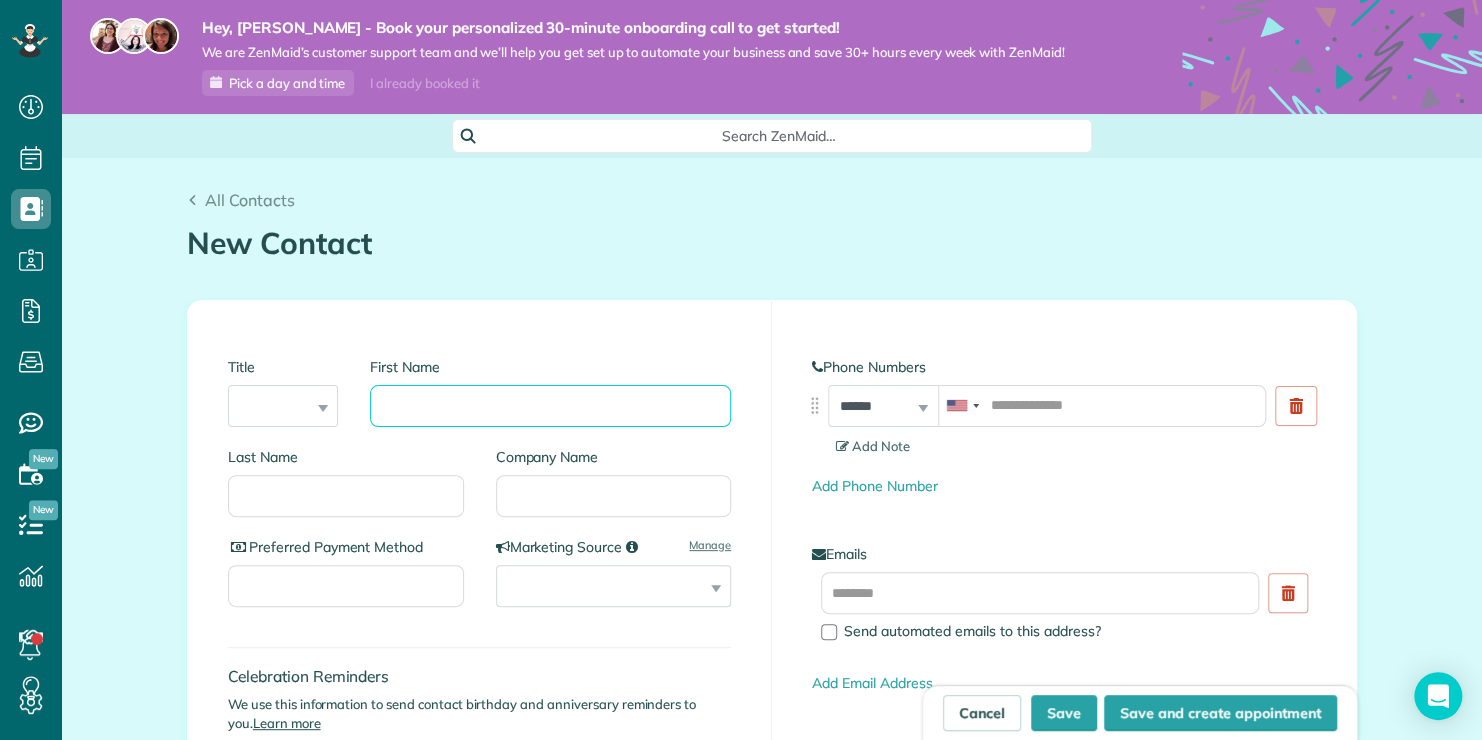click on "First Name" at bounding box center (550, 406) 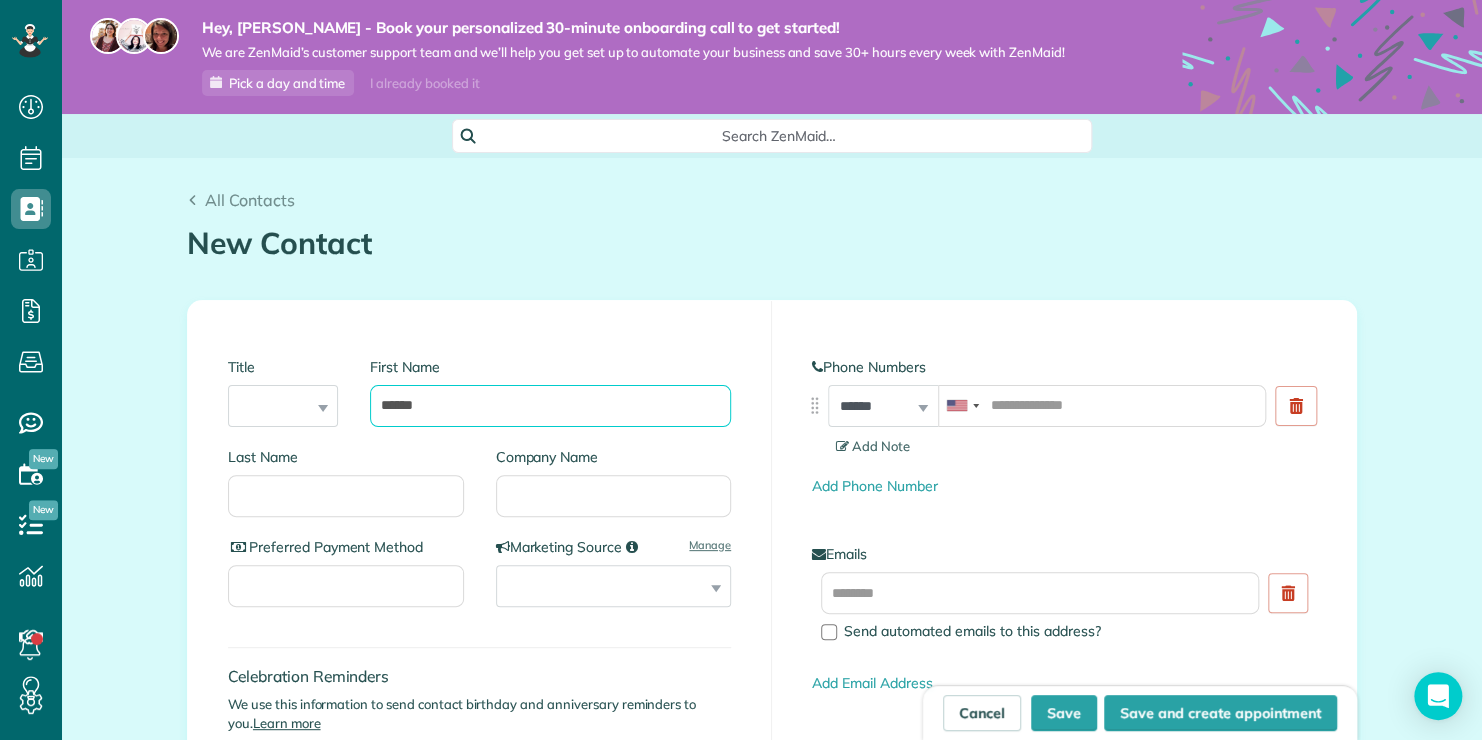 type on "******" 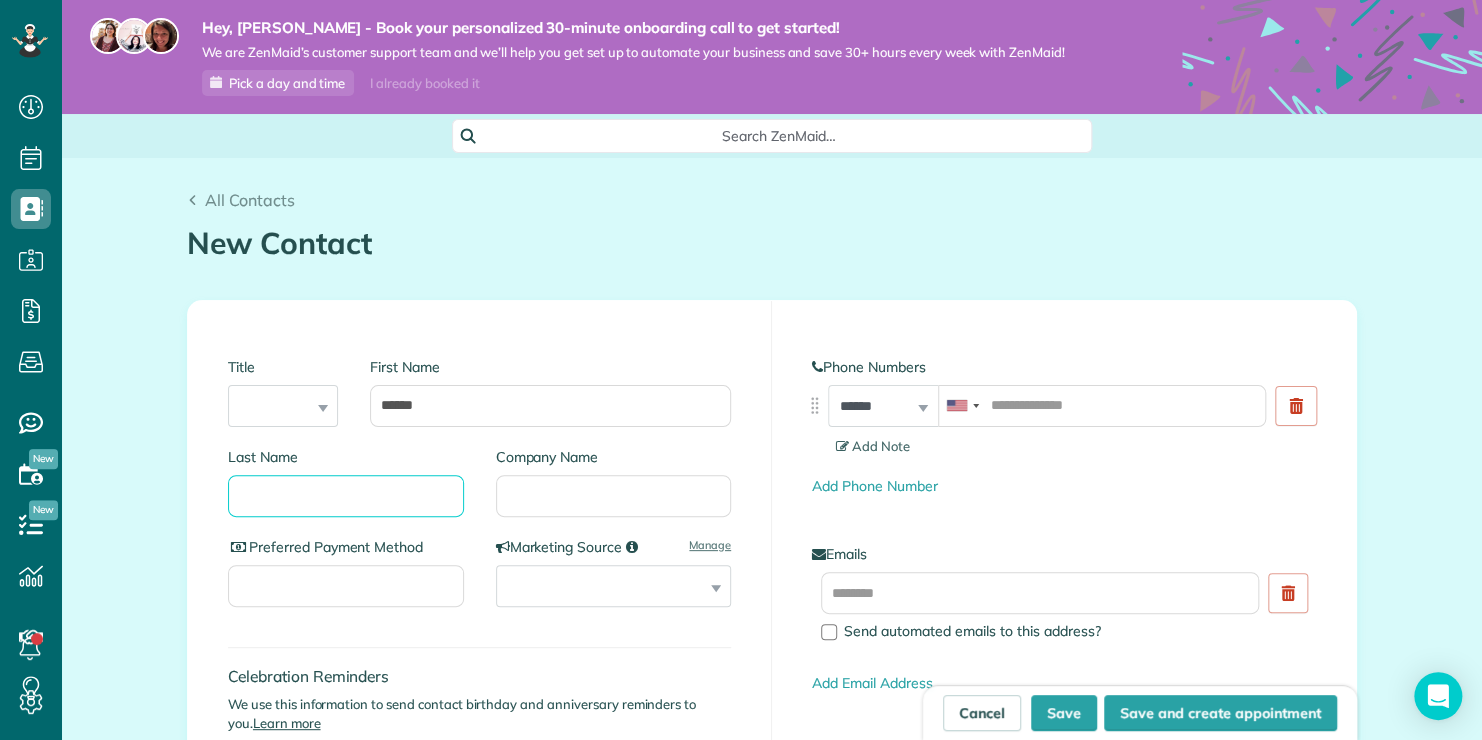 click on "Last Name" at bounding box center [346, 496] 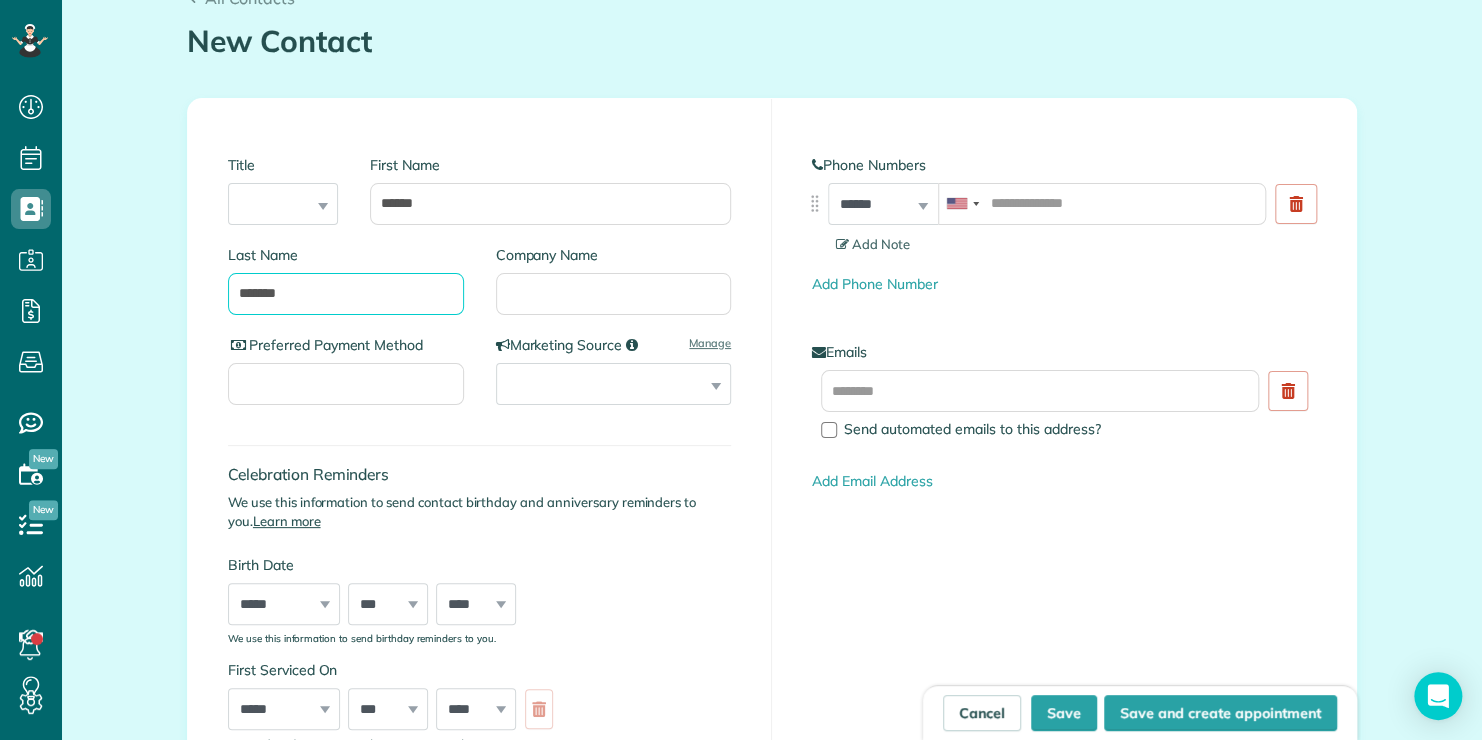 scroll, scrollTop: 200, scrollLeft: 0, axis: vertical 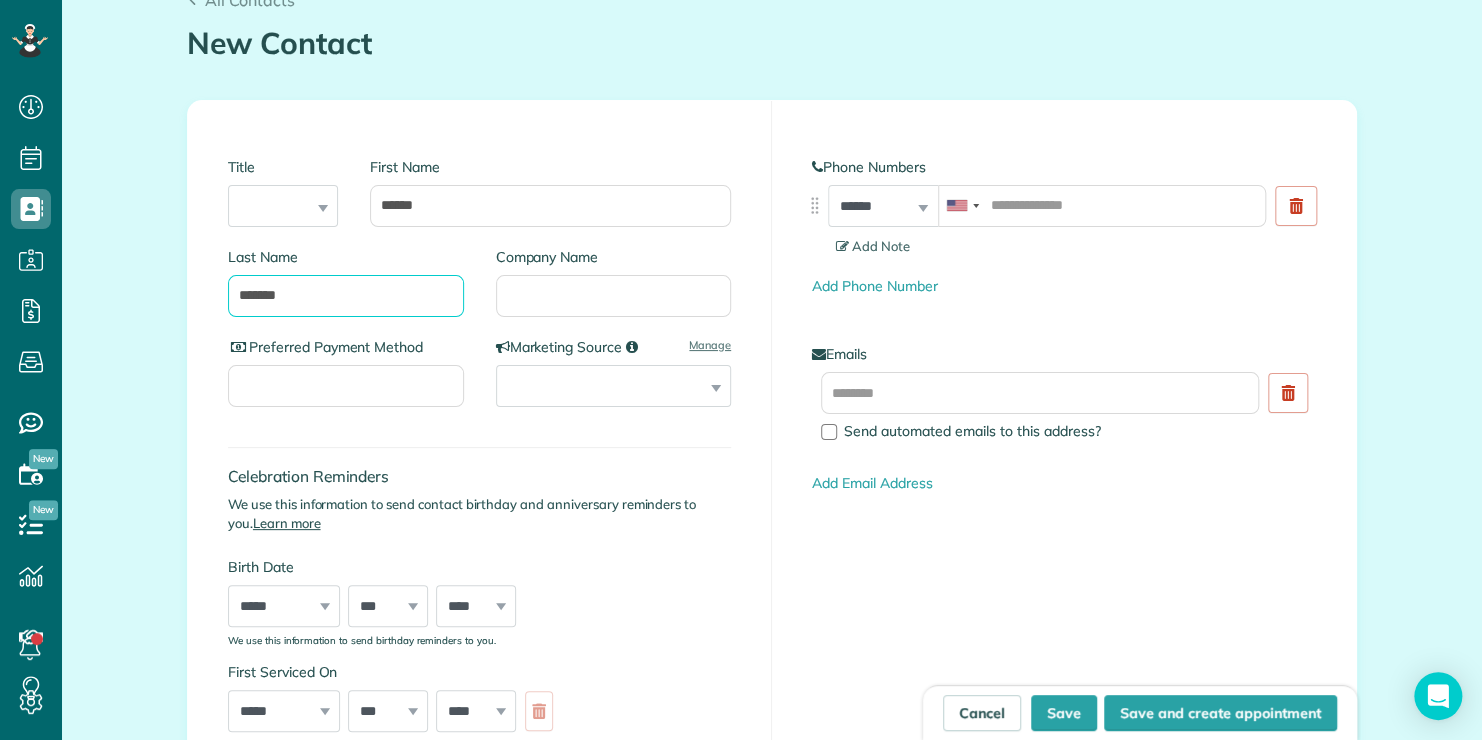 type on "*******" 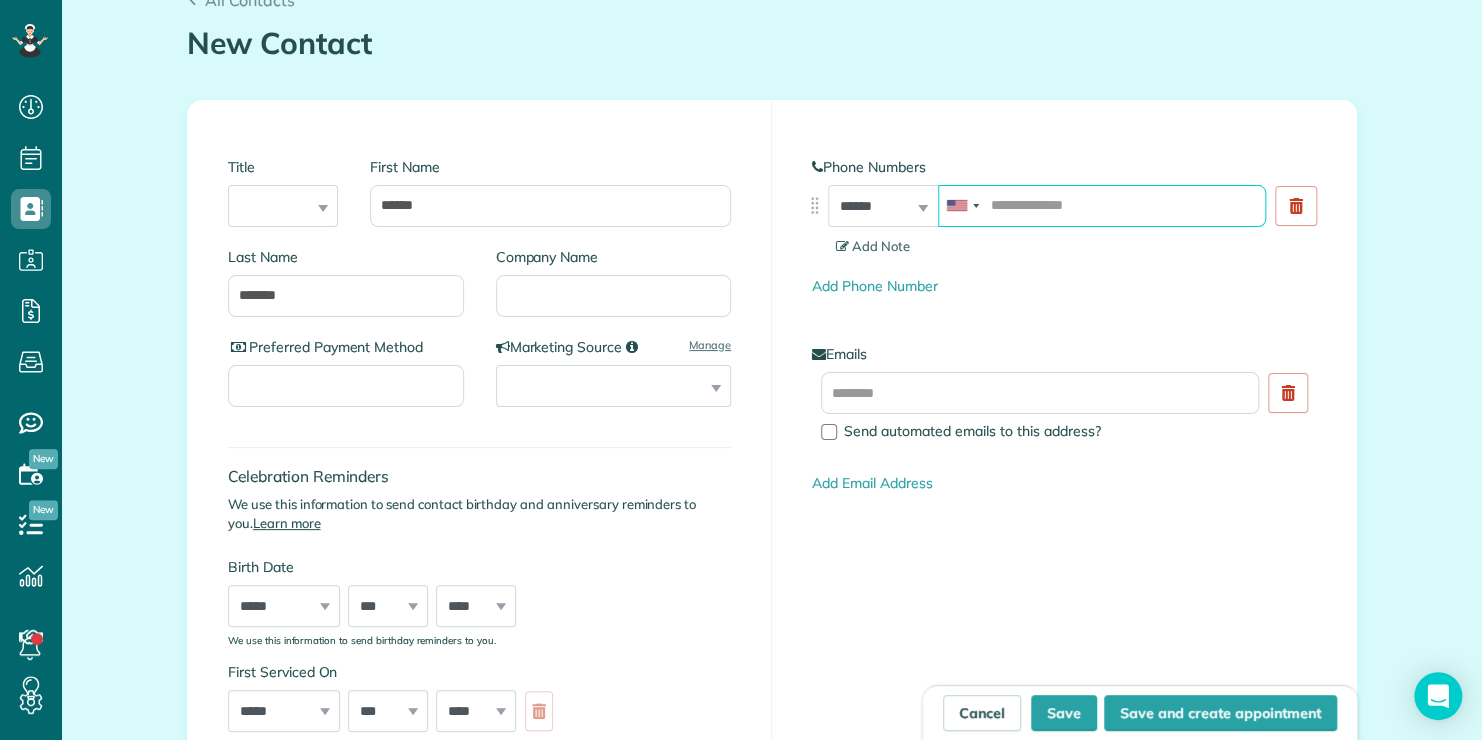 click at bounding box center [1102, 206] 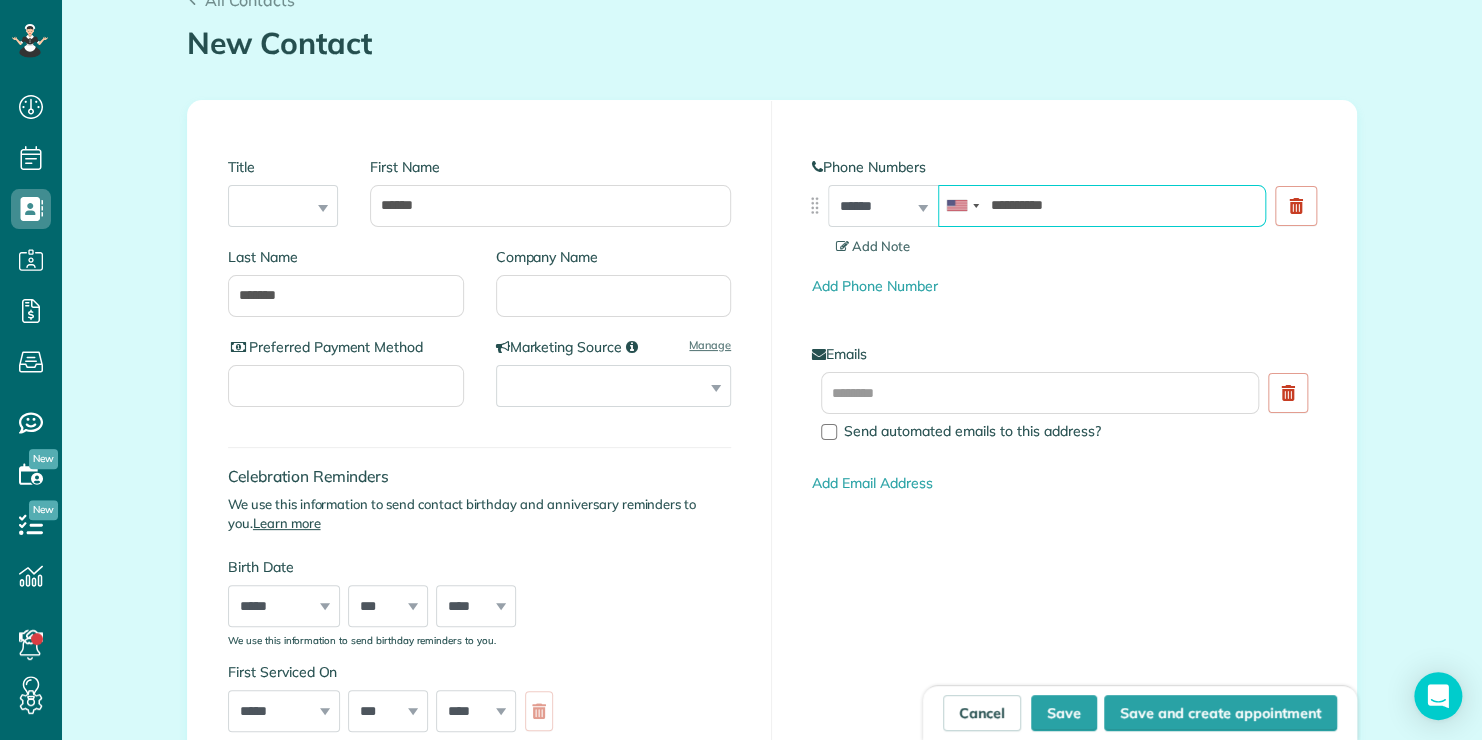 type on "**********" 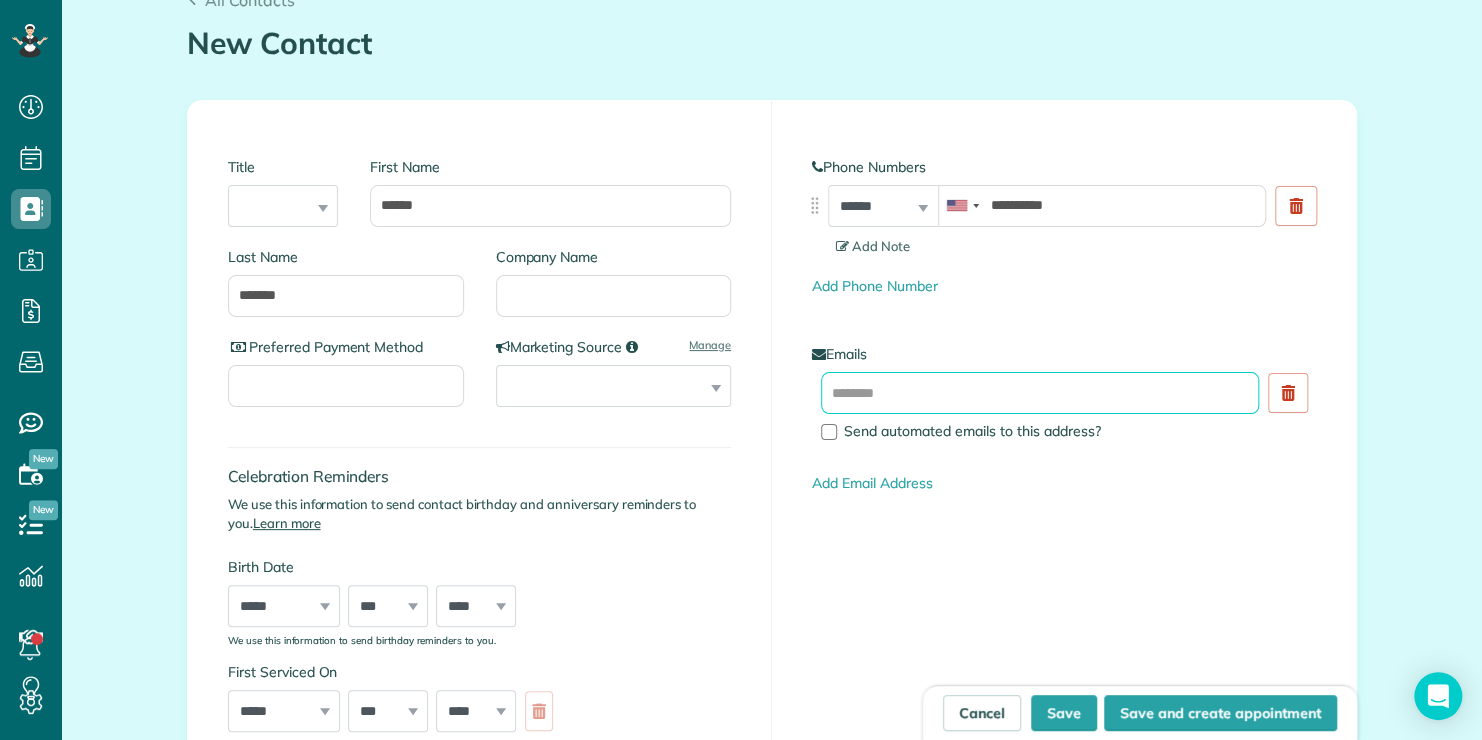 click at bounding box center (1040, 393) 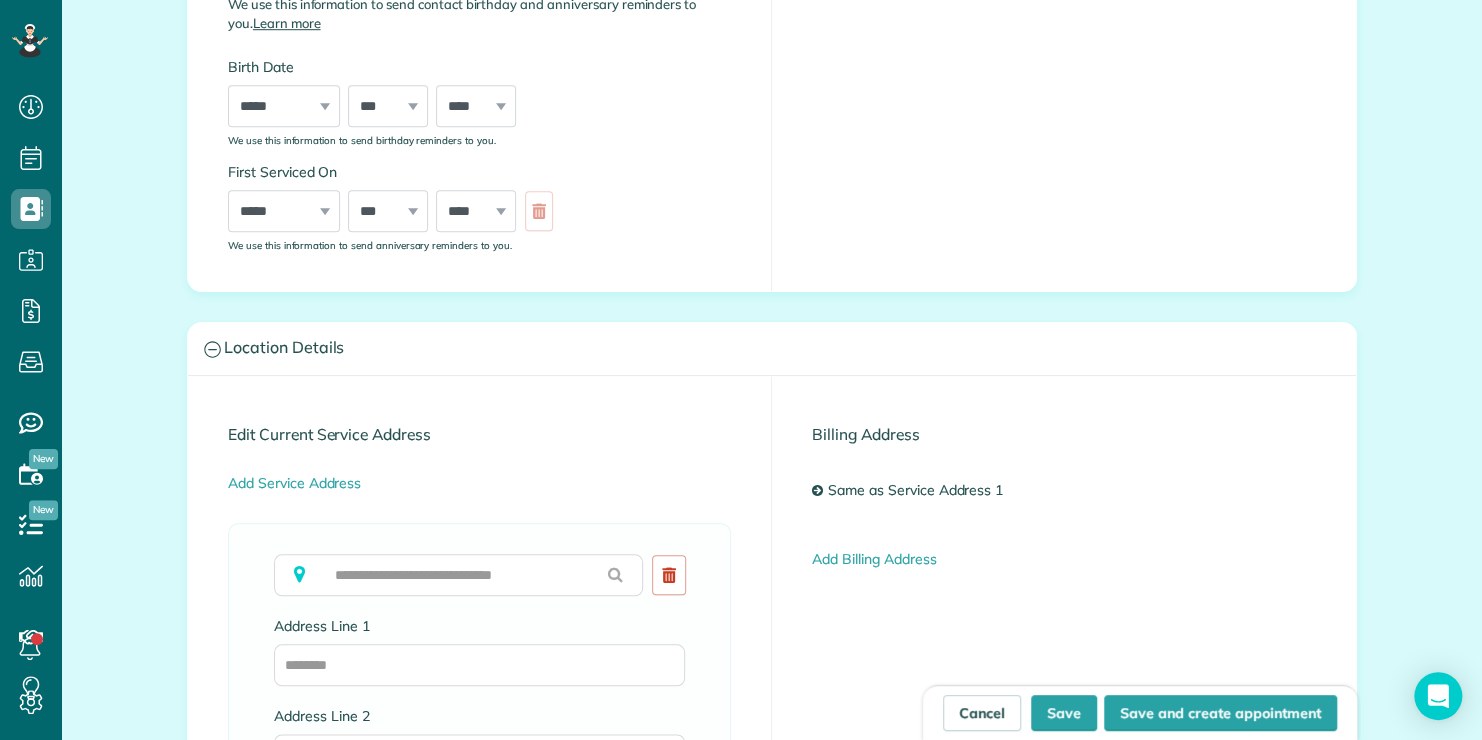scroll, scrollTop: 900, scrollLeft: 0, axis: vertical 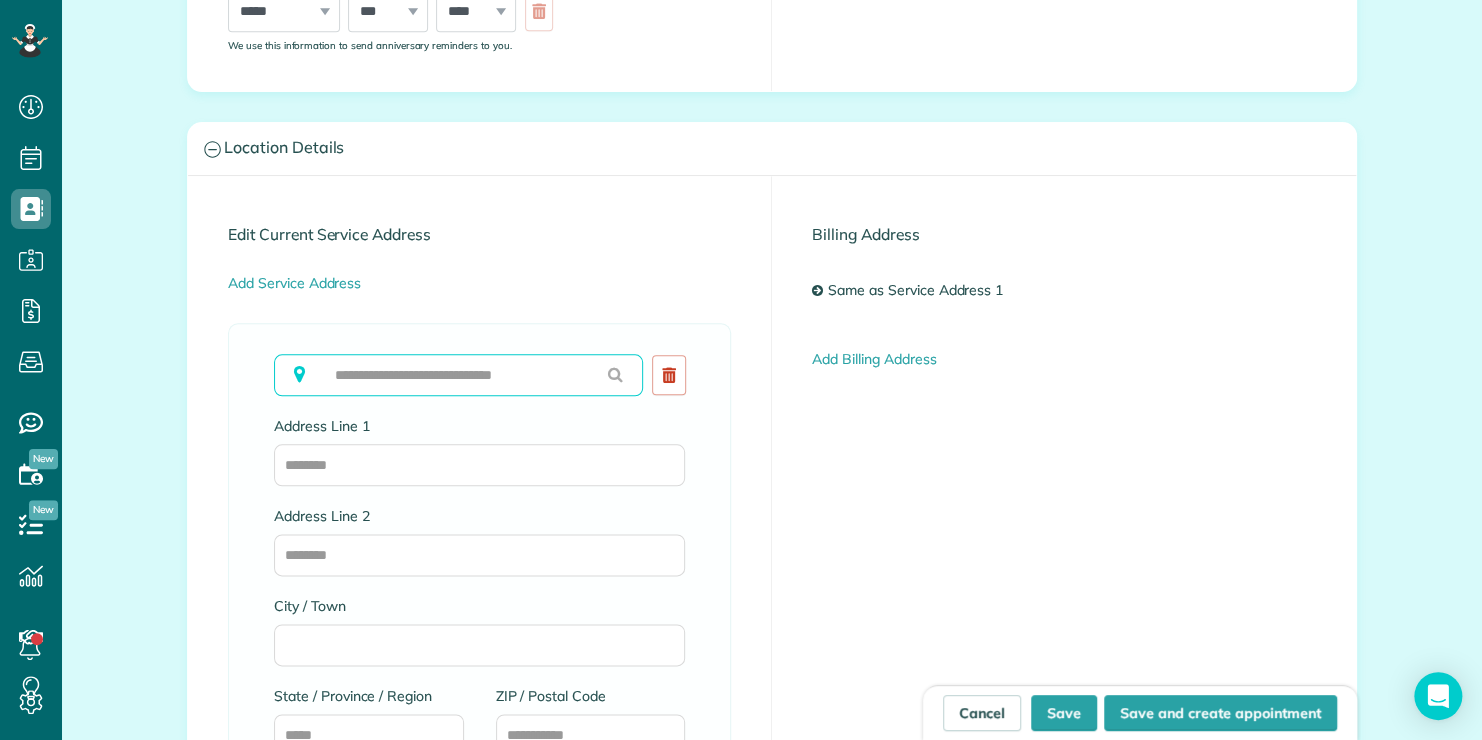 click at bounding box center (458, 375) 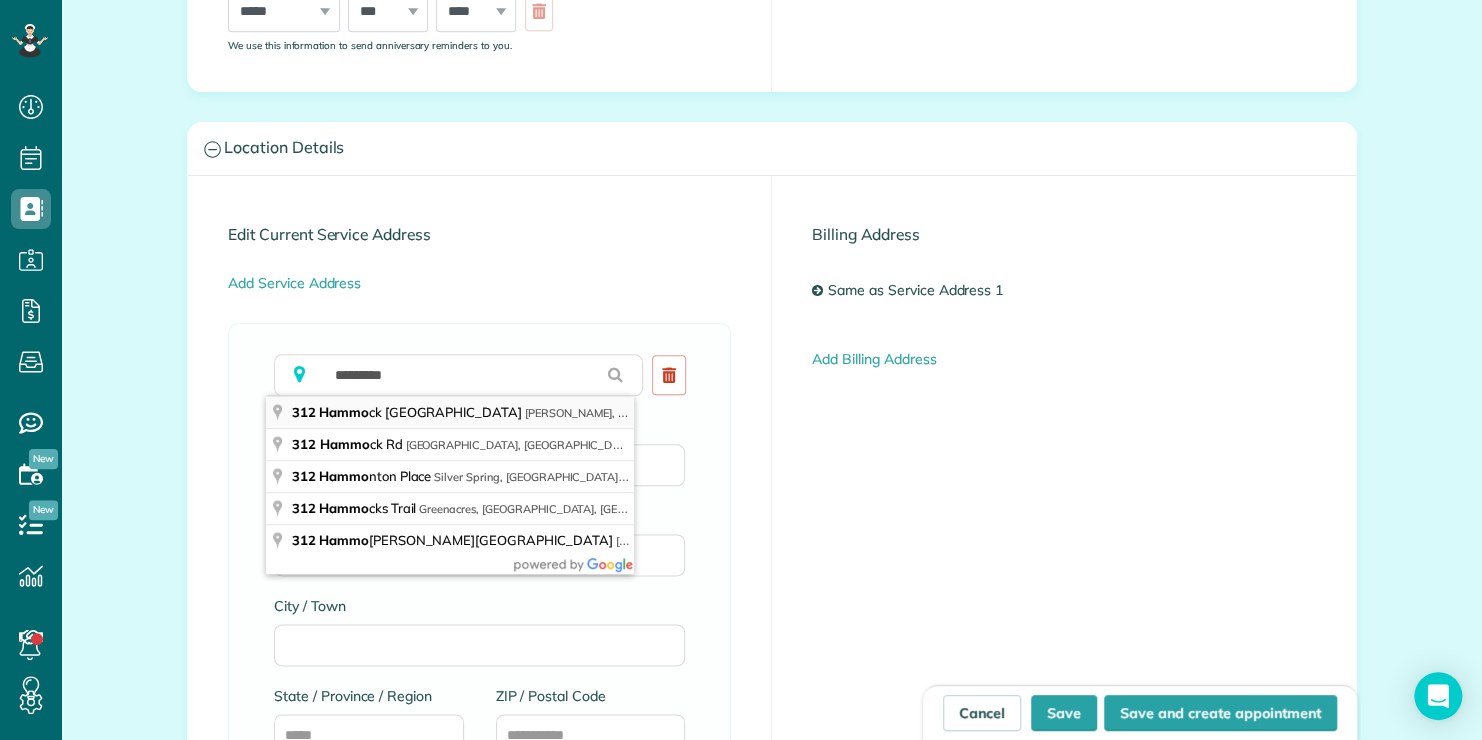 type on "**********" 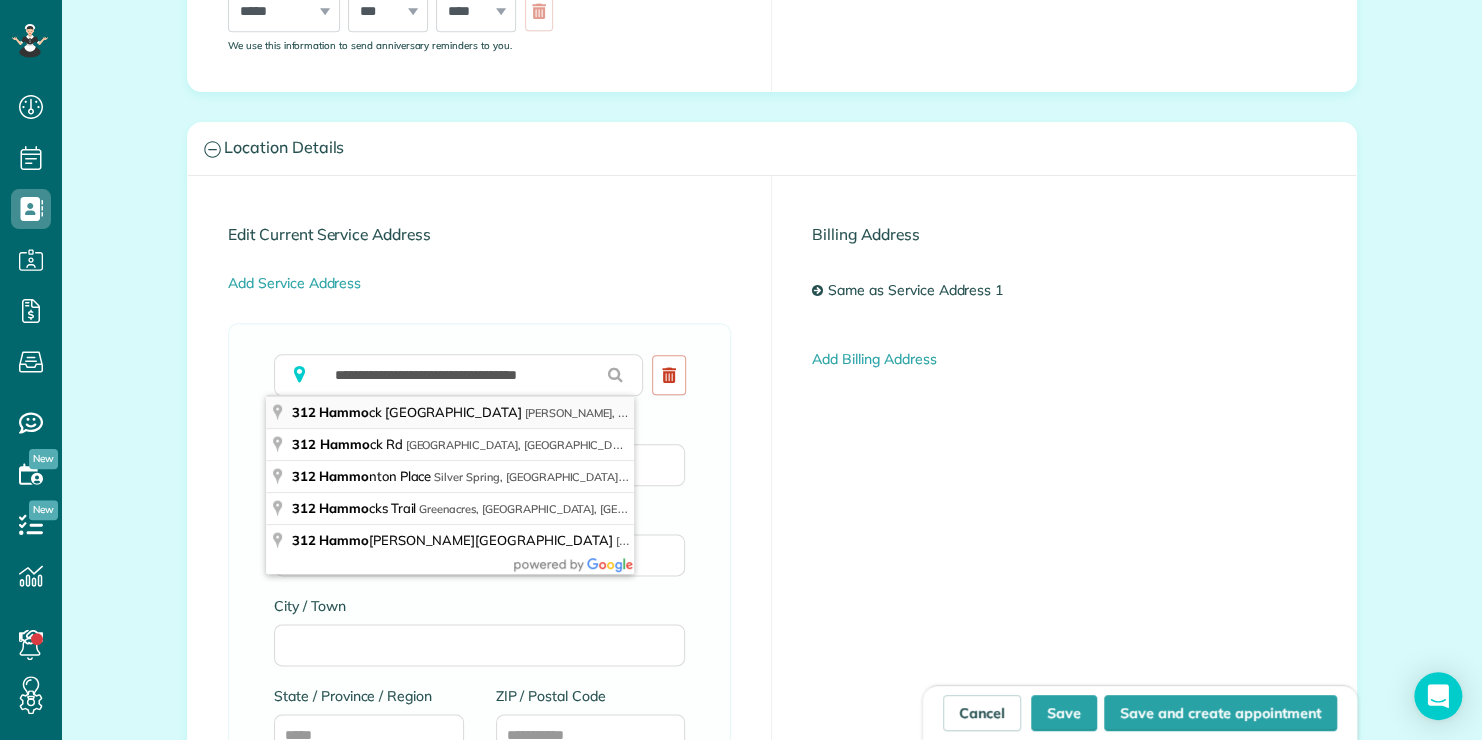 type on "**********" 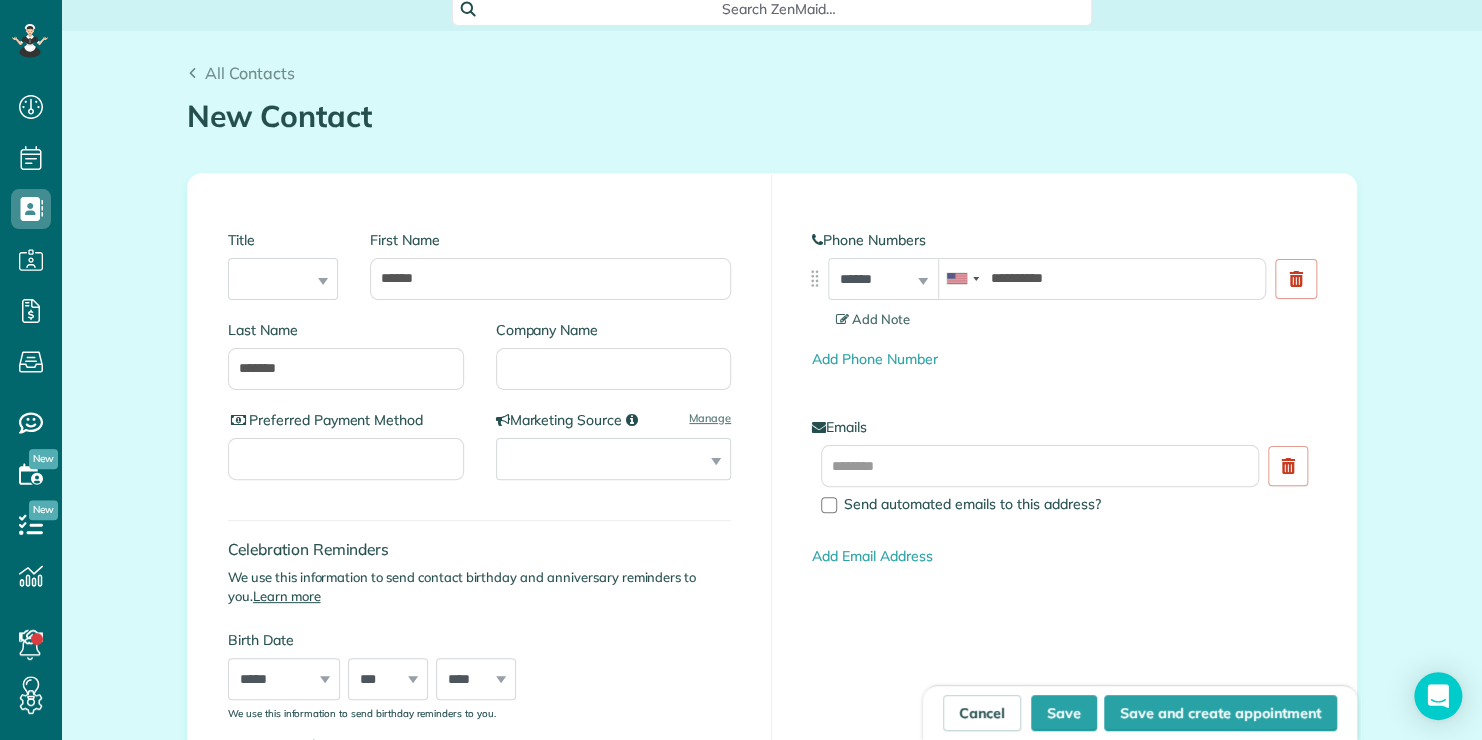 scroll, scrollTop: 100, scrollLeft: 0, axis: vertical 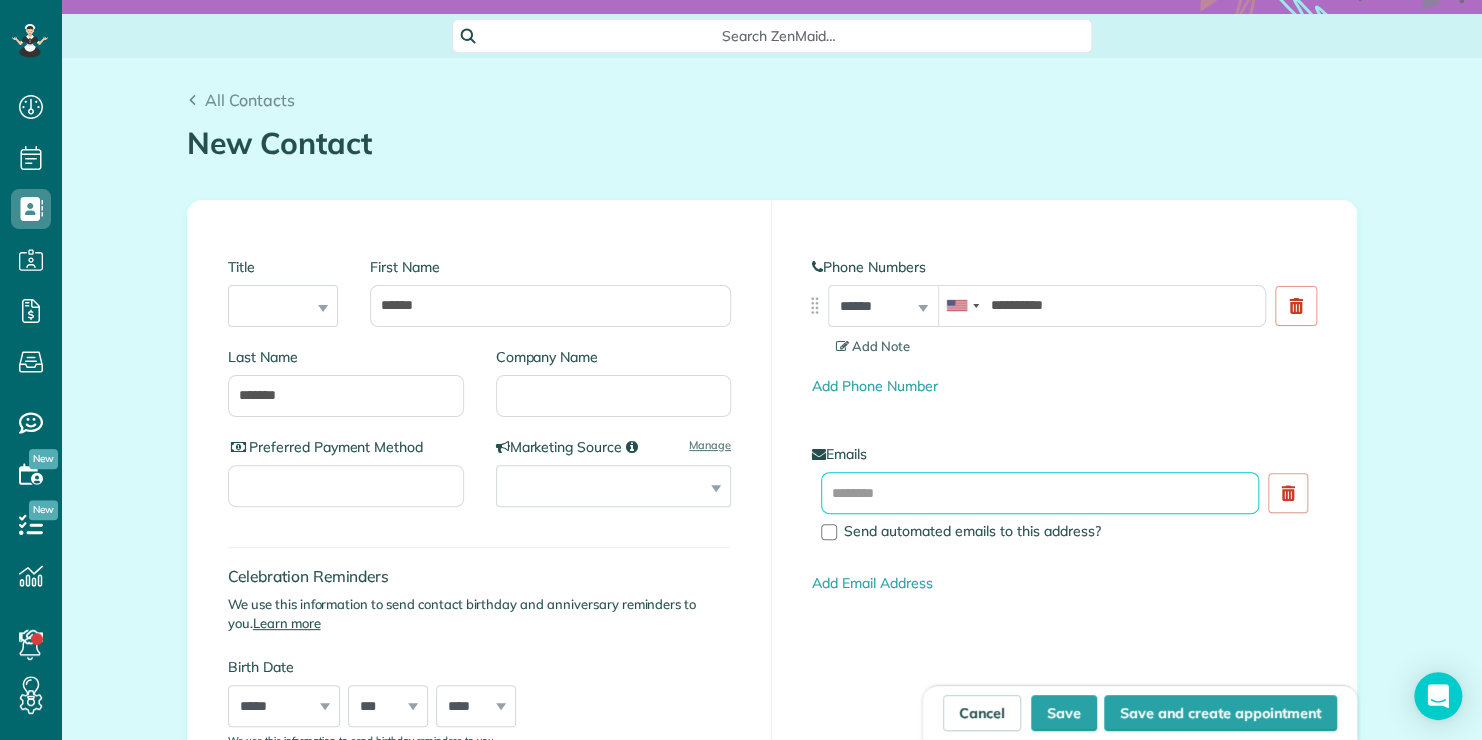 click at bounding box center [1040, 493] 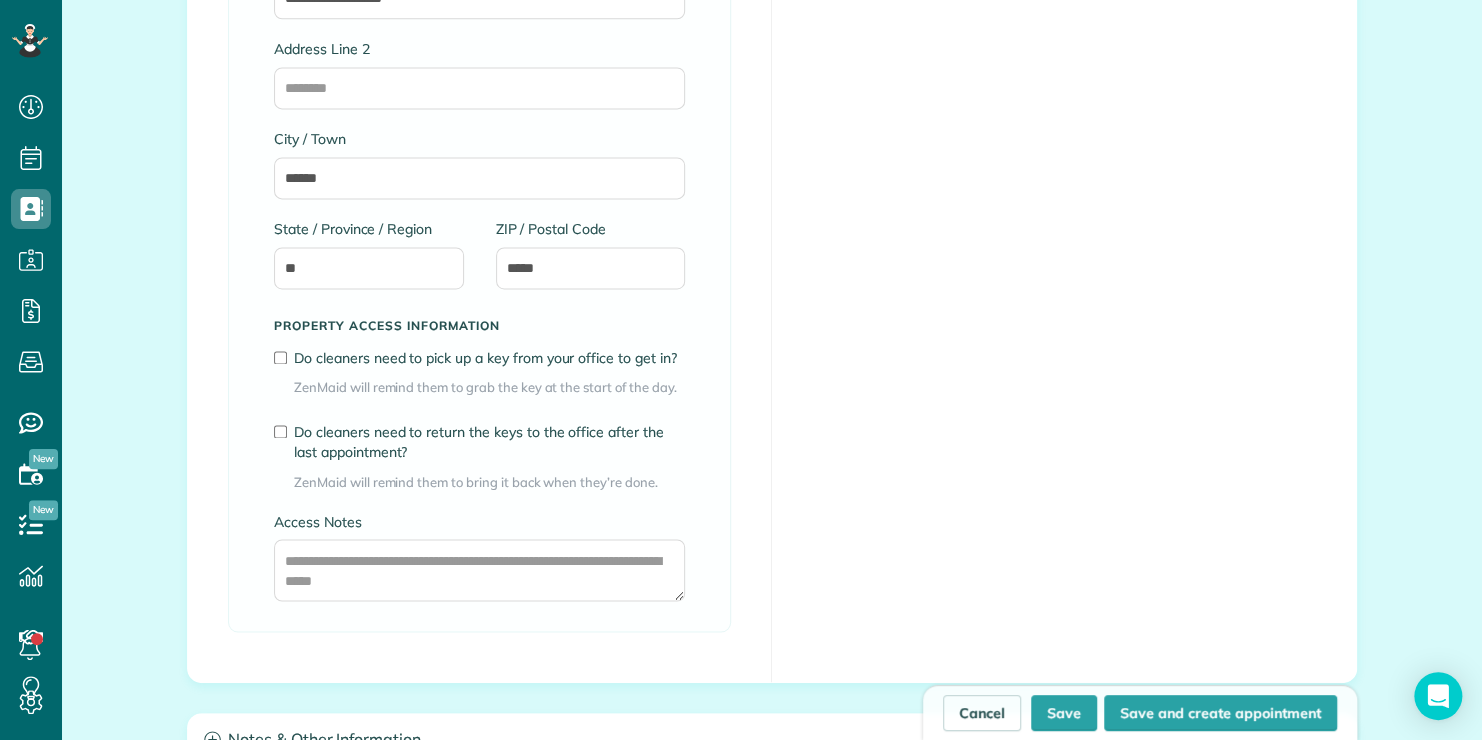 scroll, scrollTop: 1400, scrollLeft: 0, axis: vertical 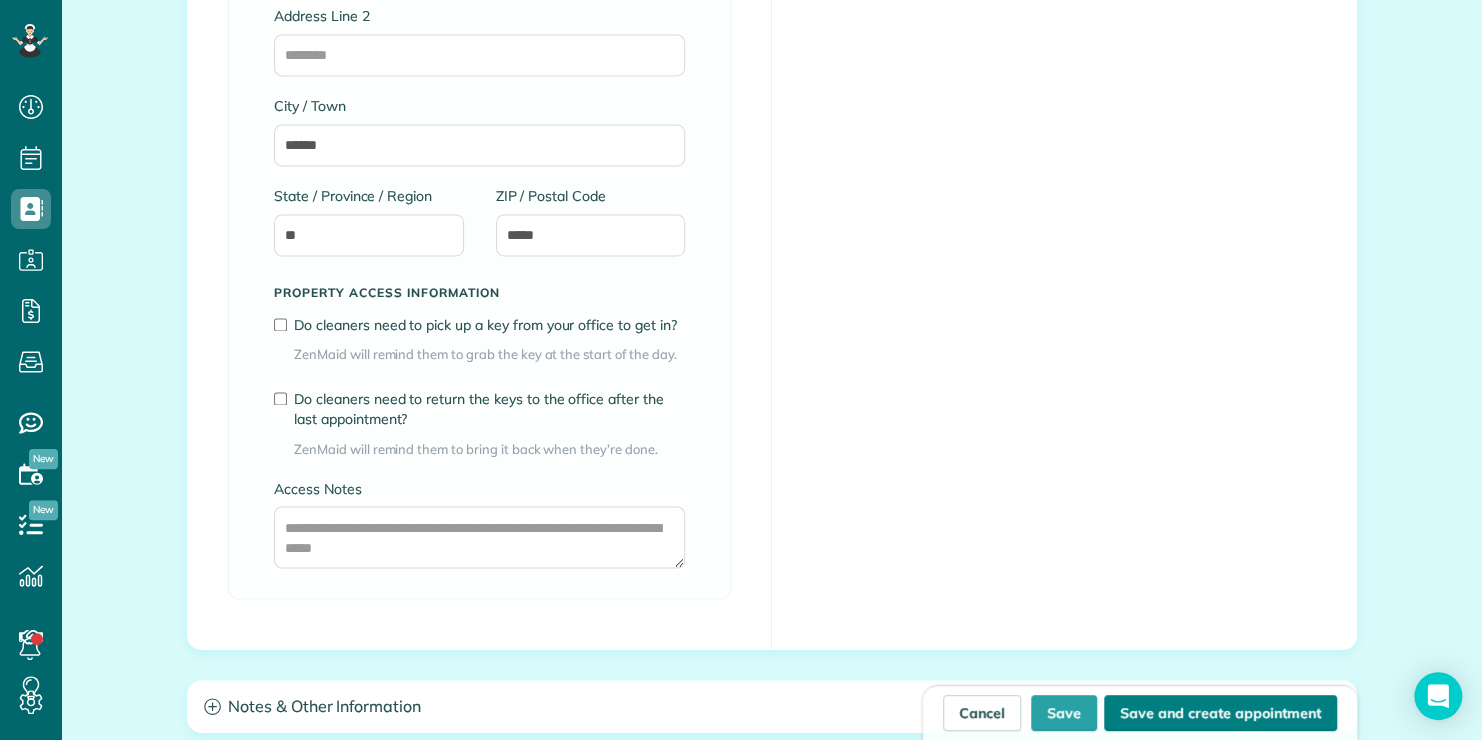 type on "**********" 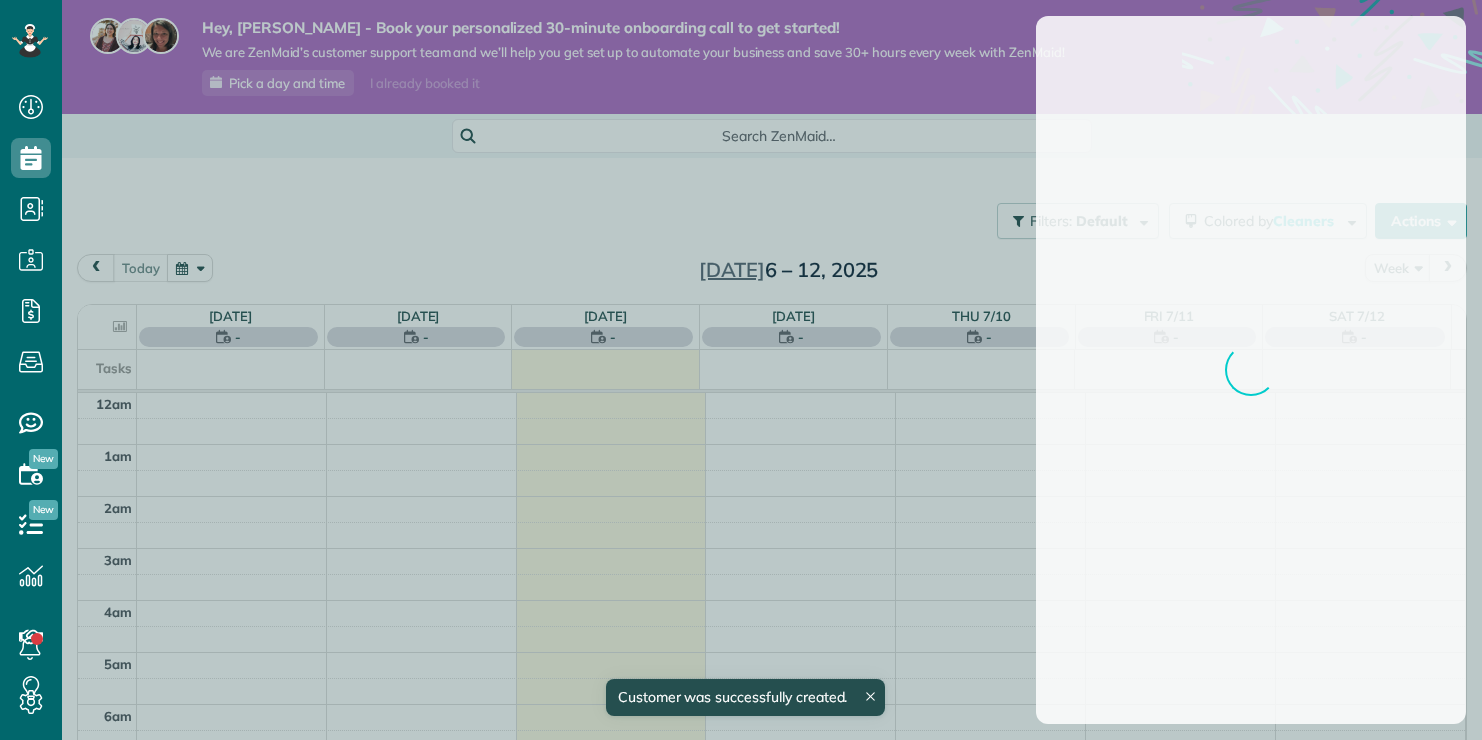 scroll, scrollTop: 0, scrollLeft: 0, axis: both 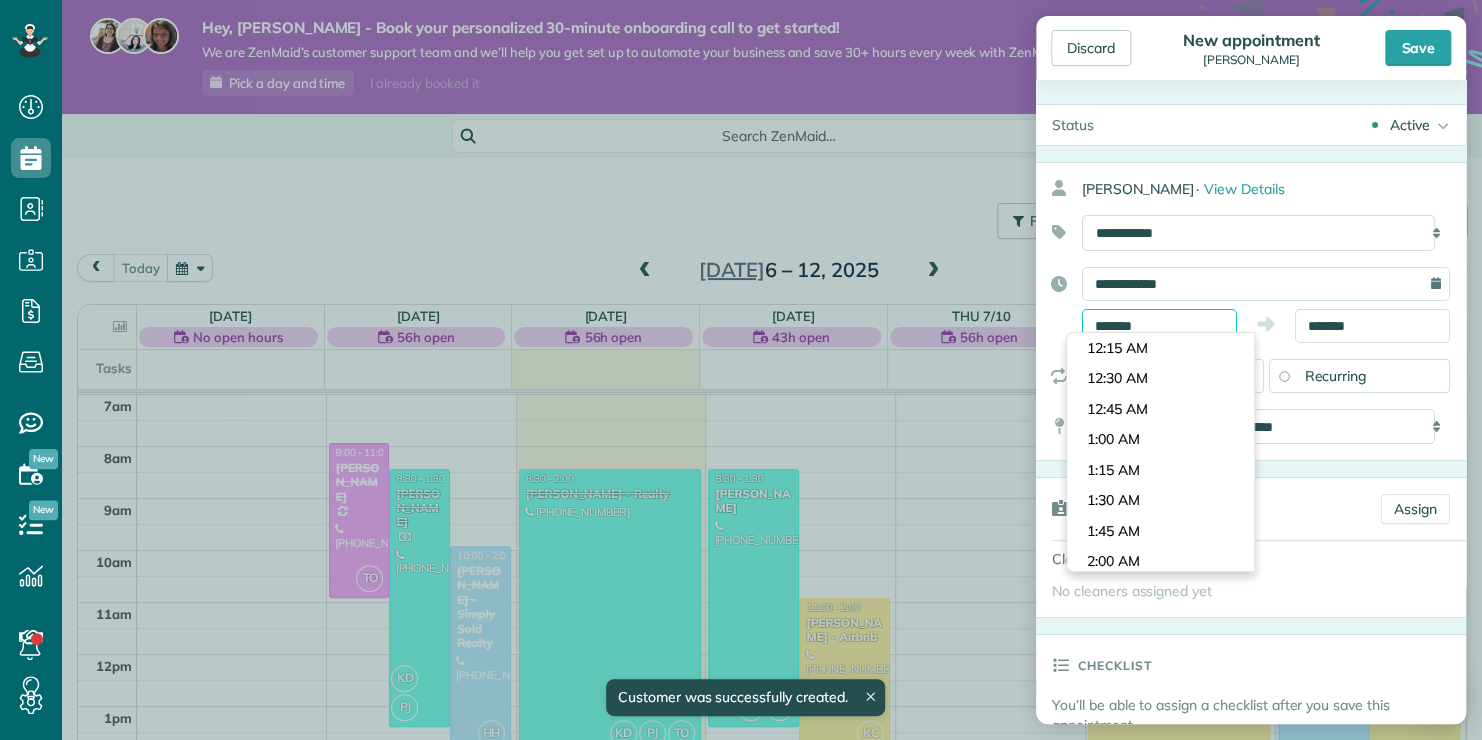 click on "*******" at bounding box center [1159, 326] 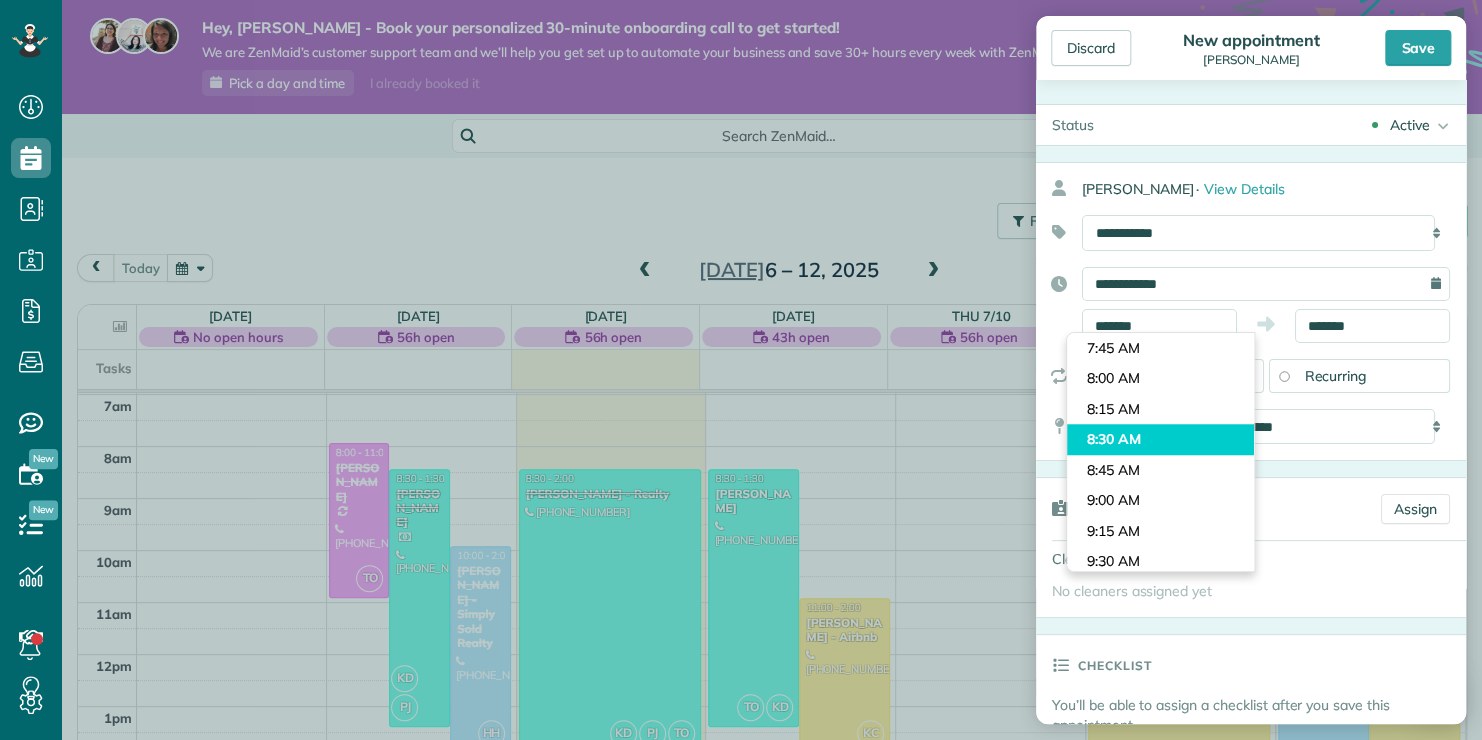type on "*******" 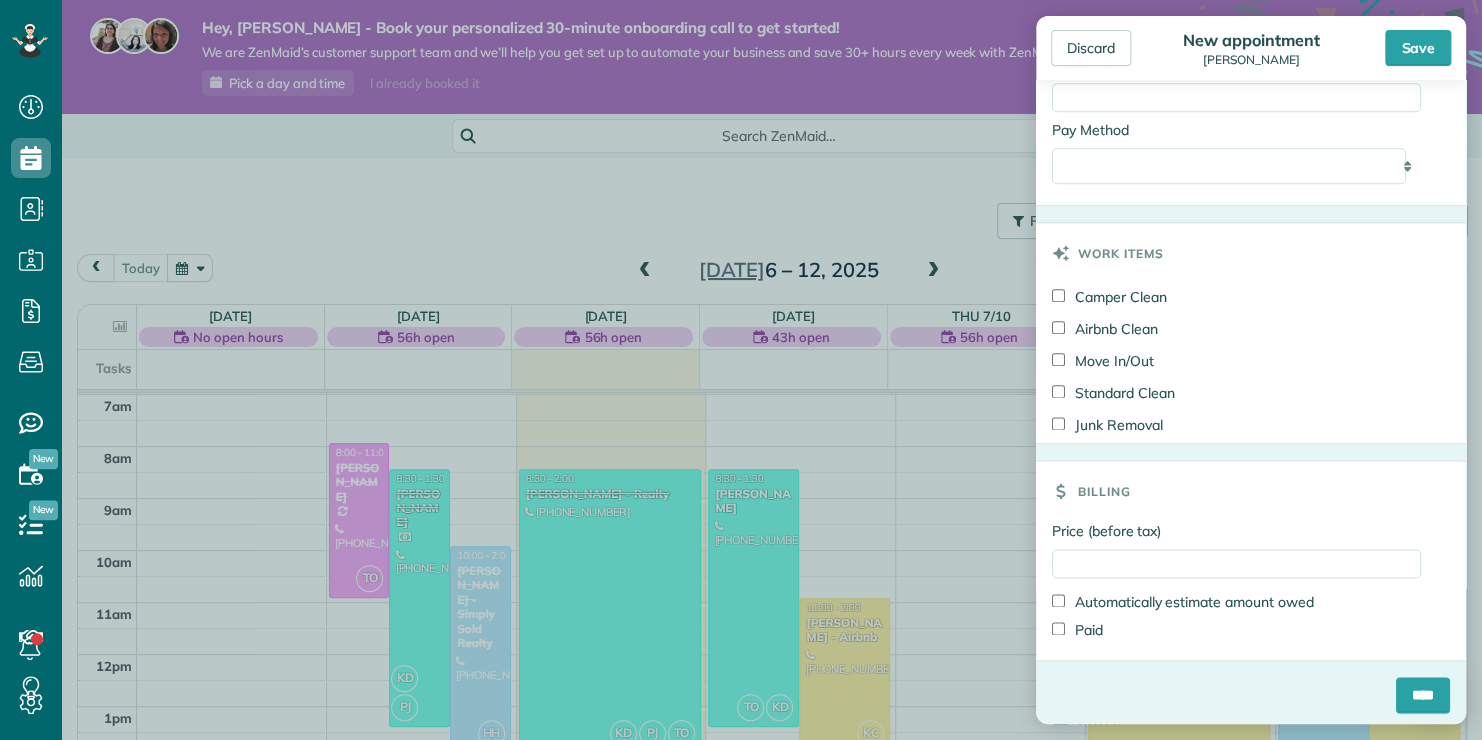 scroll, scrollTop: 1087, scrollLeft: 0, axis: vertical 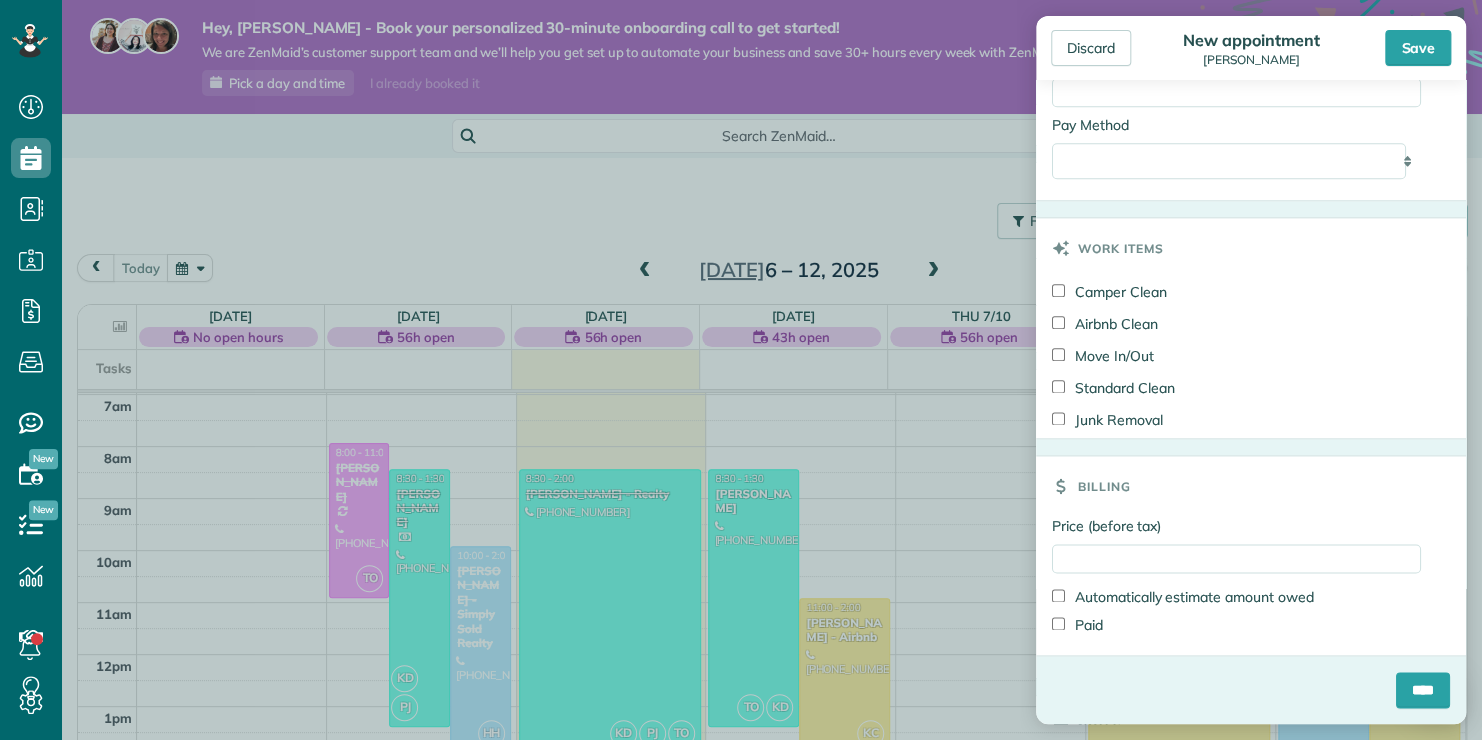 click on "Standard Clean" at bounding box center [1113, 388] 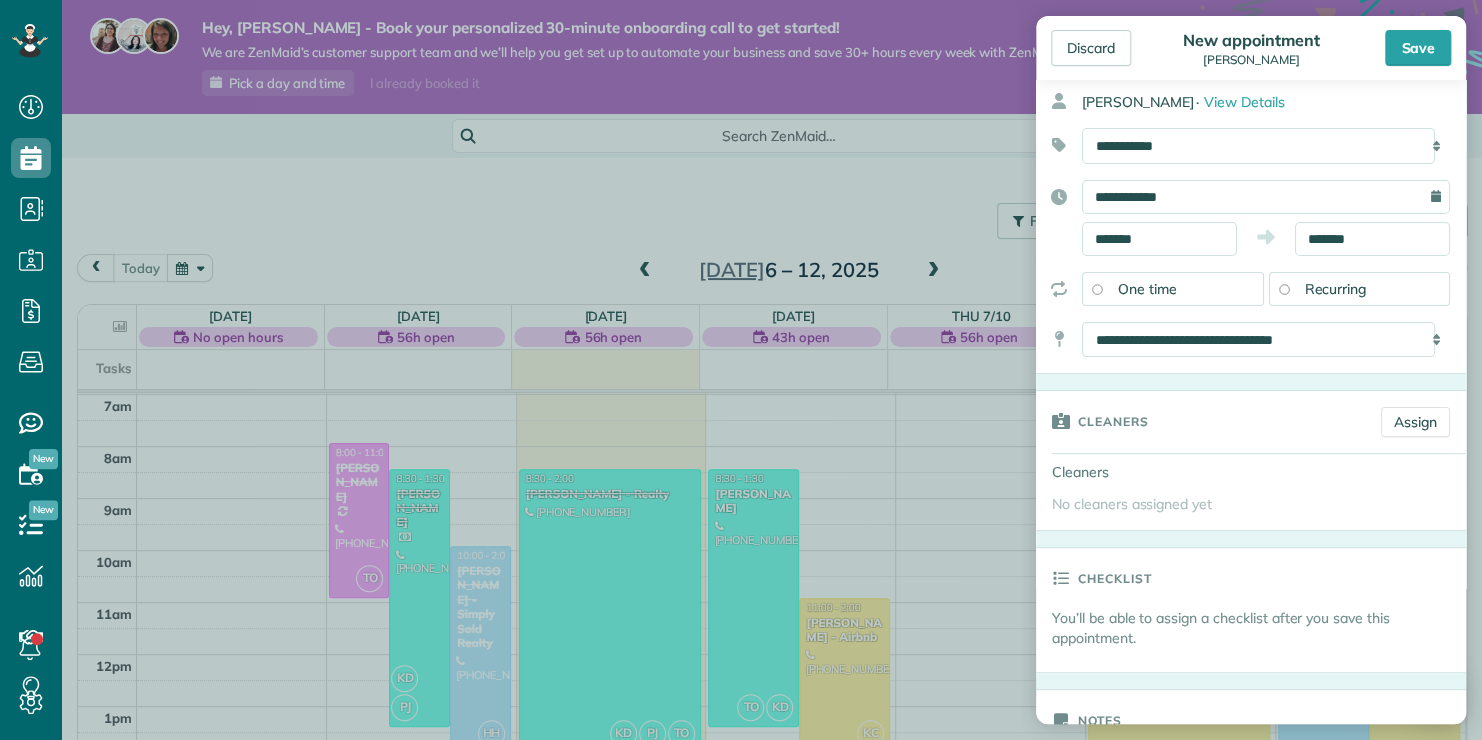 scroll, scrollTop: 0, scrollLeft: 0, axis: both 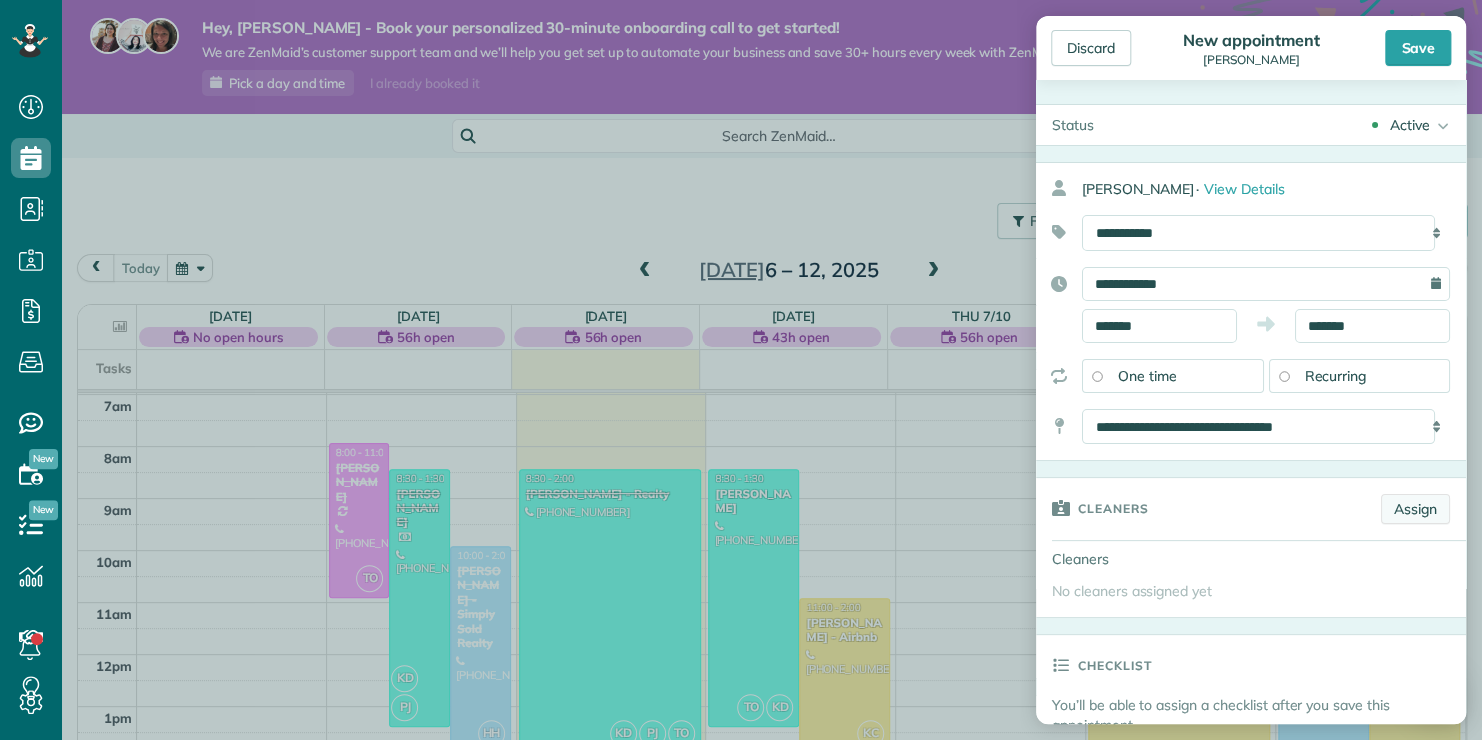 click on "Assign" at bounding box center [1415, 509] 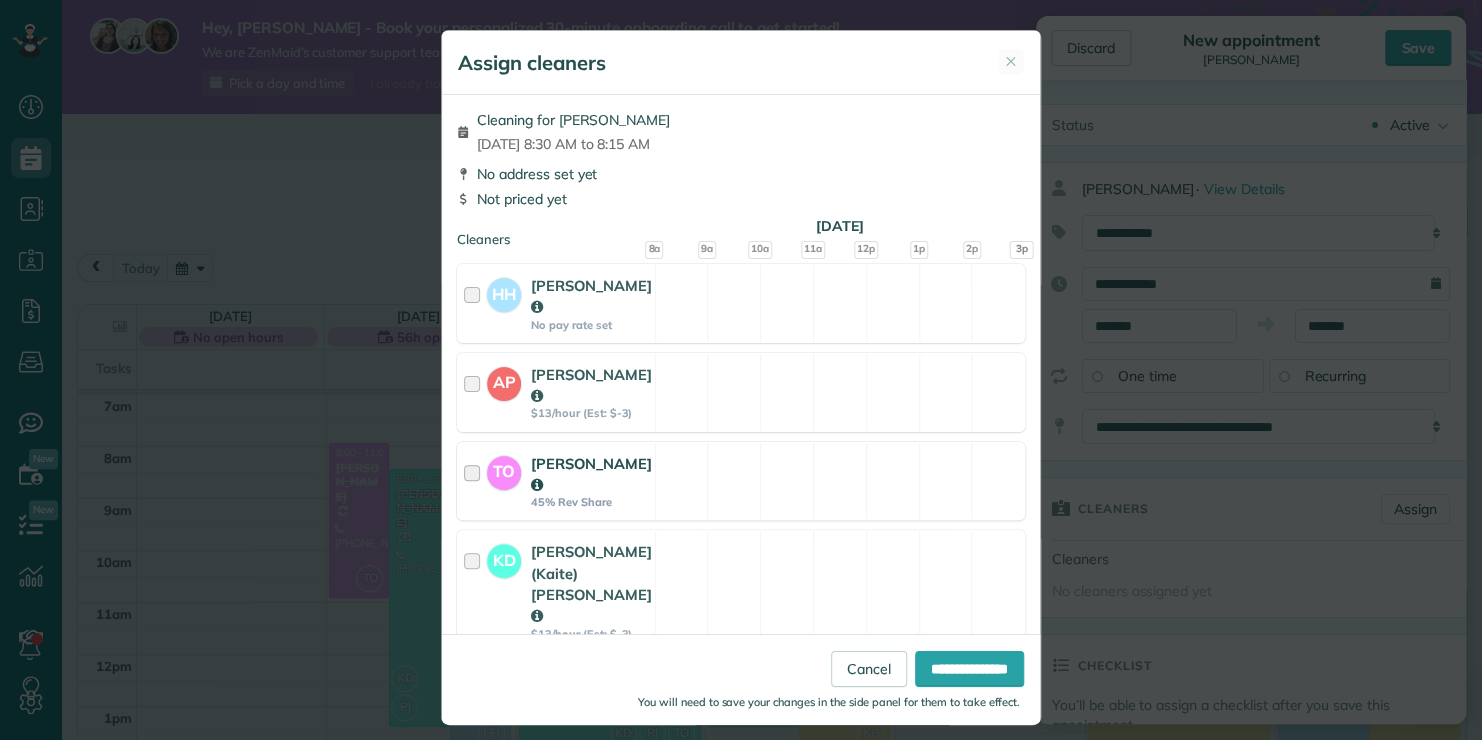 click on "[PERSON_NAME]" at bounding box center [591, 474] 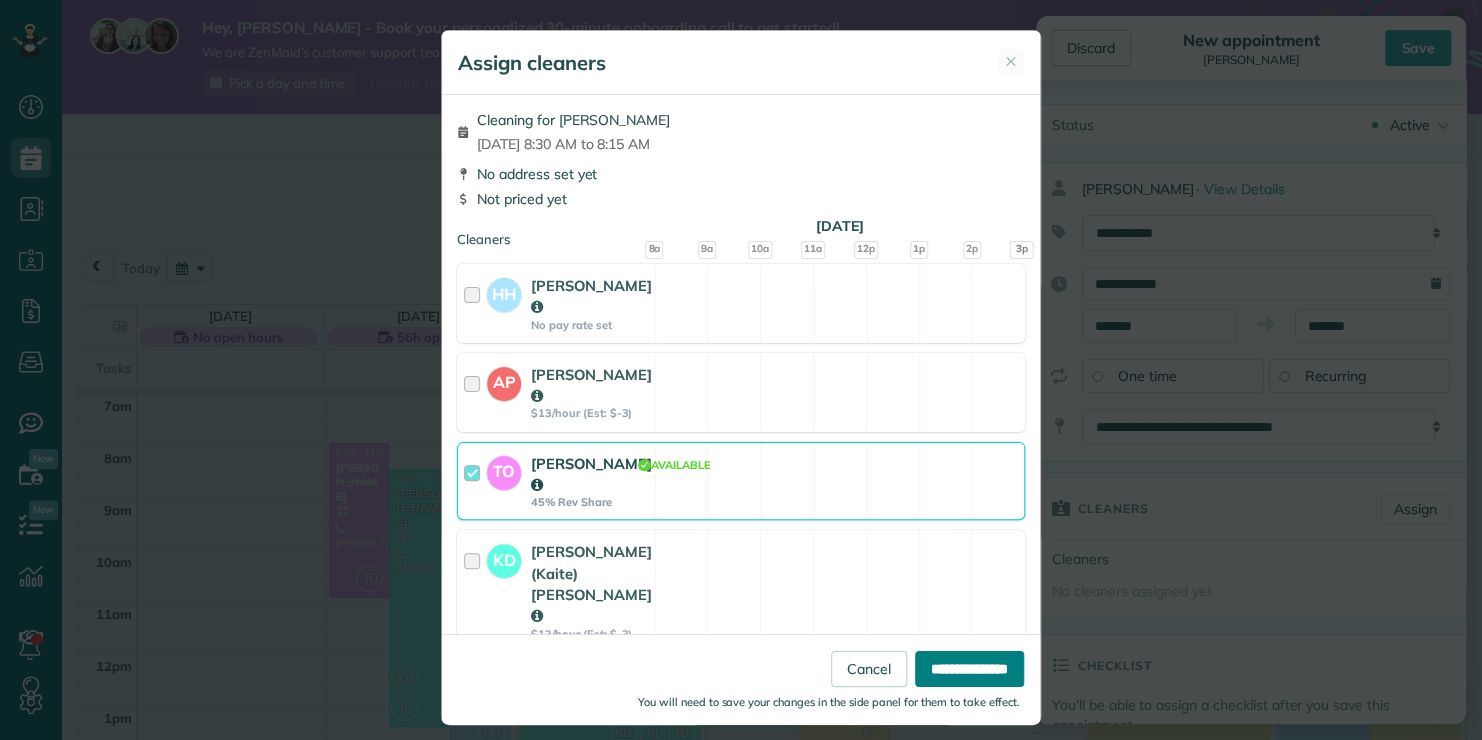 click on "**********" at bounding box center [969, 669] 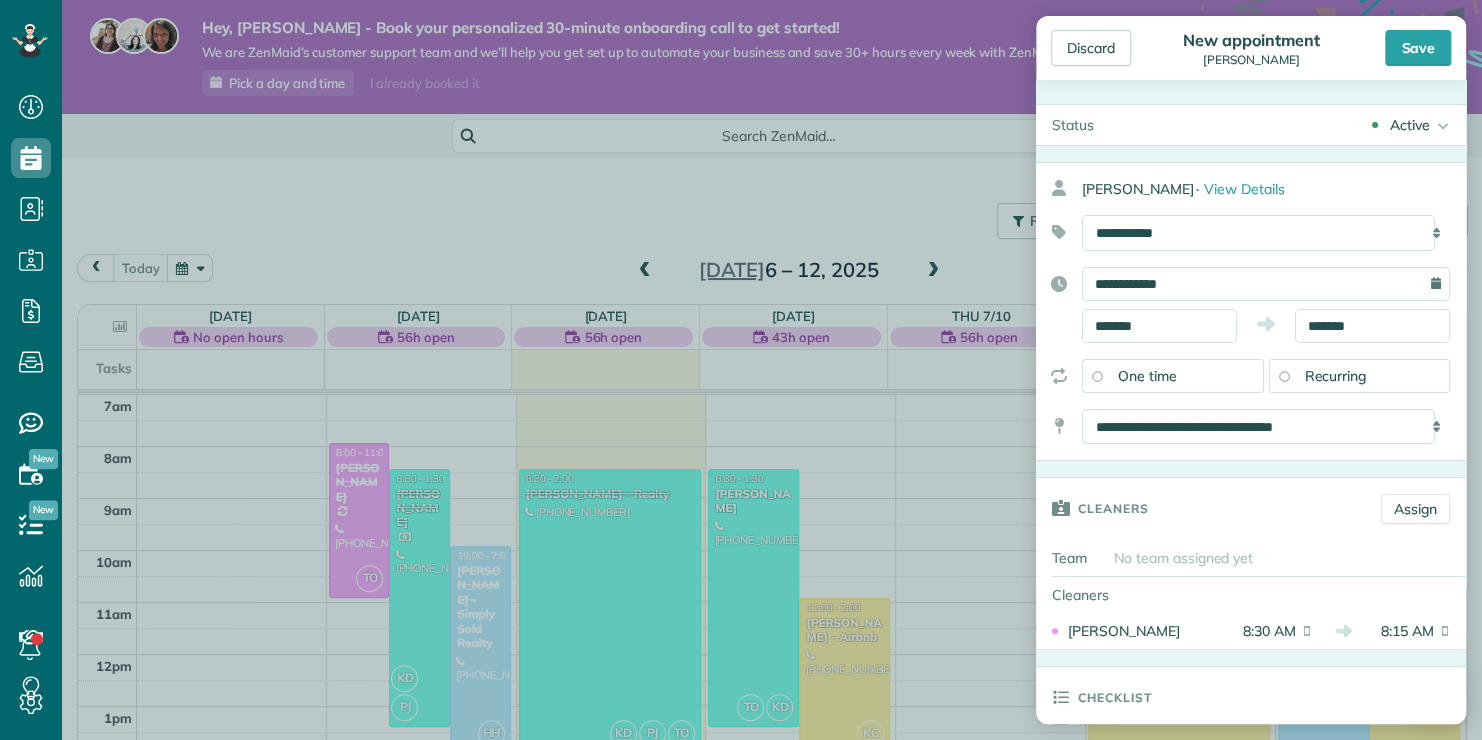 click on "8:15 AM" at bounding box center (1400, 631) 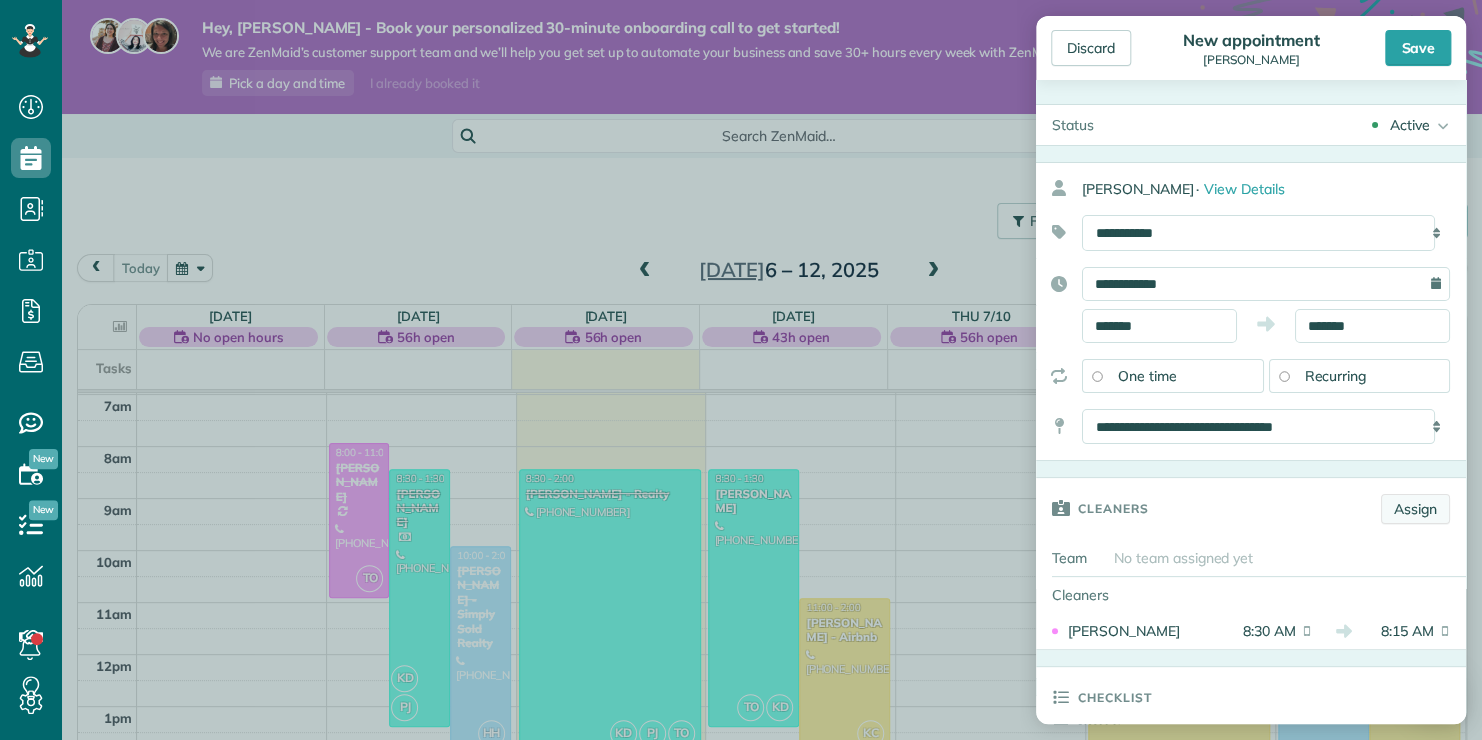 click on "Assign" at bounding box center (1415, 509) 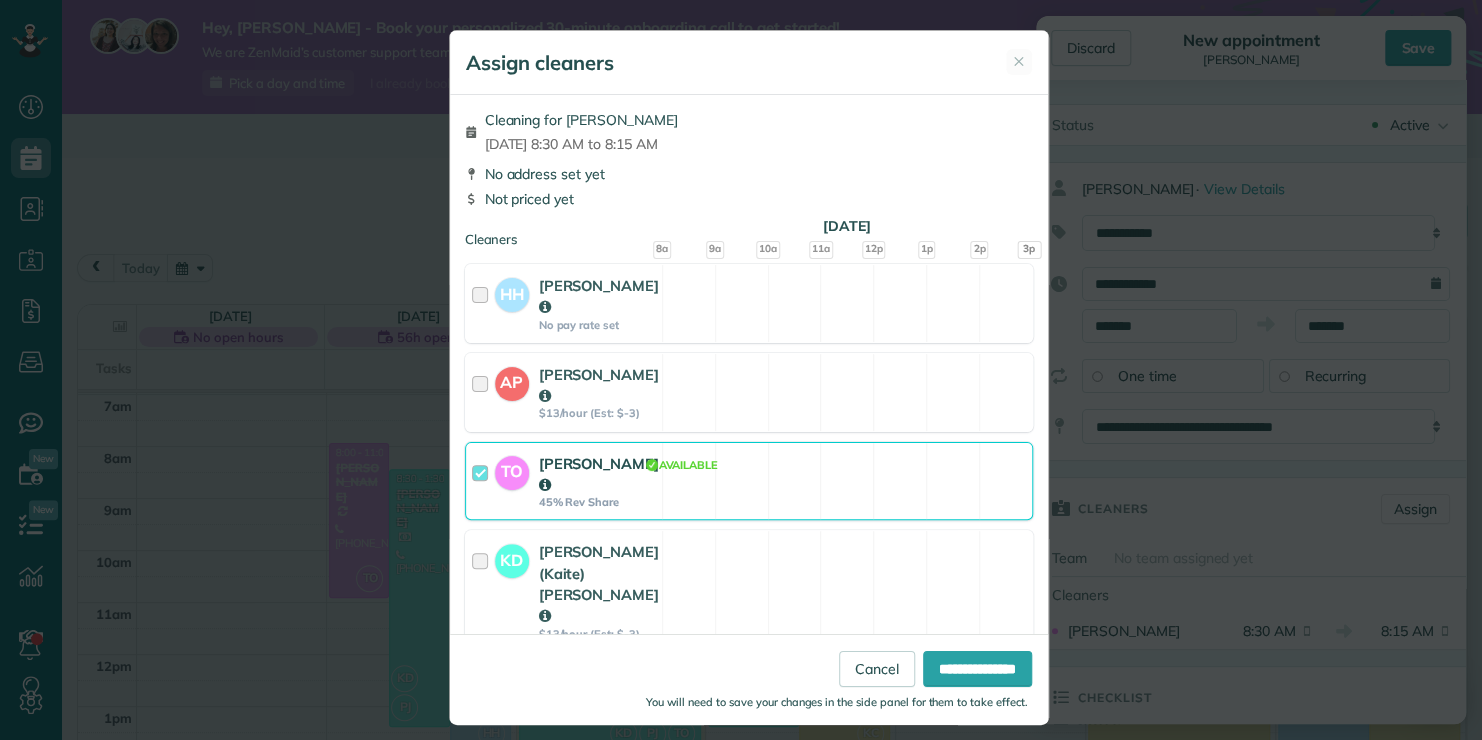 click on "TO
[PERSON_NAME]
45% Rev Share
Available" at bounding box center (749, 481) 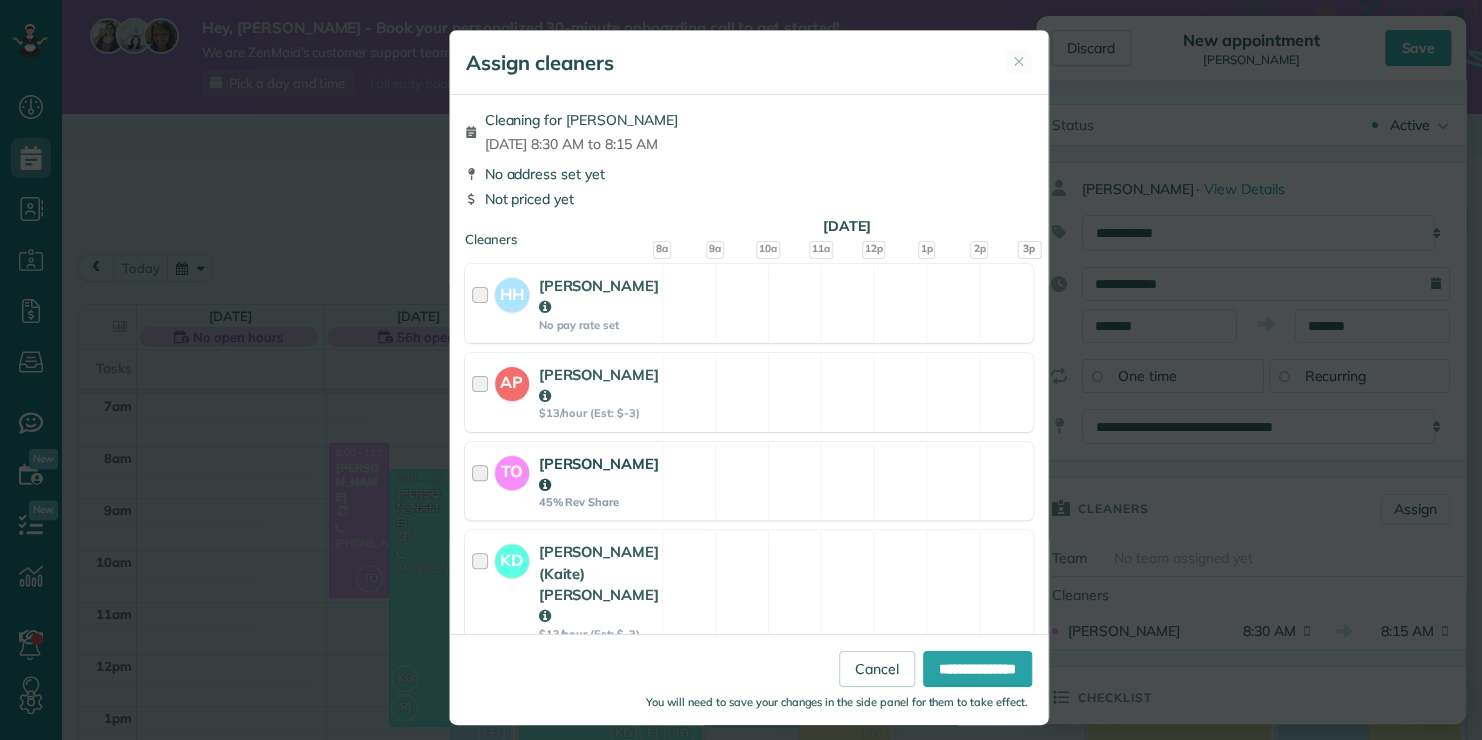 click on "TO
[PERSON_NAME]
45% Rev Share
Available" at bounding box center [749, 481] 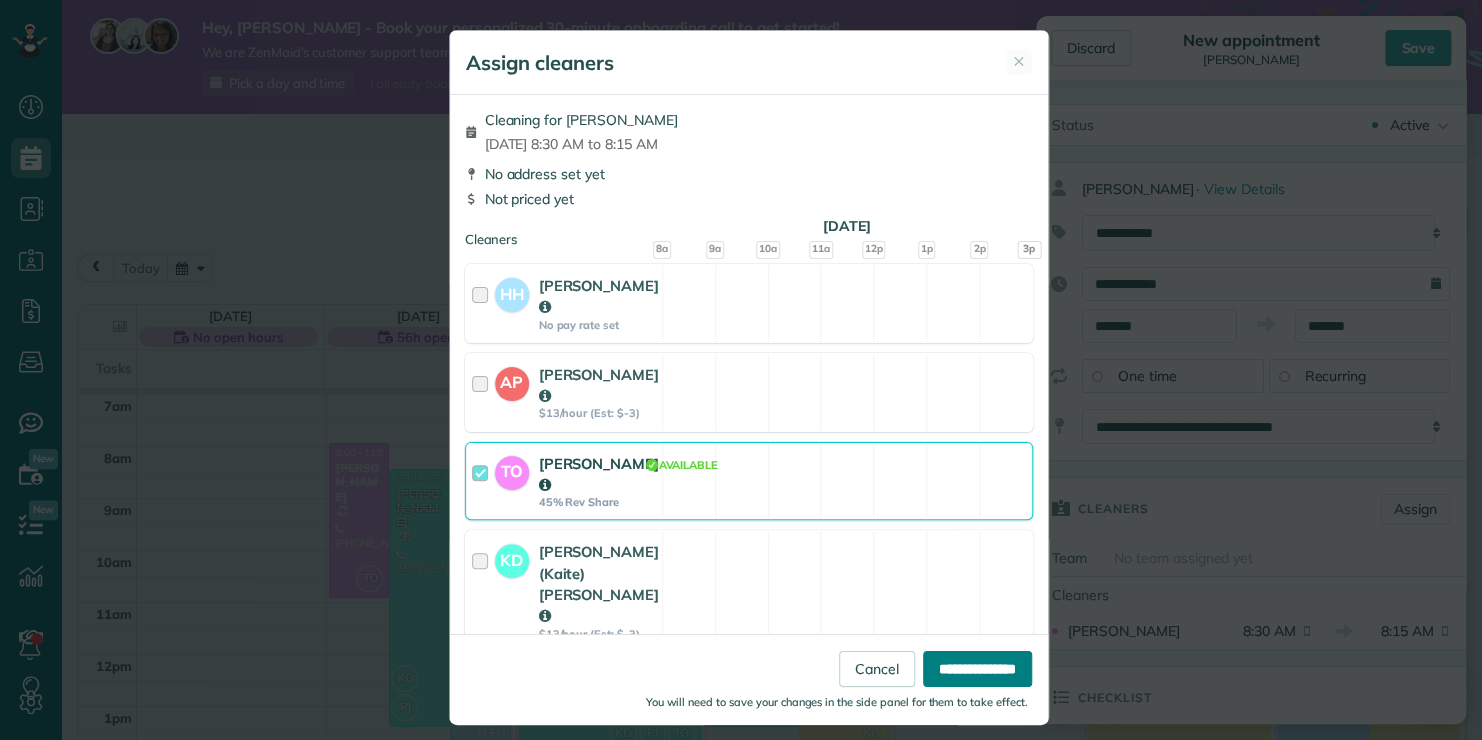 click on "**********" at bounding box center [977, 669] 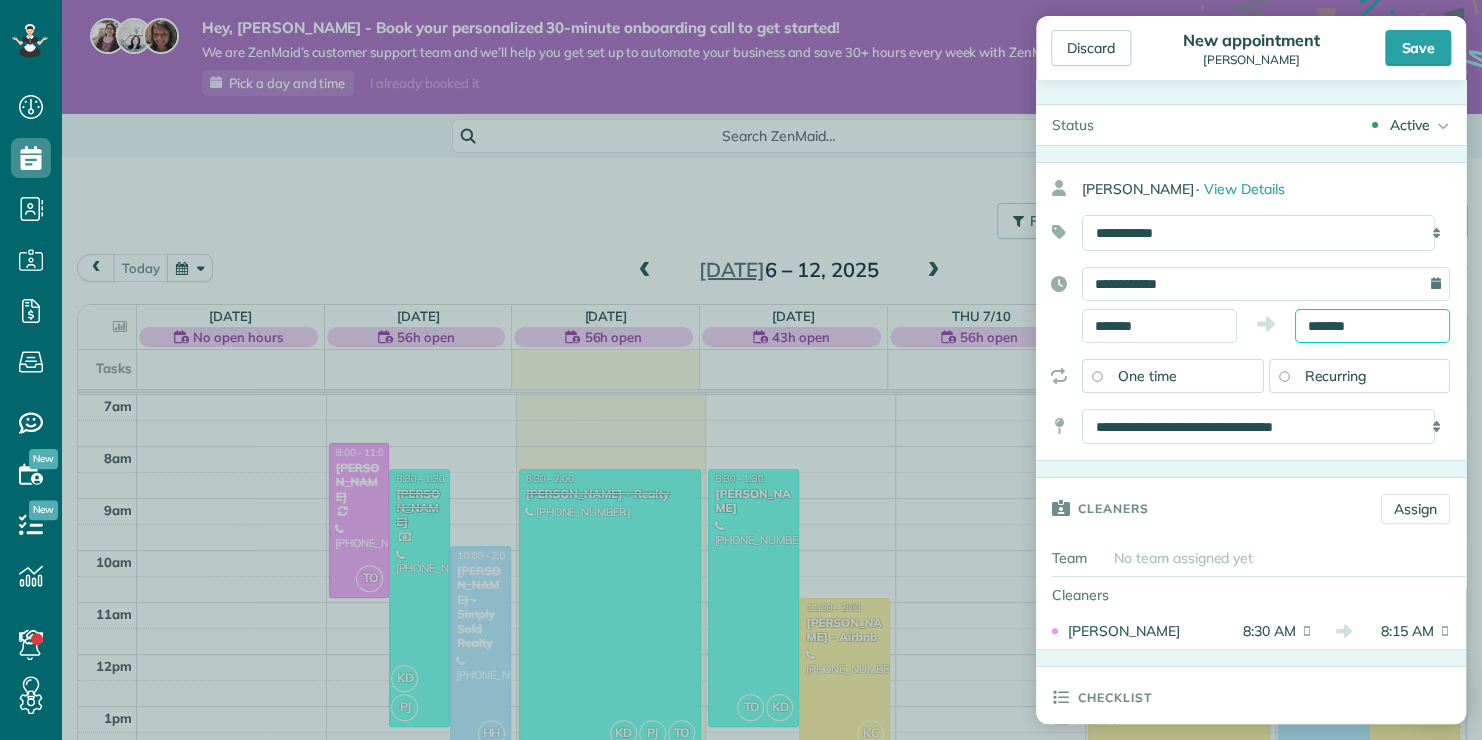 click on "*******" at bounding box center [1372, 326] 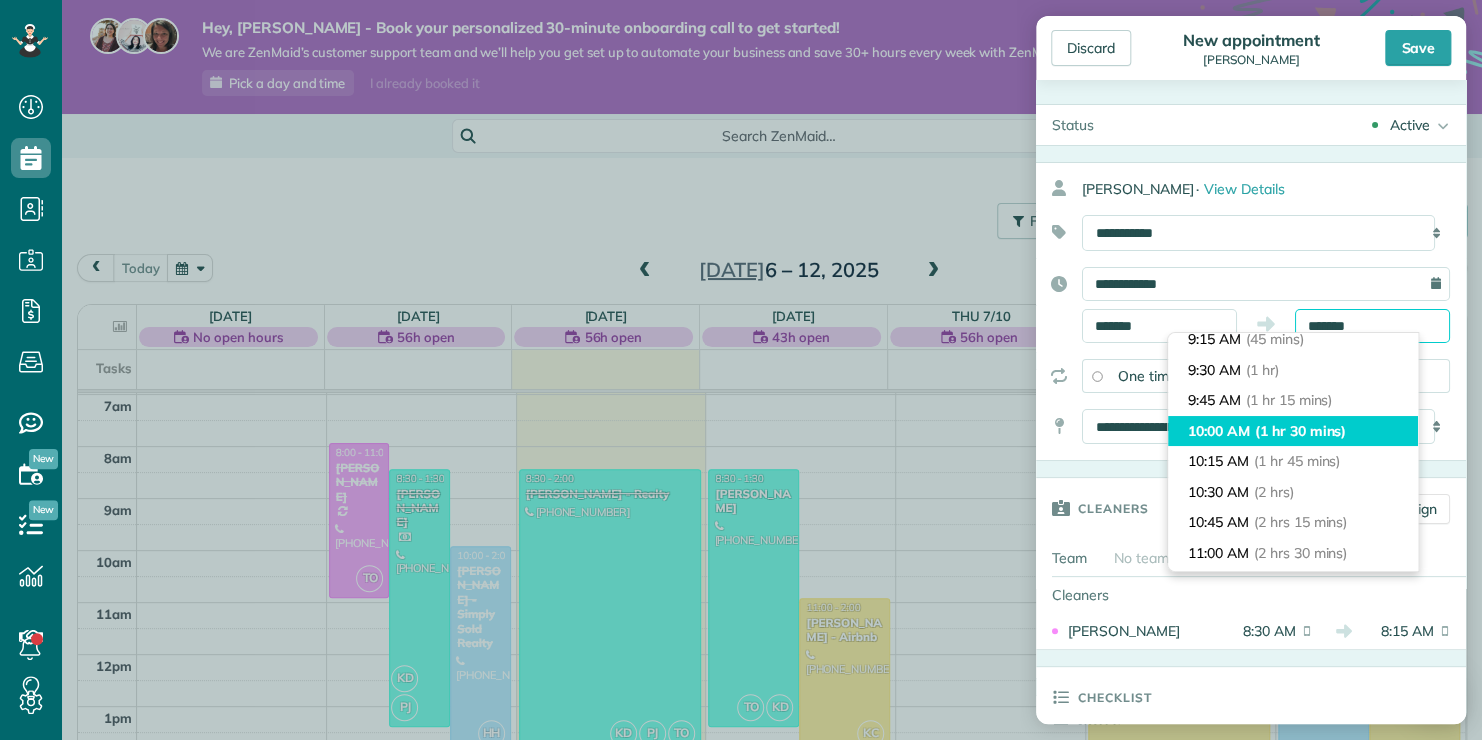 scroll, scrollTop: 200, scrollLeft: 0, axis: vertical 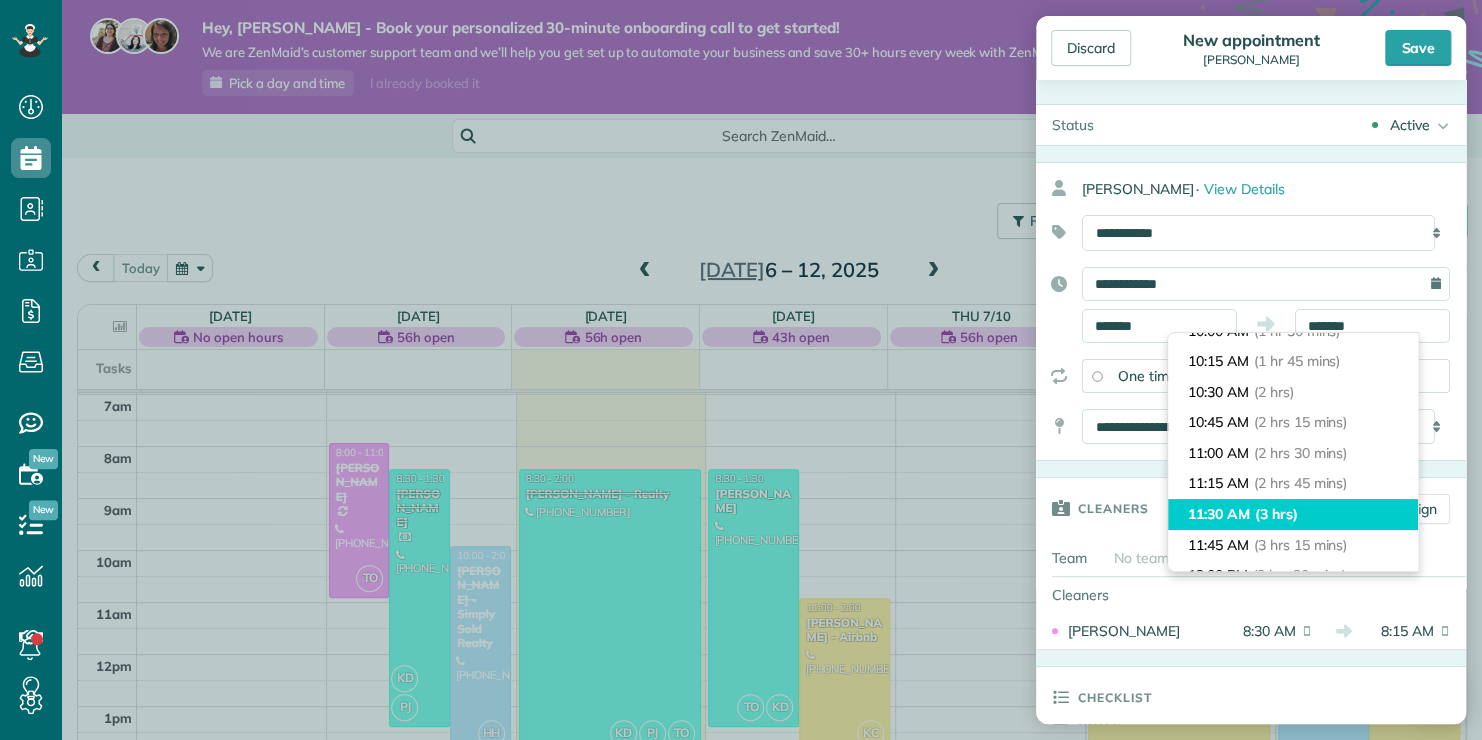 type on "********" 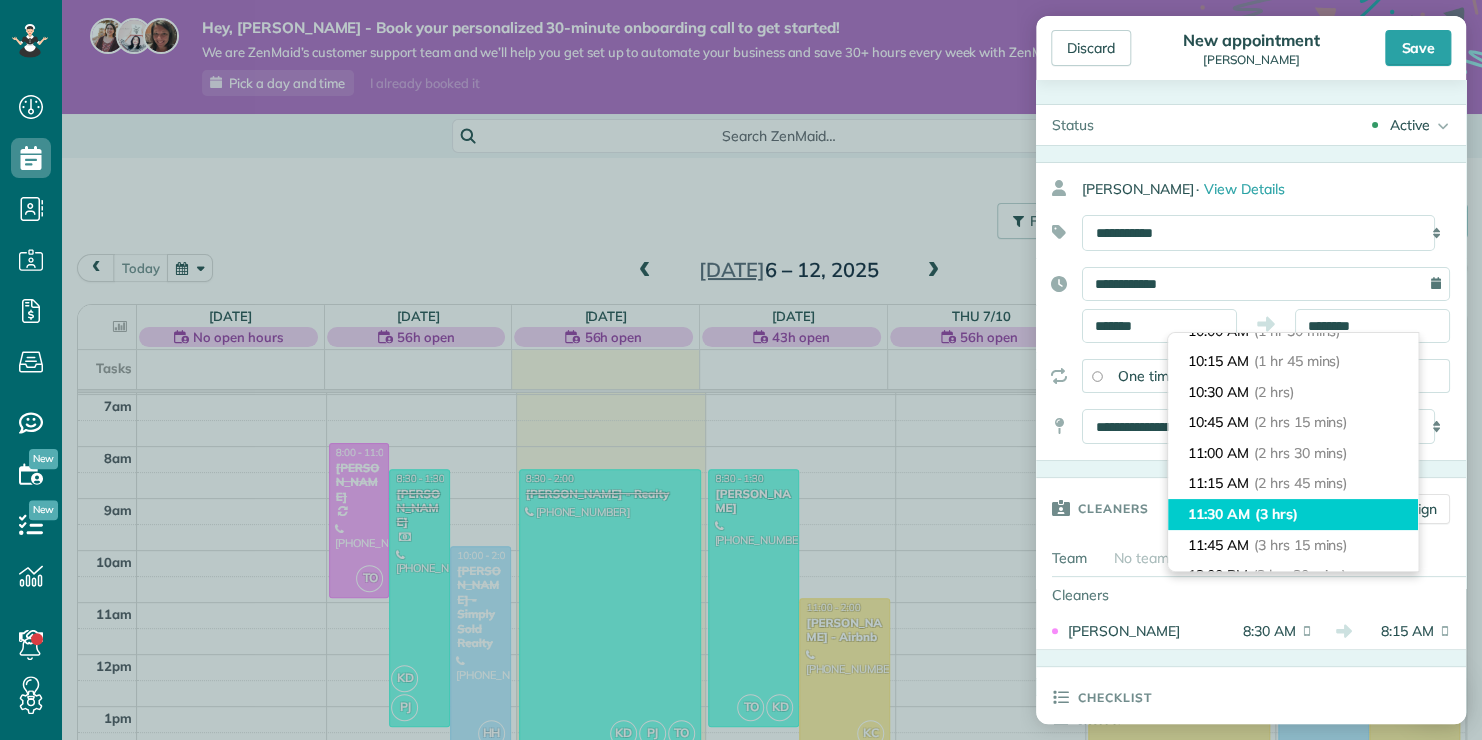 click on "(3 hrs)" at bounding box center (1276, 514) 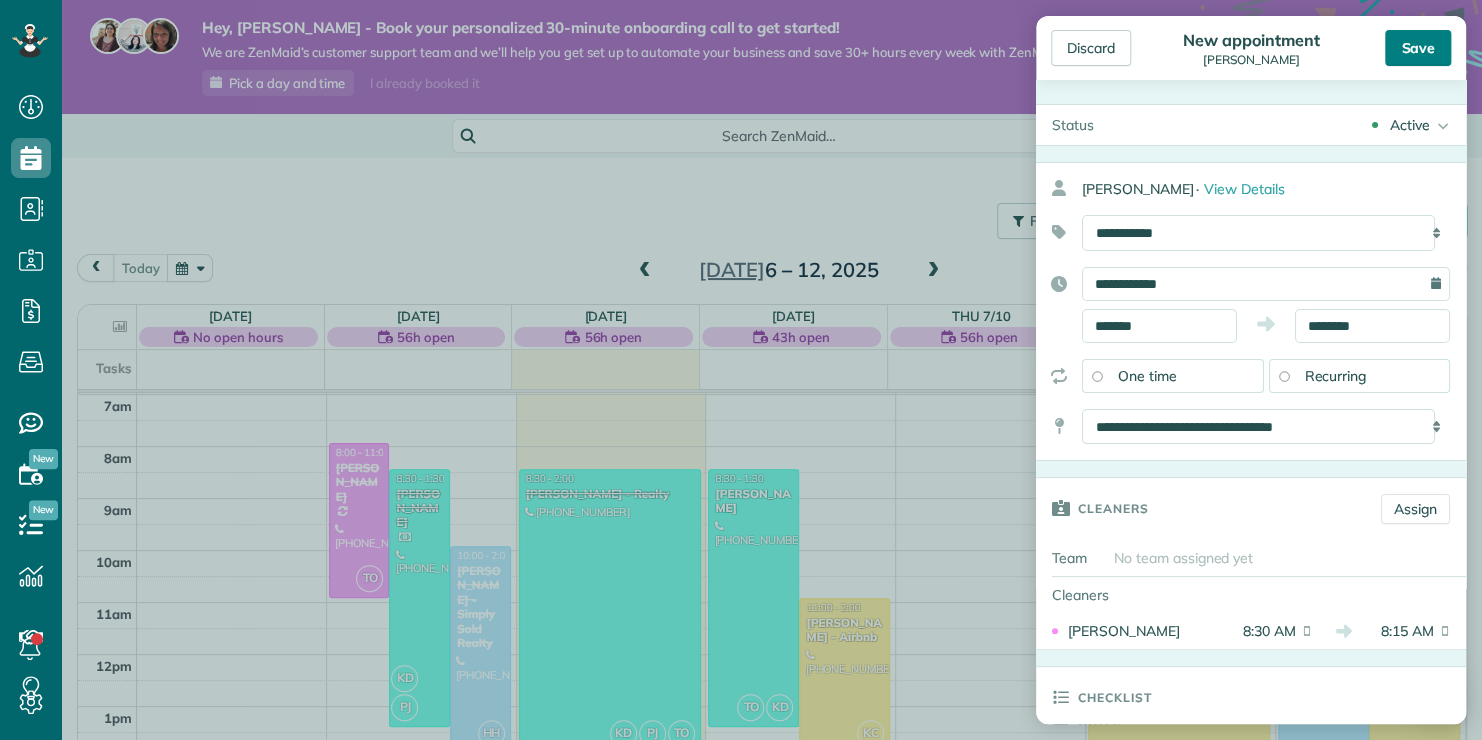 click on "Save" at bounding box center [1418, 48] 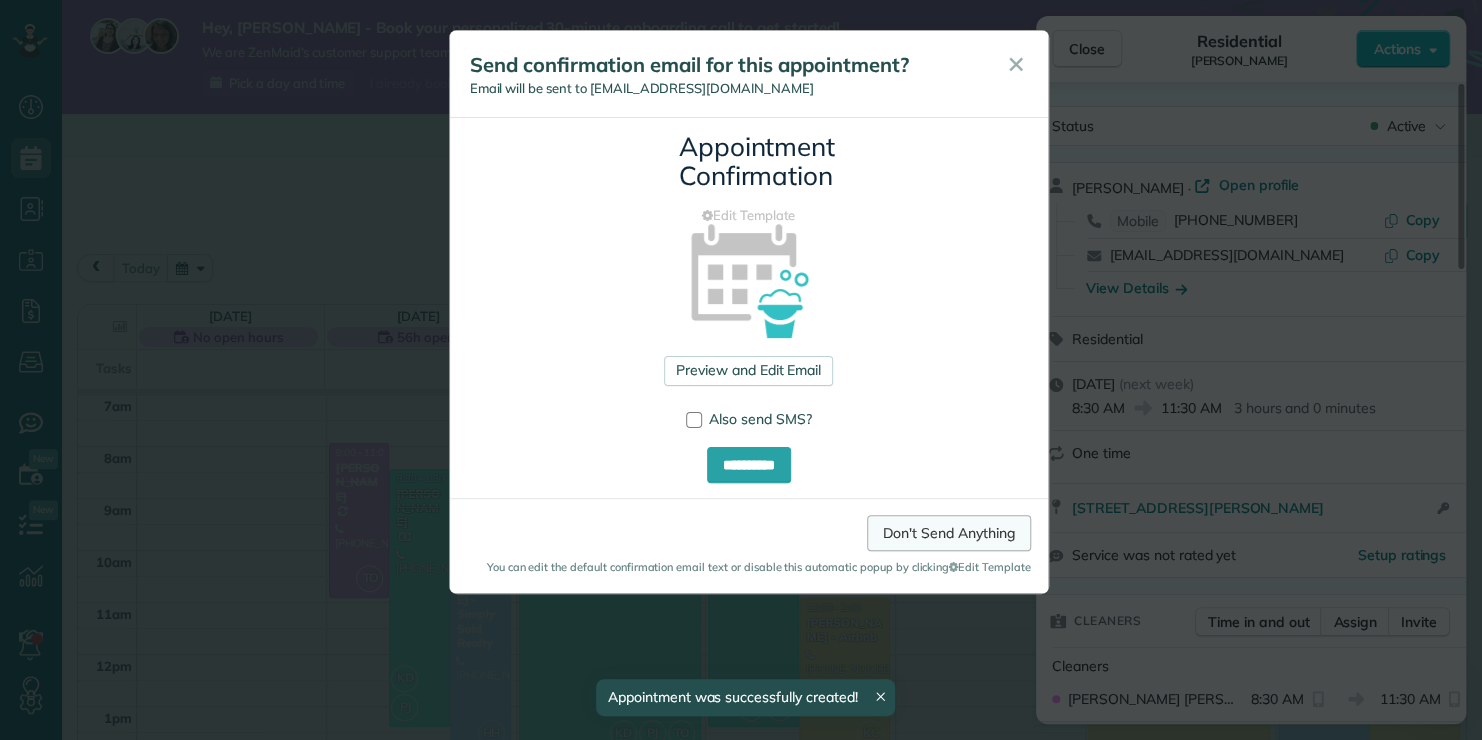 click on "Don't Send Anything" at bounding box center (948, 533) 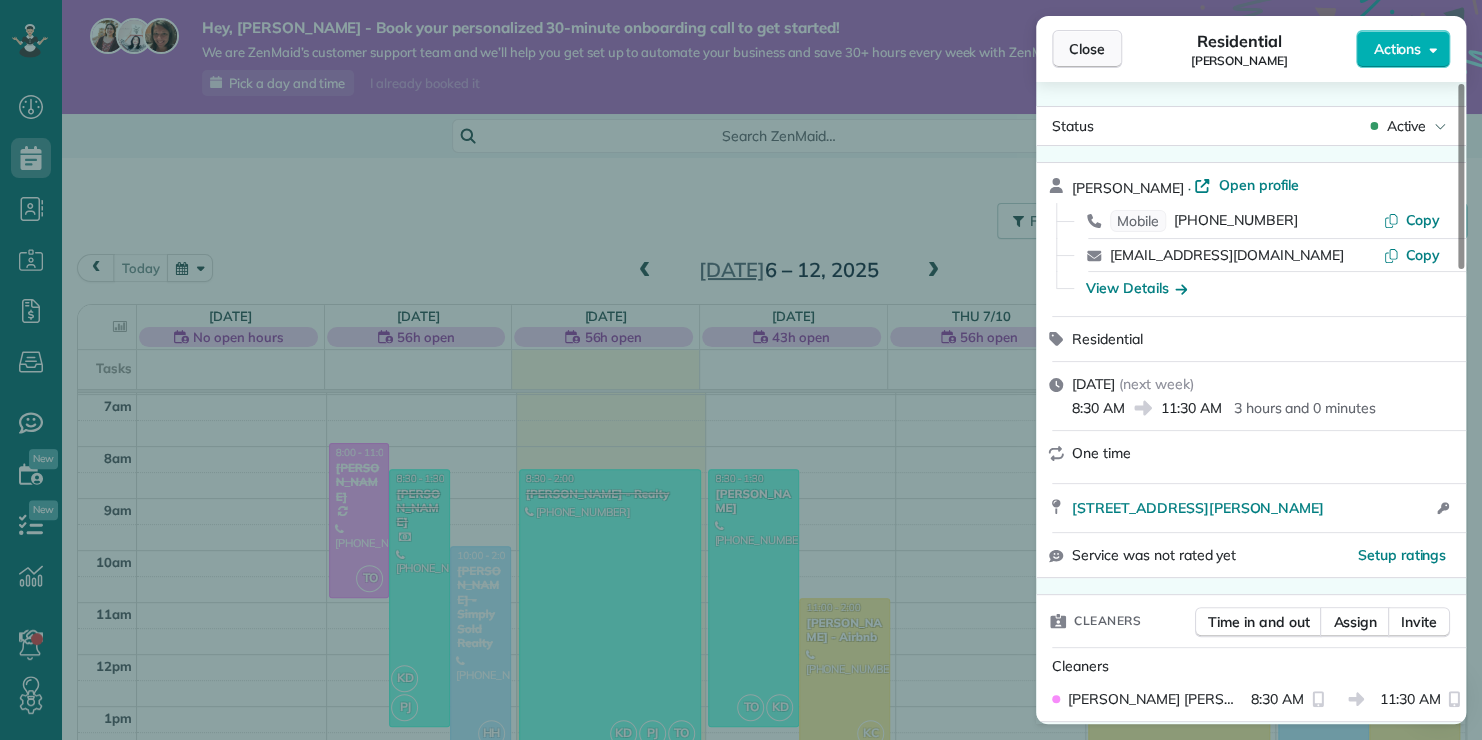 click on "Close" at bounding box center (1087, 49) 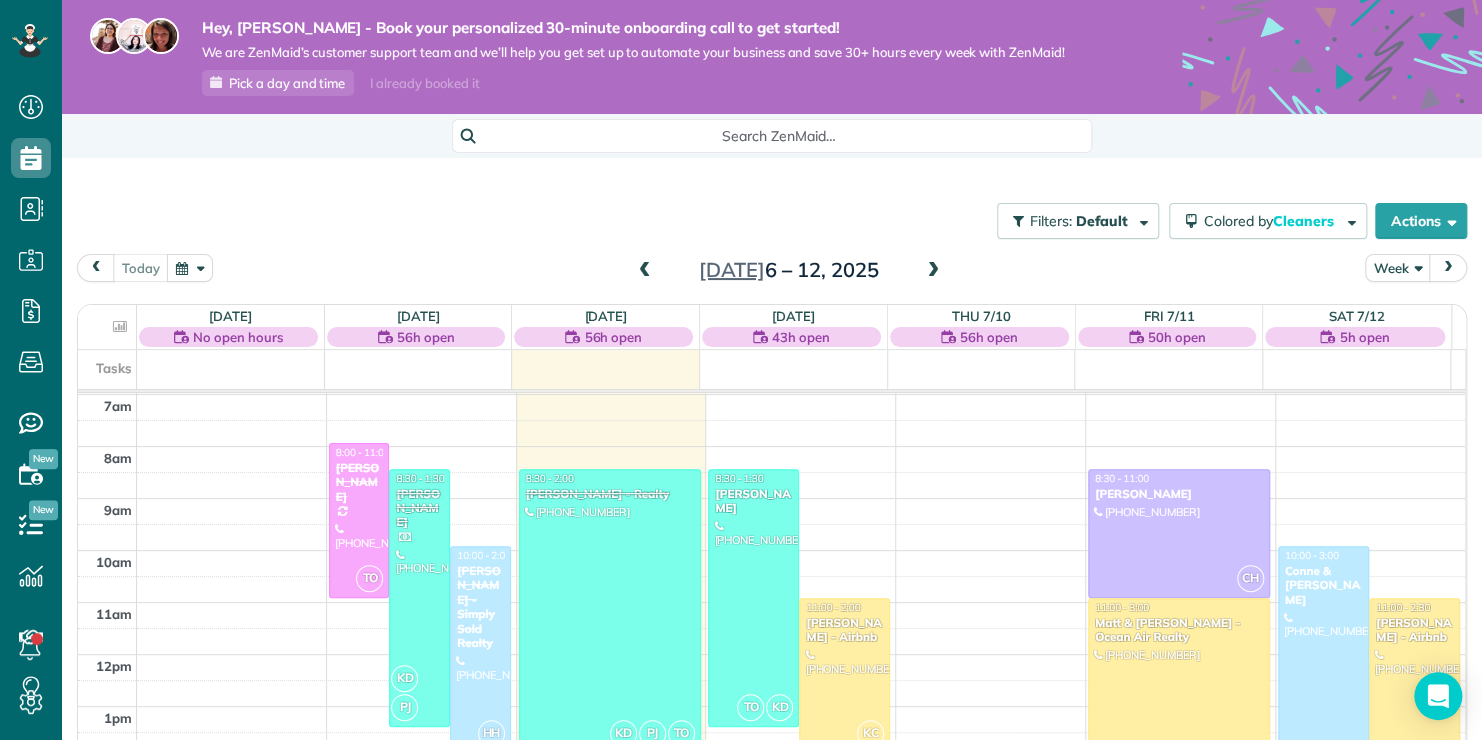 click at bounding box center [933, 271] 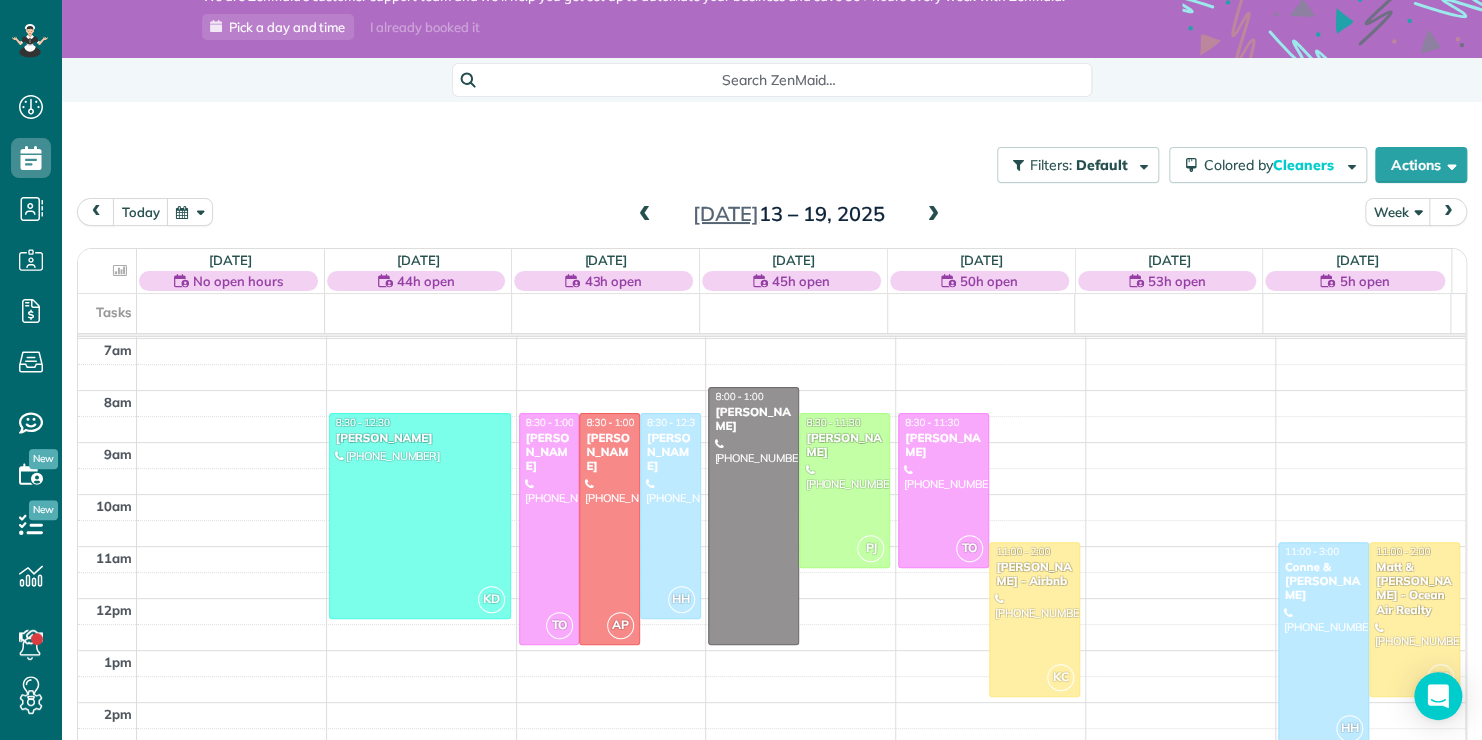 scroll, scrollTop: 100, scrollLeft: 0, axis: vertical 